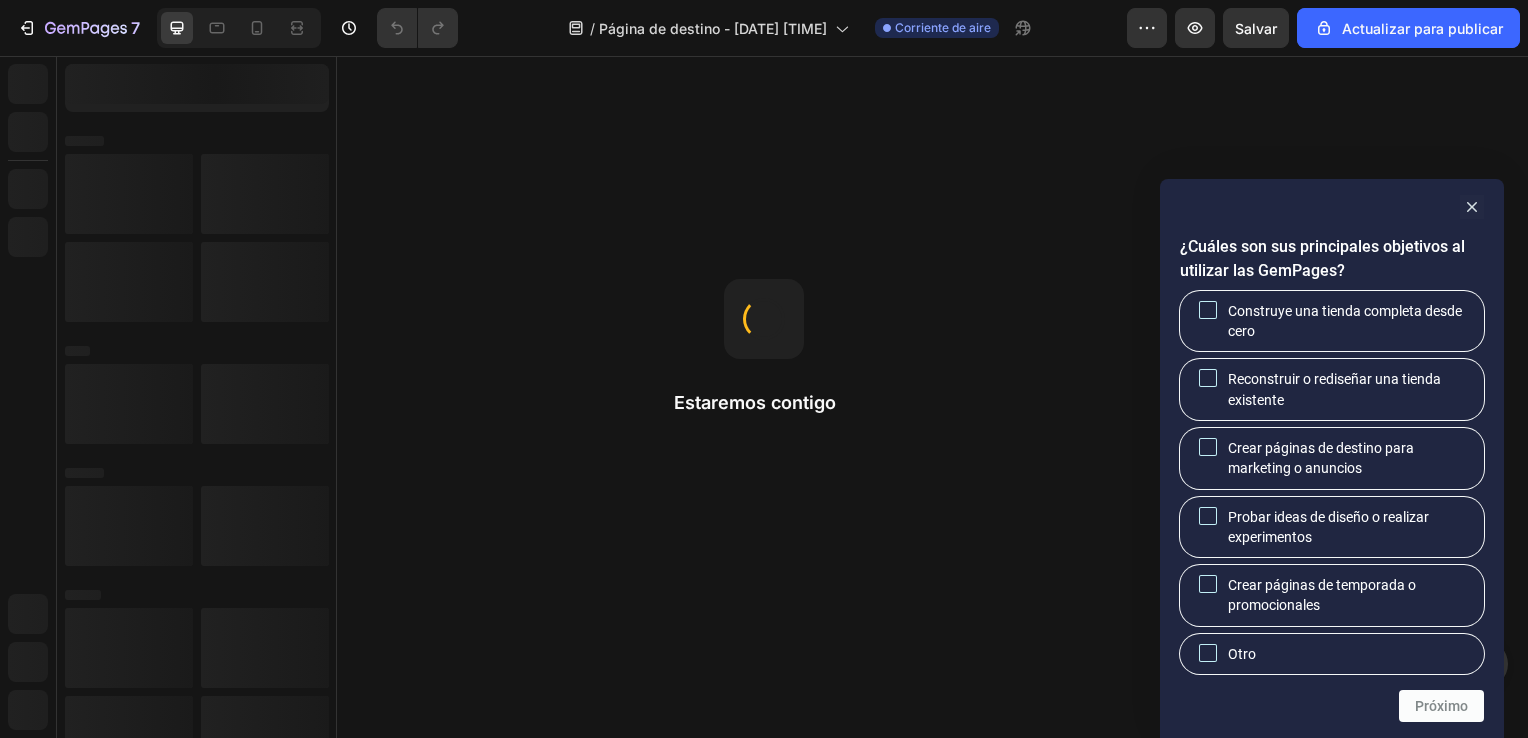 scroll, scrollTop: 0, scrollLeft: 0, axis: both 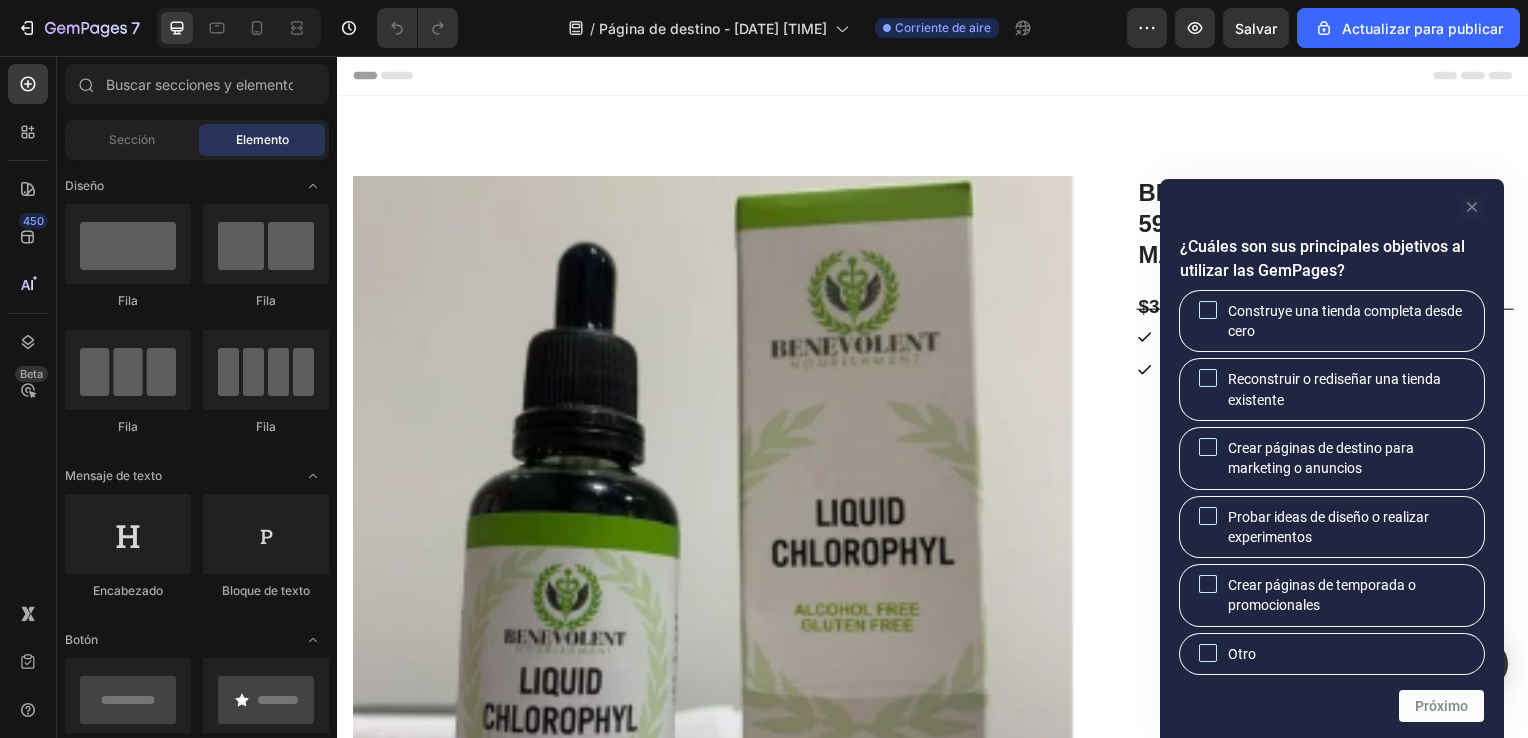 click 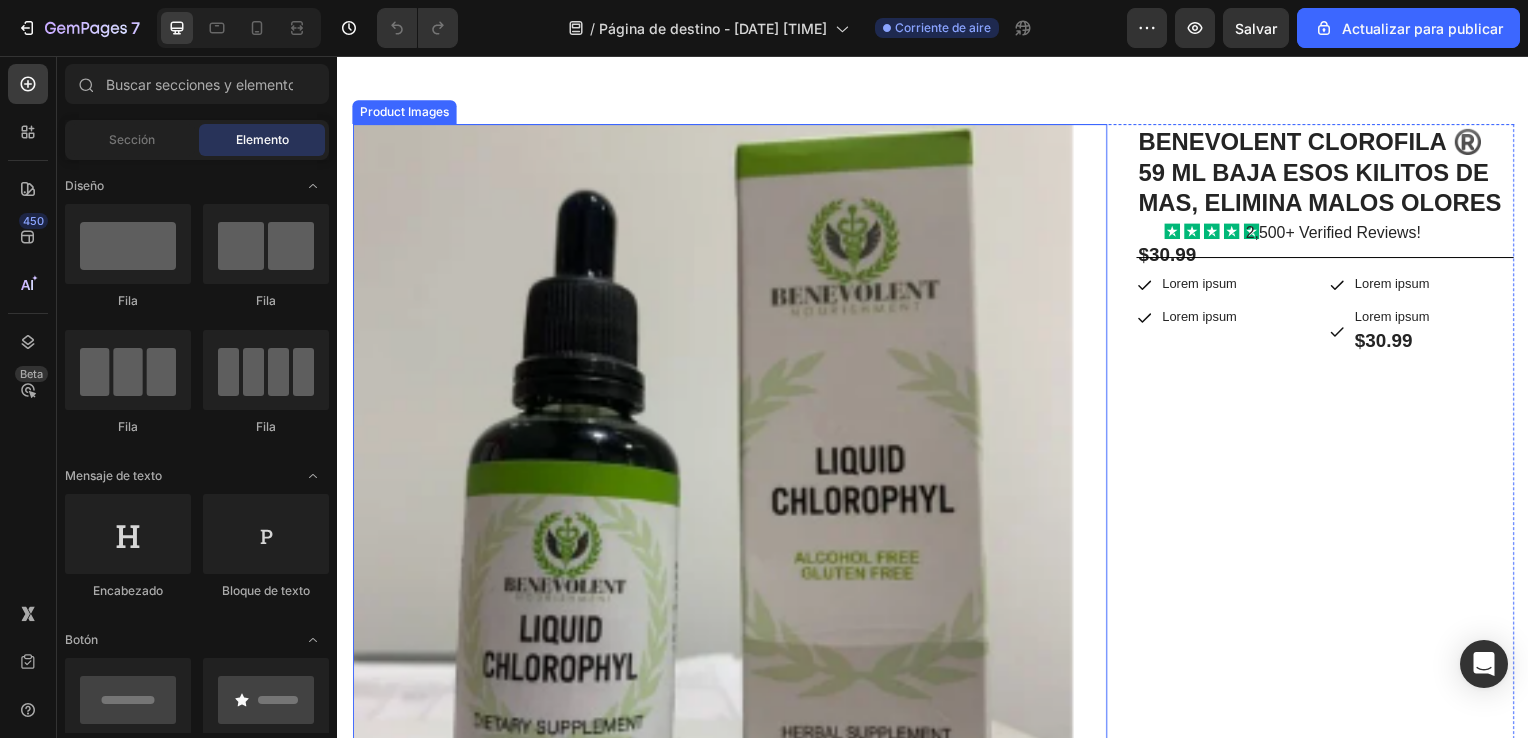scroll, scrollTop: 0, scrollLeft: 0, axis: both 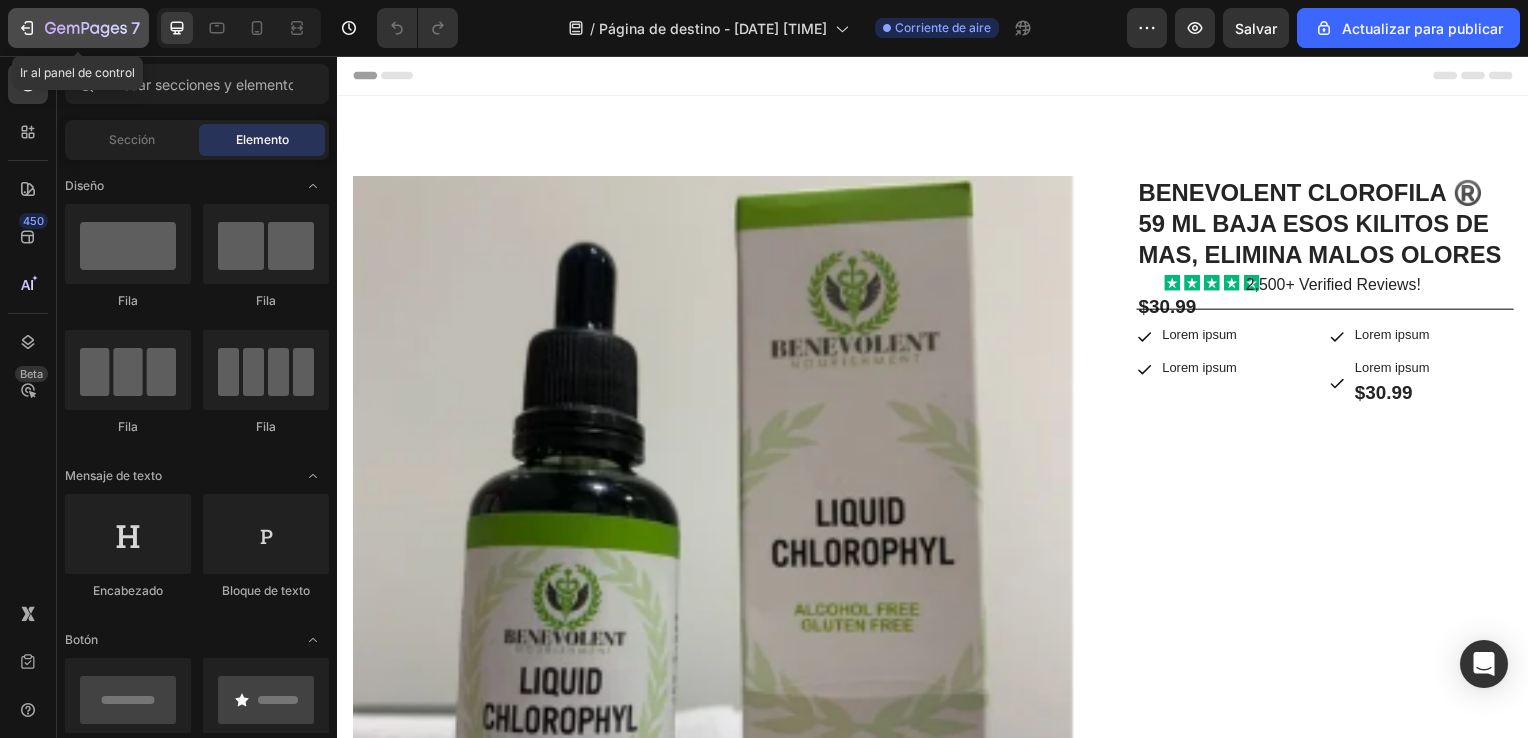 click on "7" 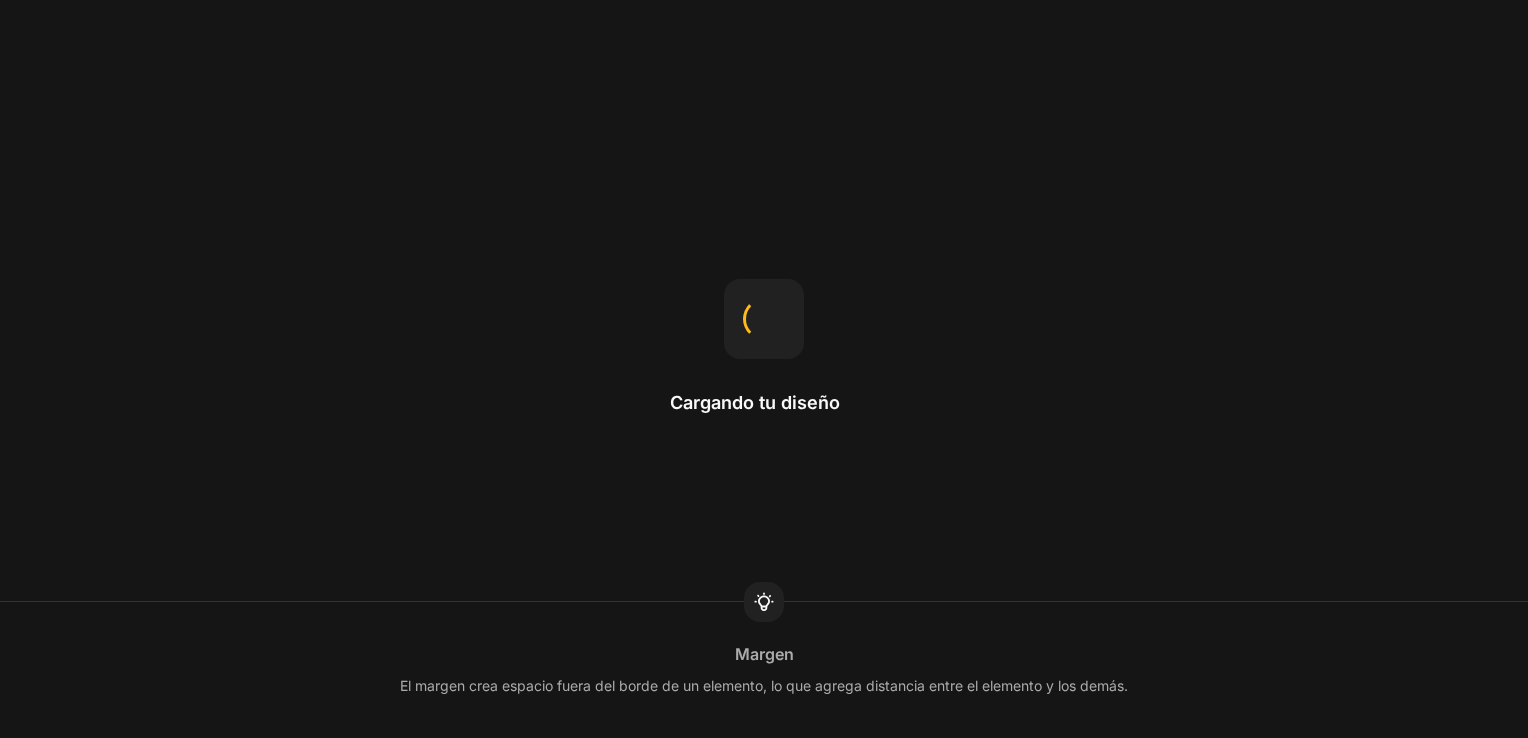 scroll, scrollTop: 0, scrollLeft: 0, axis: both 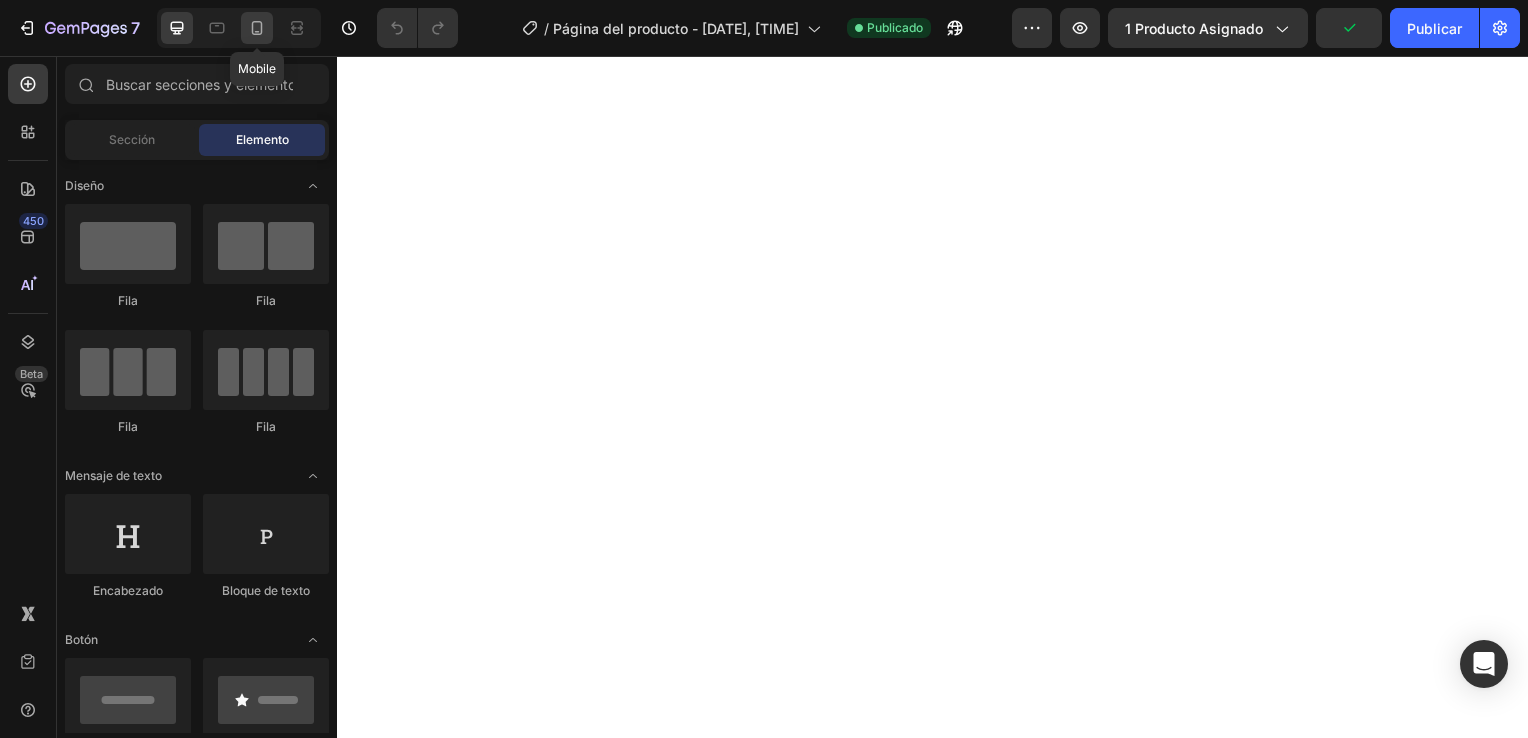 click 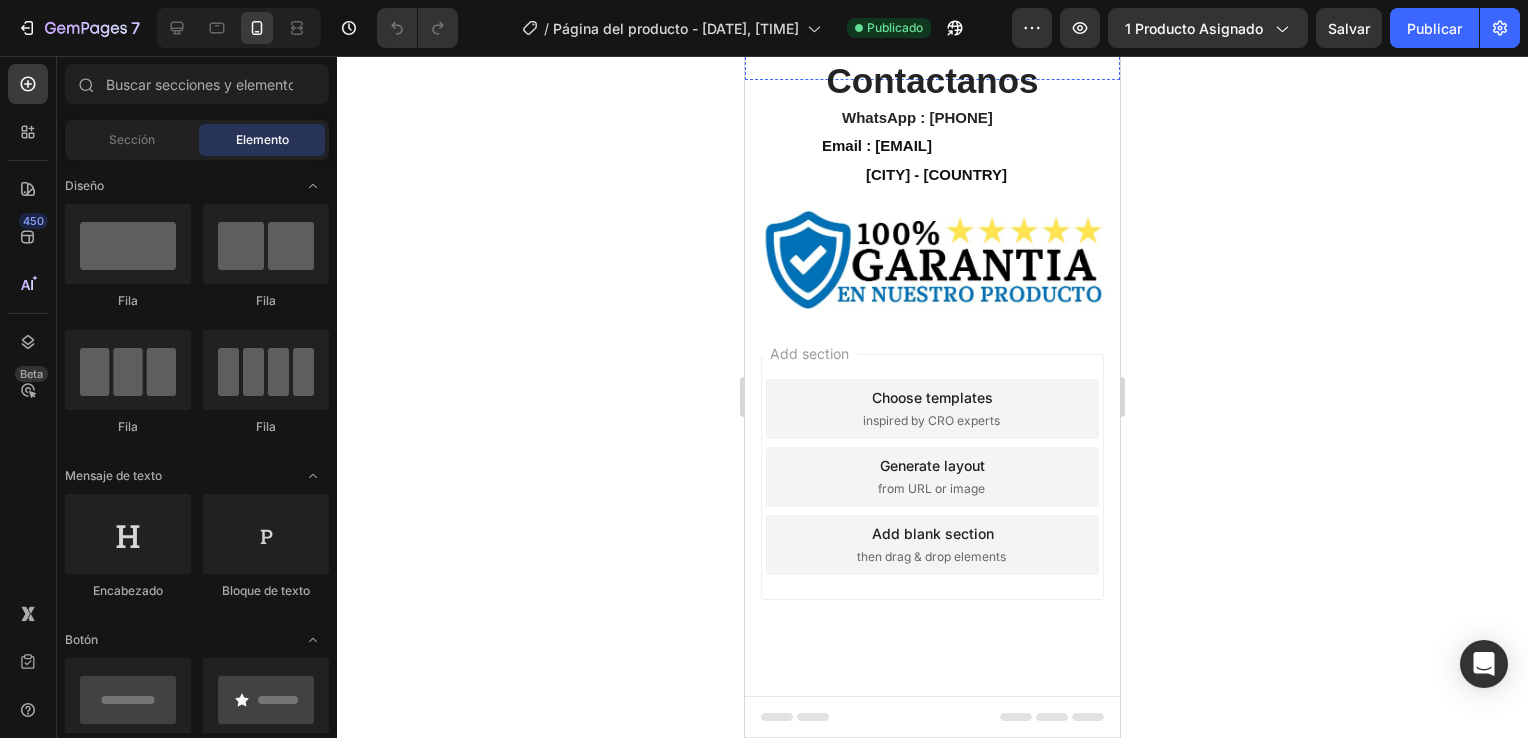 scroll, scrollTop: 5425, scrollLeft: 0, axis: vertical 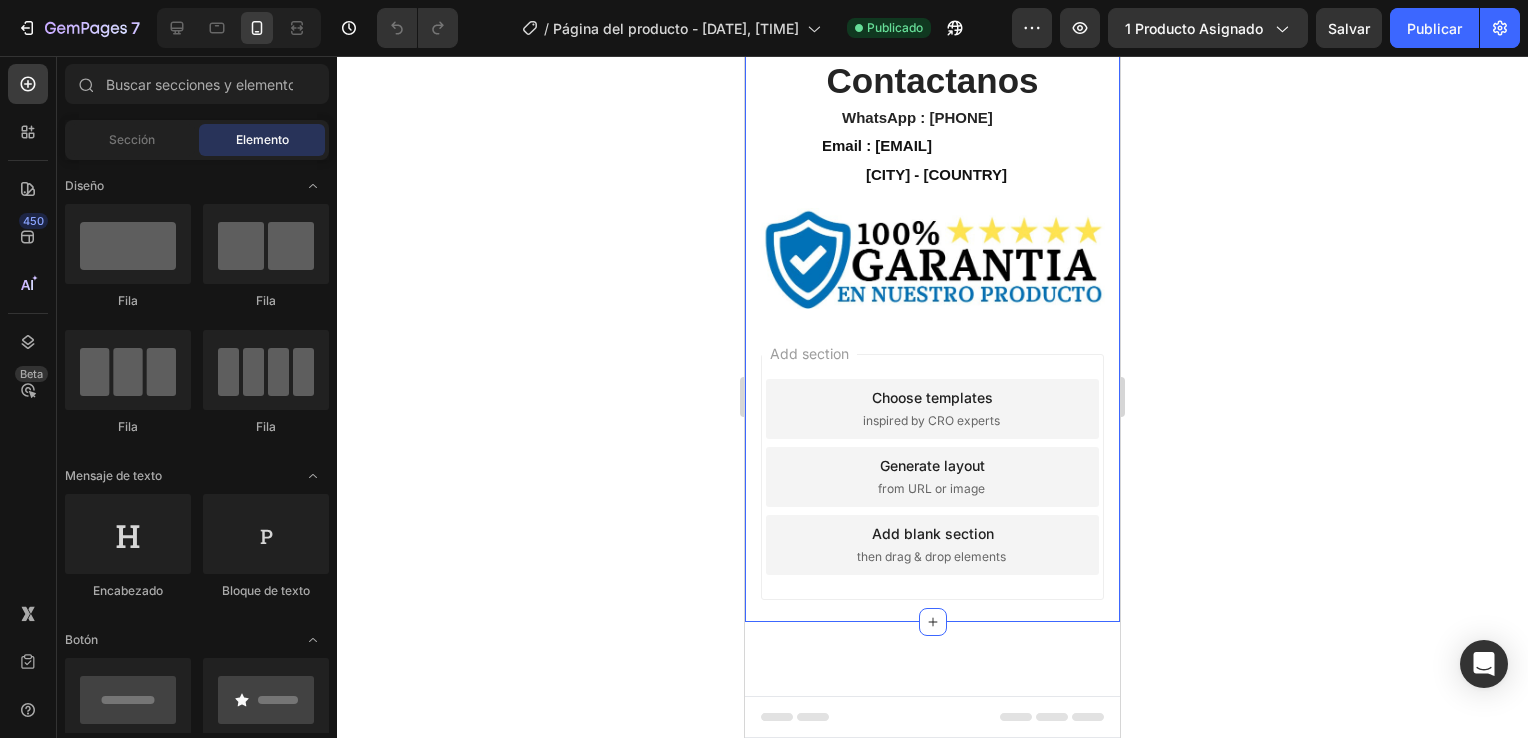 click on "Contactanos Heading Row WhatsApp : [PHONE] Text block Email : [EMAIL] Text block Row [CITY] - [COUNTRY] Text block Image Contact Form Row Section 5" at bounding box center (932, 299) 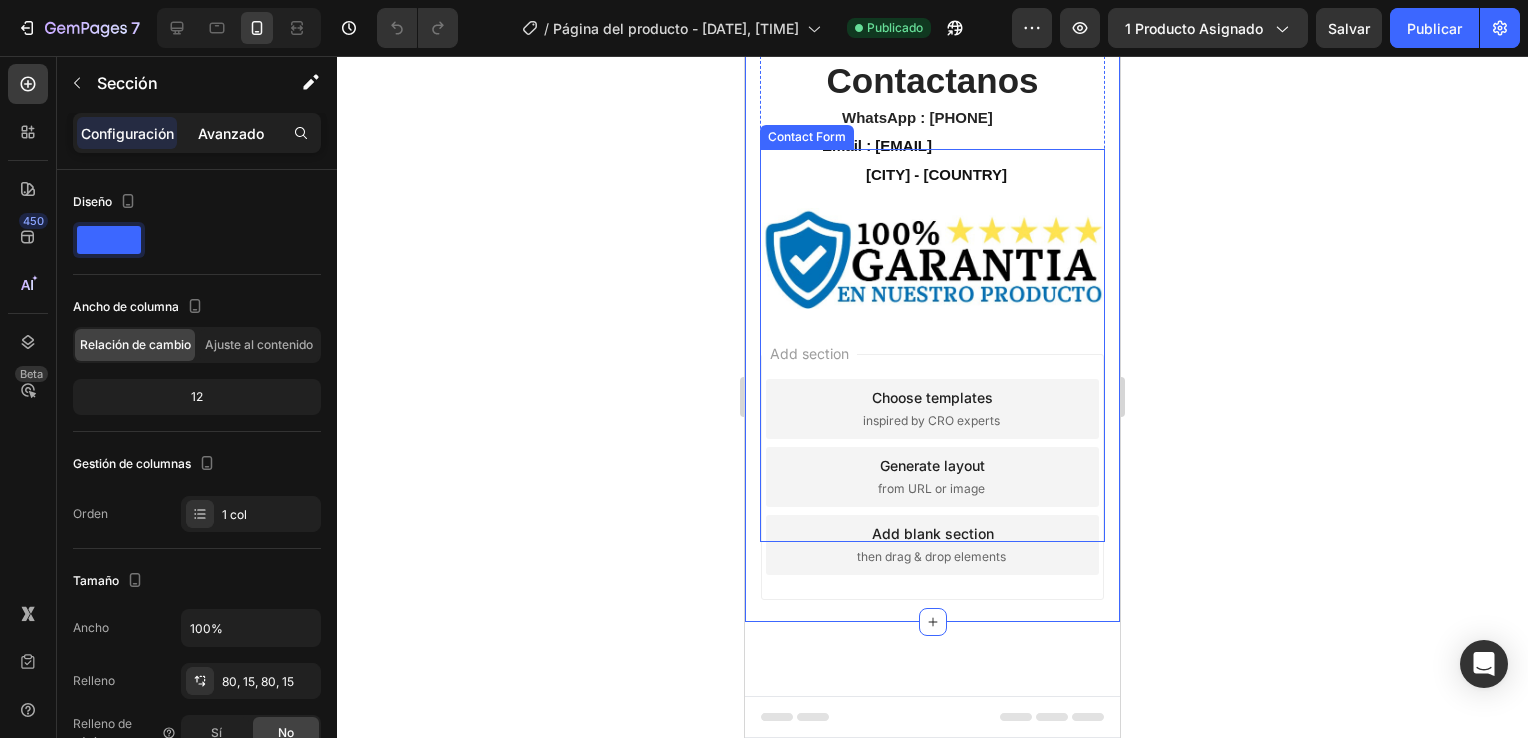 click on "Avanzado" at bounding box center (231, 133) 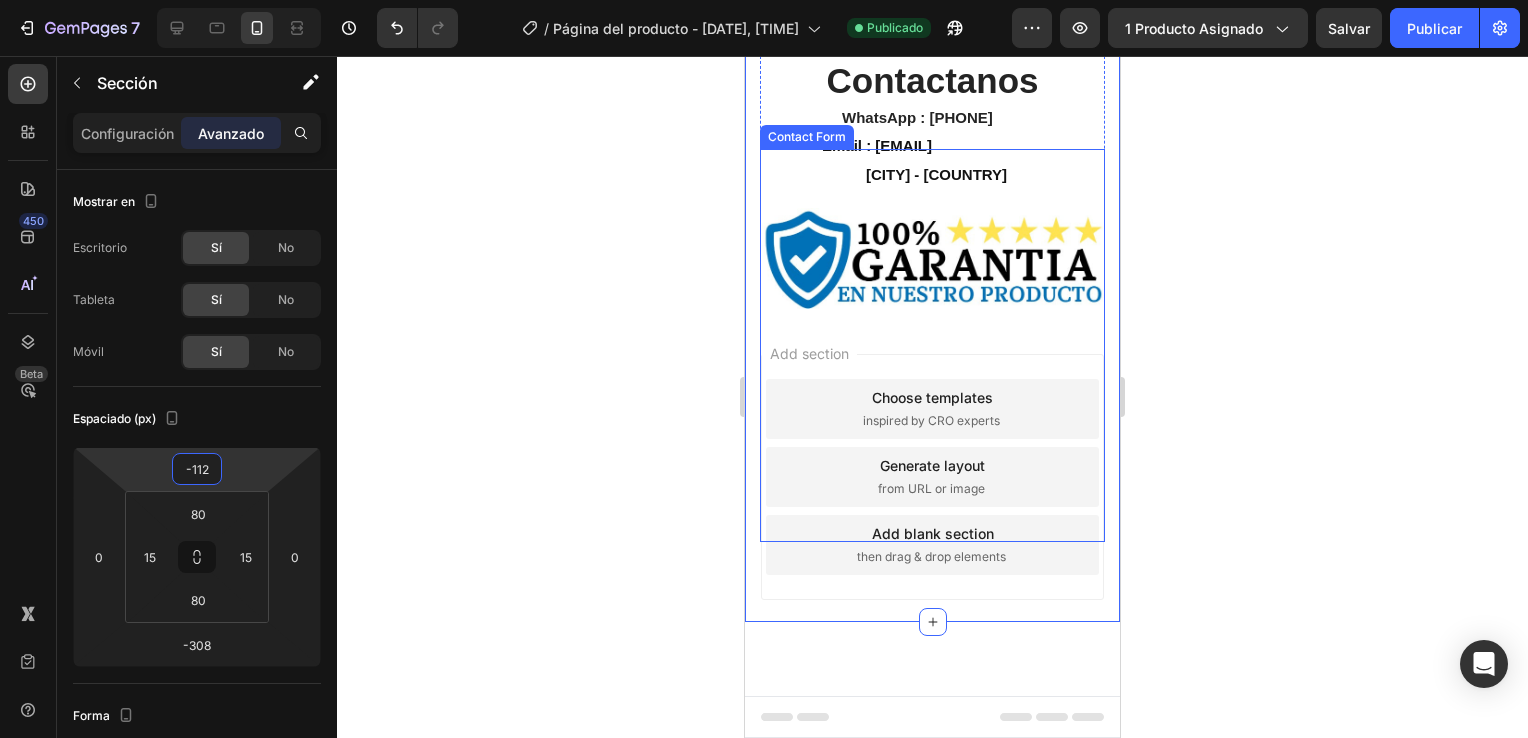 type on "-106" 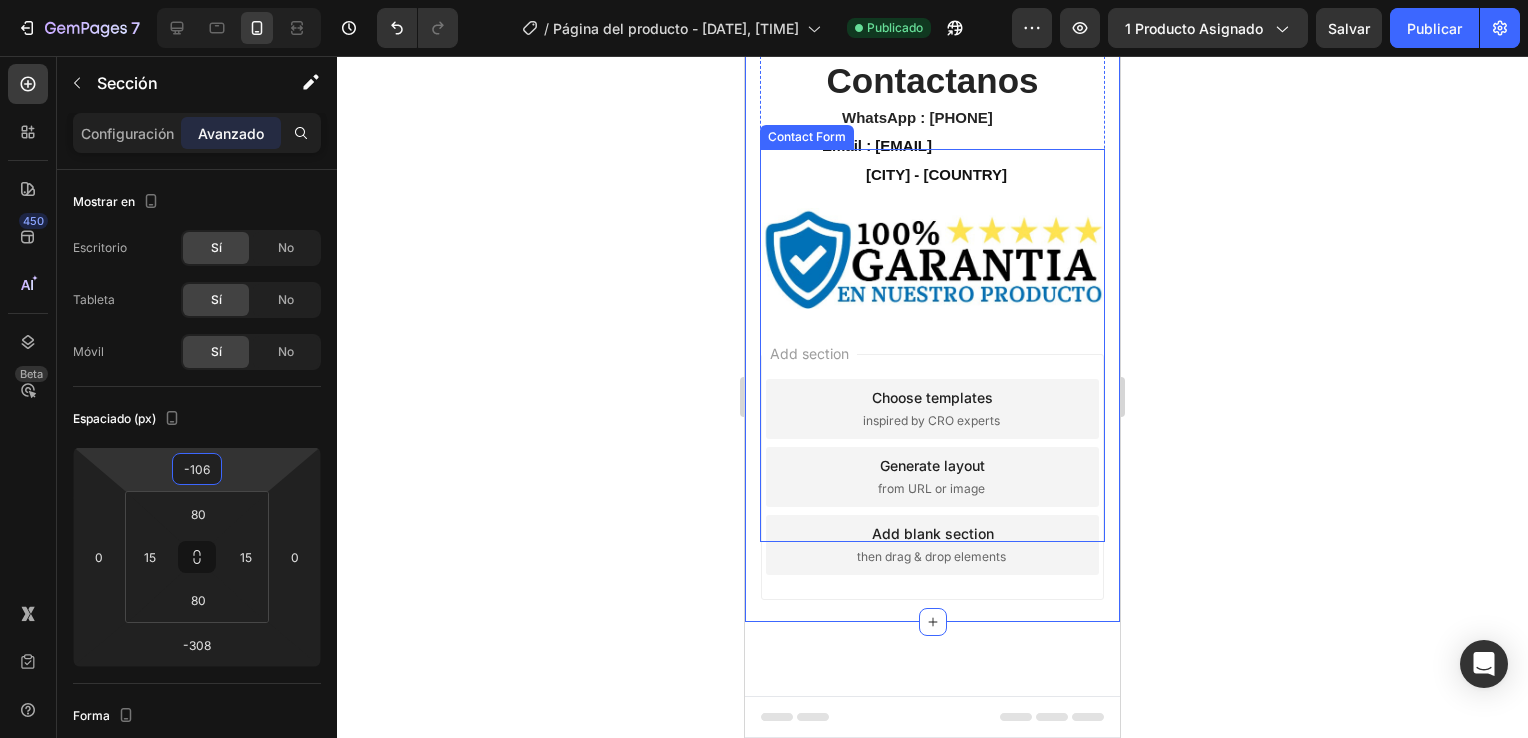 scroll, scrollTop: 5423, scrollLeft: 0, axis: vertical 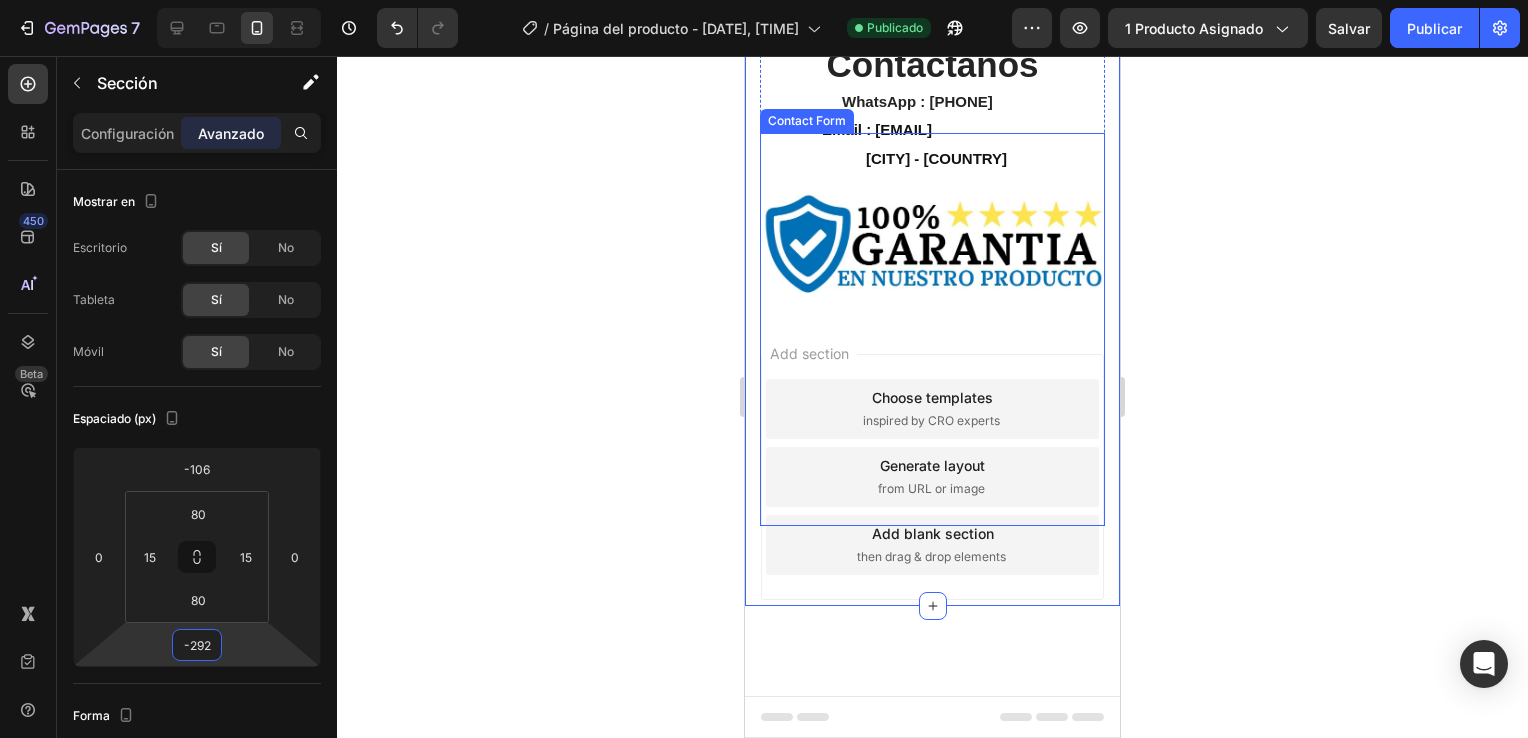 type on "-276" 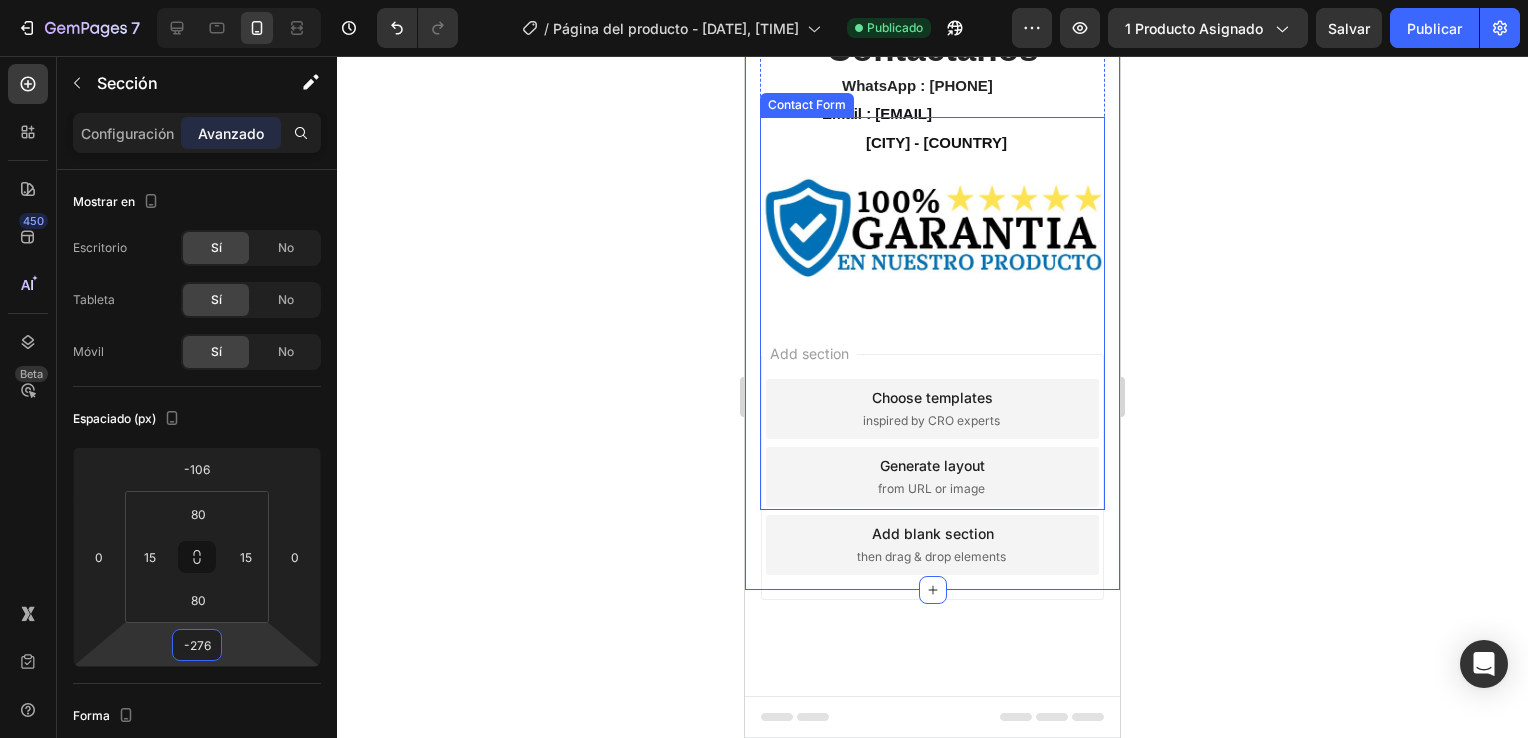 drag, startPoint x: 238, startPoint y: 644, endPoint x: 241, endPoint y: 628, distance: 16.27882 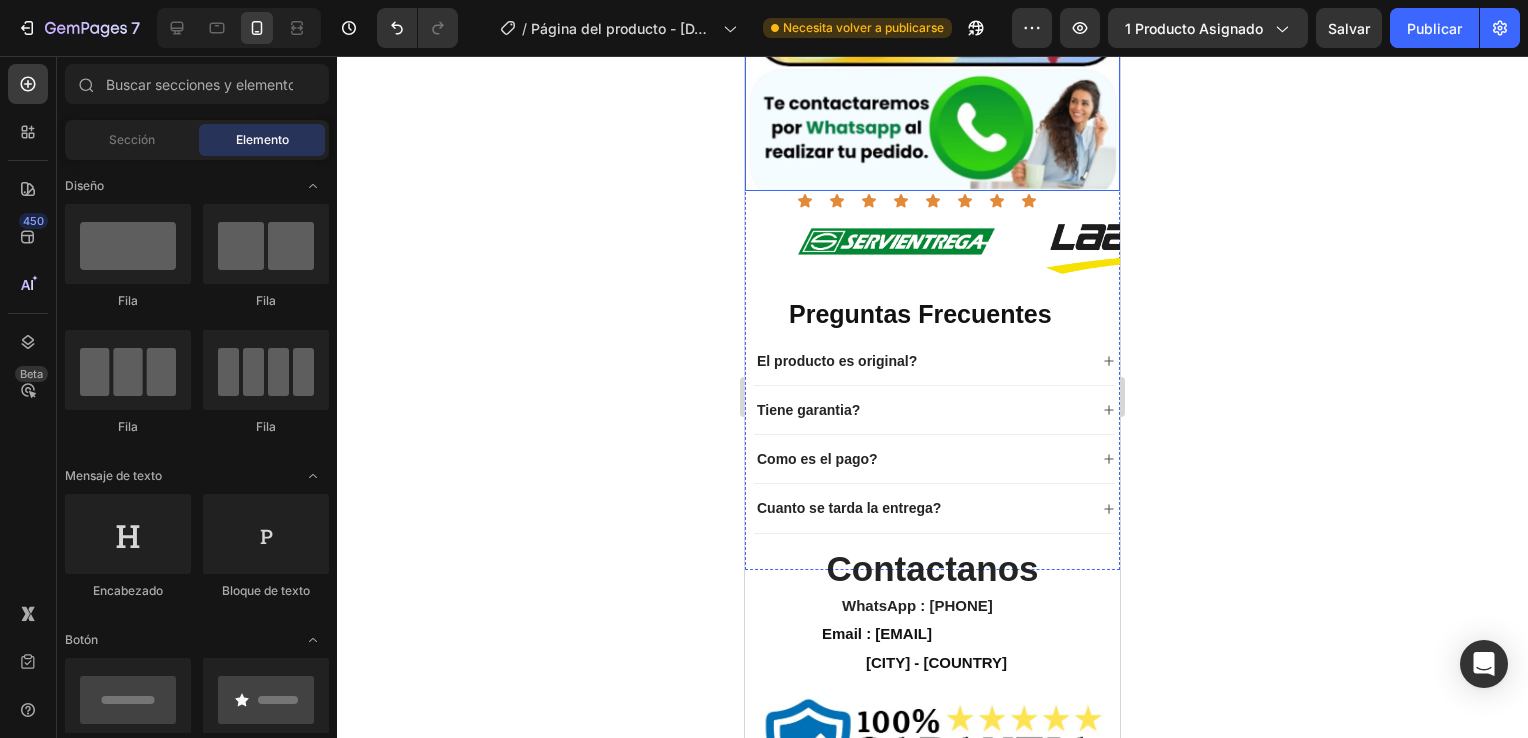 scroll, scrollTop: 4360, scrollLeft: 0, axis: vertical 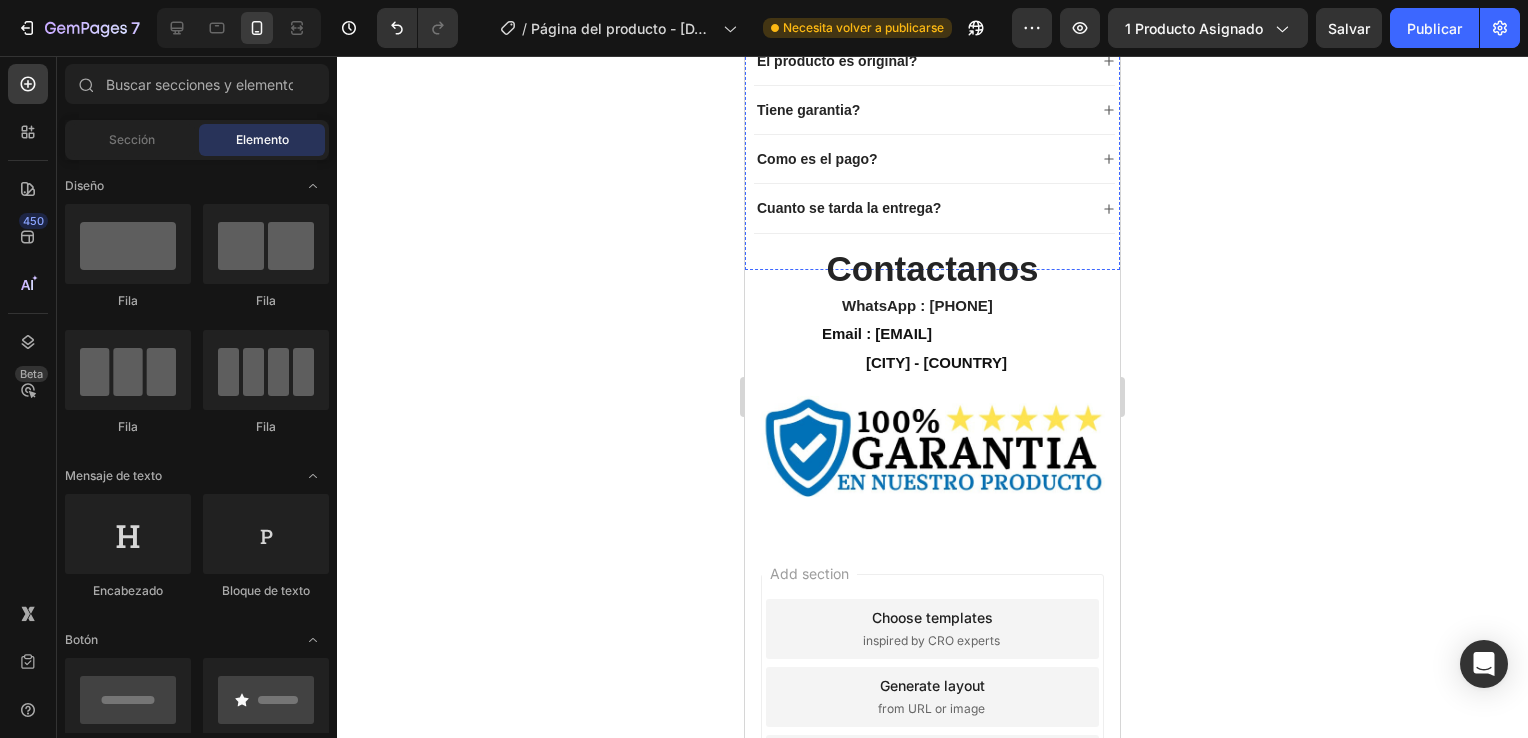 click on "Image Image Image" at bounding box center [1196, -52] 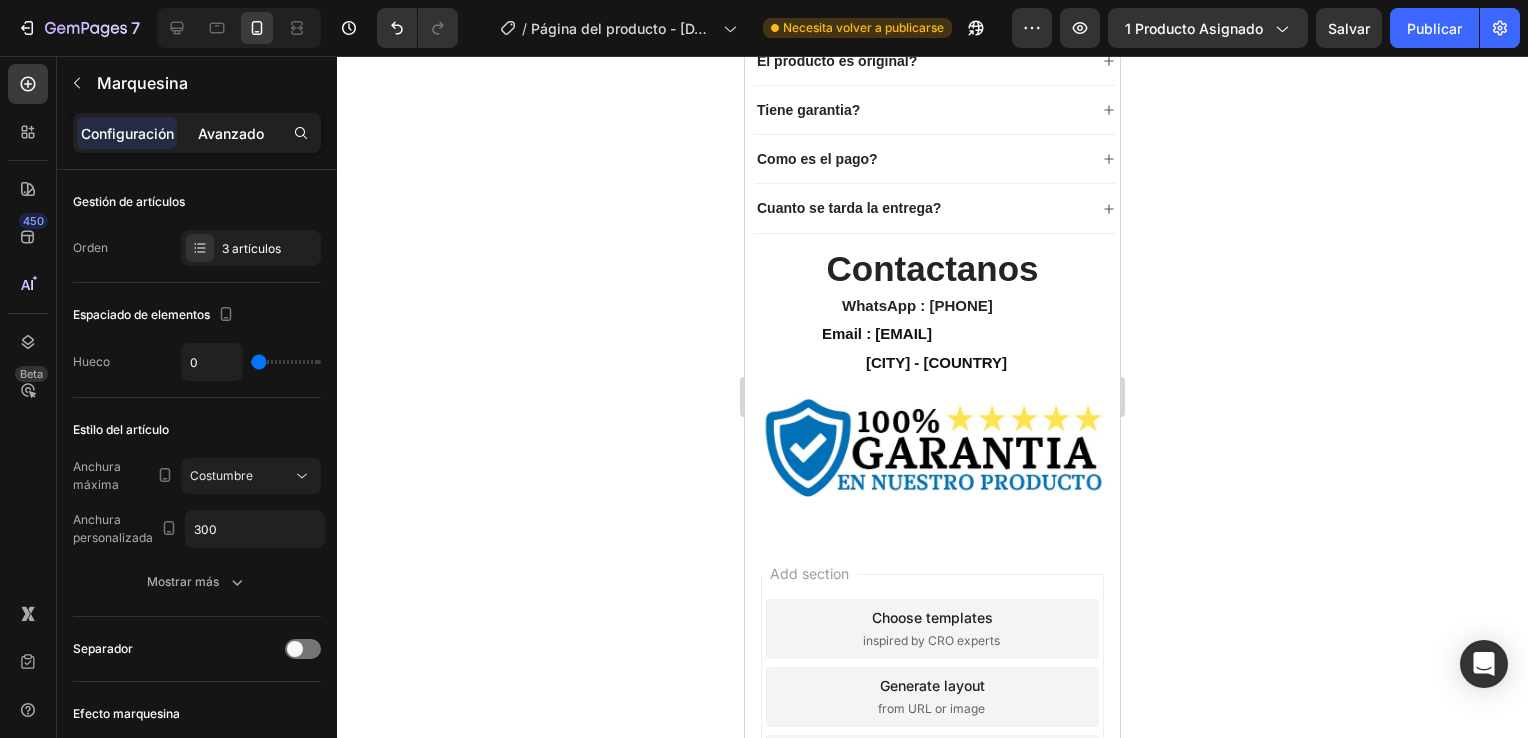 click on "Avanzado" 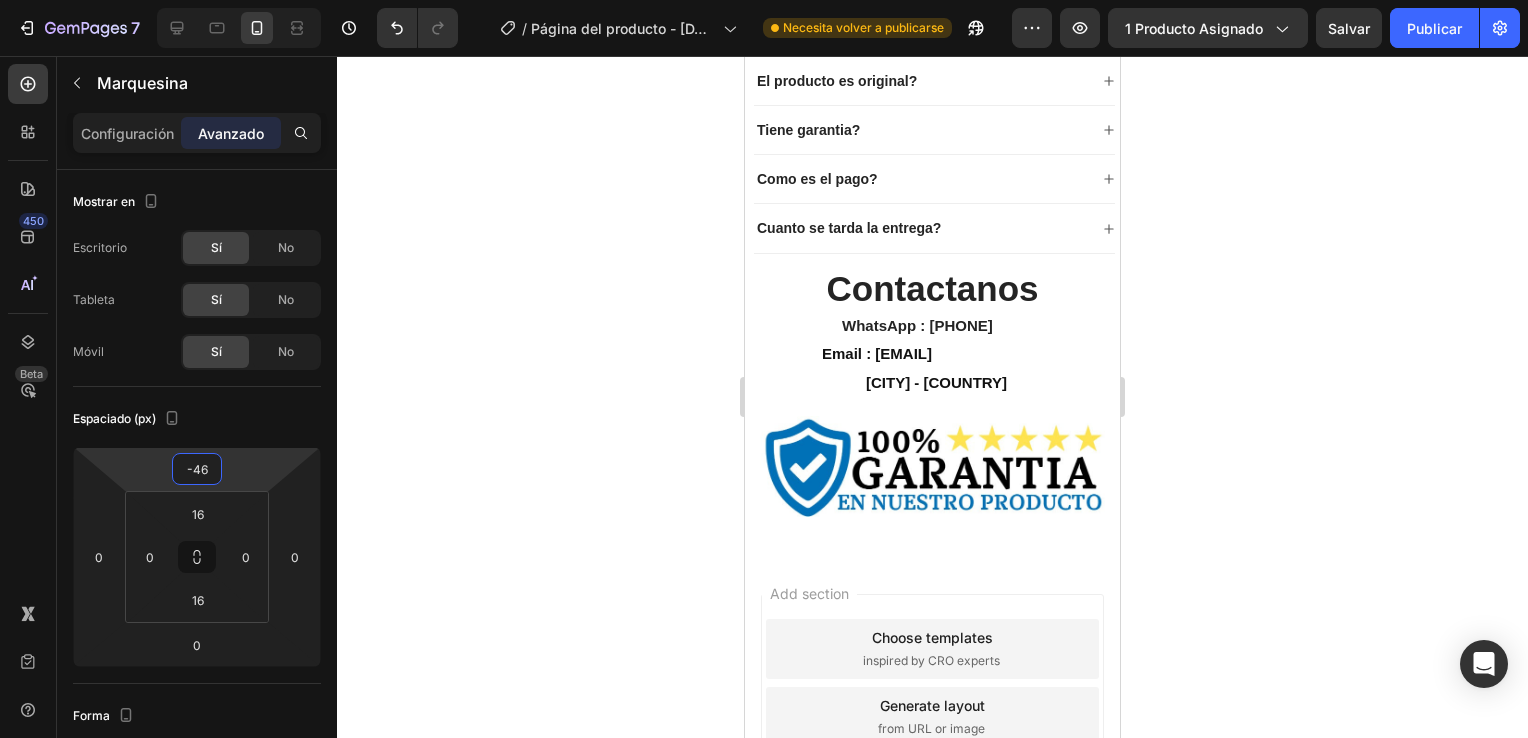 type on "-44" 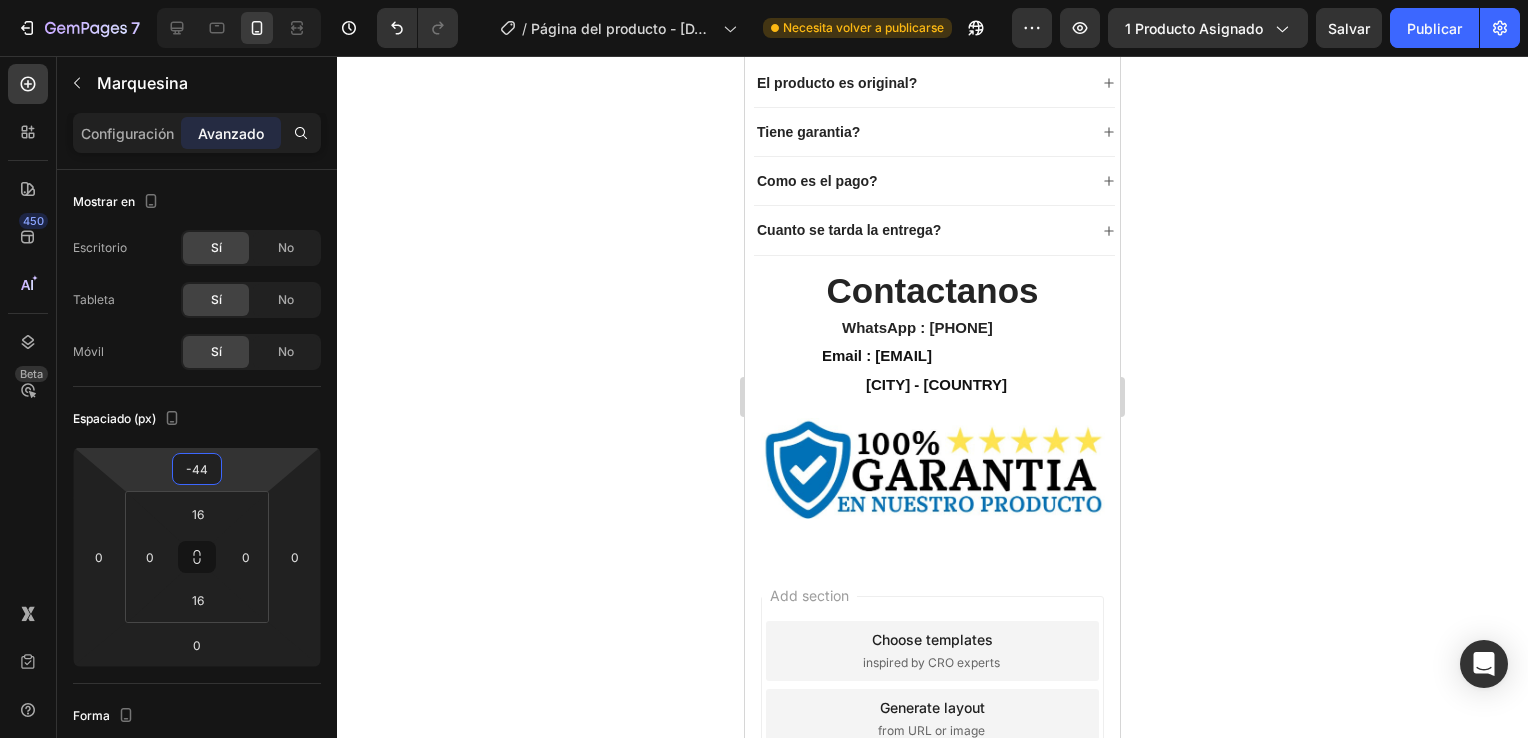 drag, startPoint x: 243, startPoint y: 461, endPoint x: 242, endPoint y: 450, distance: 11.045361 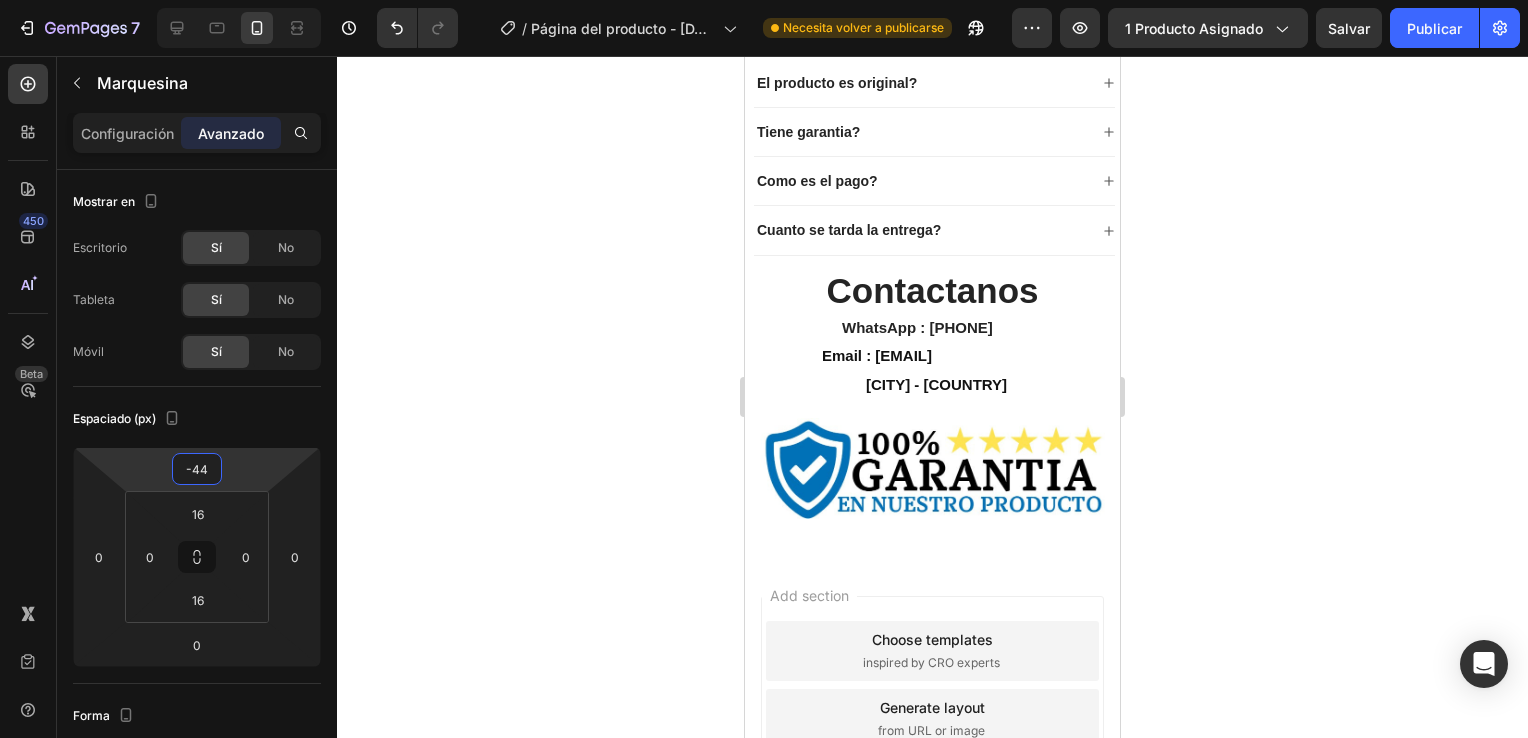 click on "7   /  Página del producto - 29 de julio, 20:35:38 Necesita volver a publicarse Preview 1 producto asignado  Salvar   Publicar  450 Beta Sections(18) Elements(84) Sección Elemento Hero Section Product Detail Brands Trusted Badges Guarantee Product Breakdown How to use Testimonials Compare Bundle FAQs Social Proof Brand Story Product List Collection Blog List Contact Sticky Add to Cart Custom Footer Browse Library 450 Diseño
Fila
Fila
Fila
Fila Mensaje de texto
Encabezado
Bloque de texto Botón
Botón
Botón Medio
Imagen
Imagen" at bounding box center [764, 0] 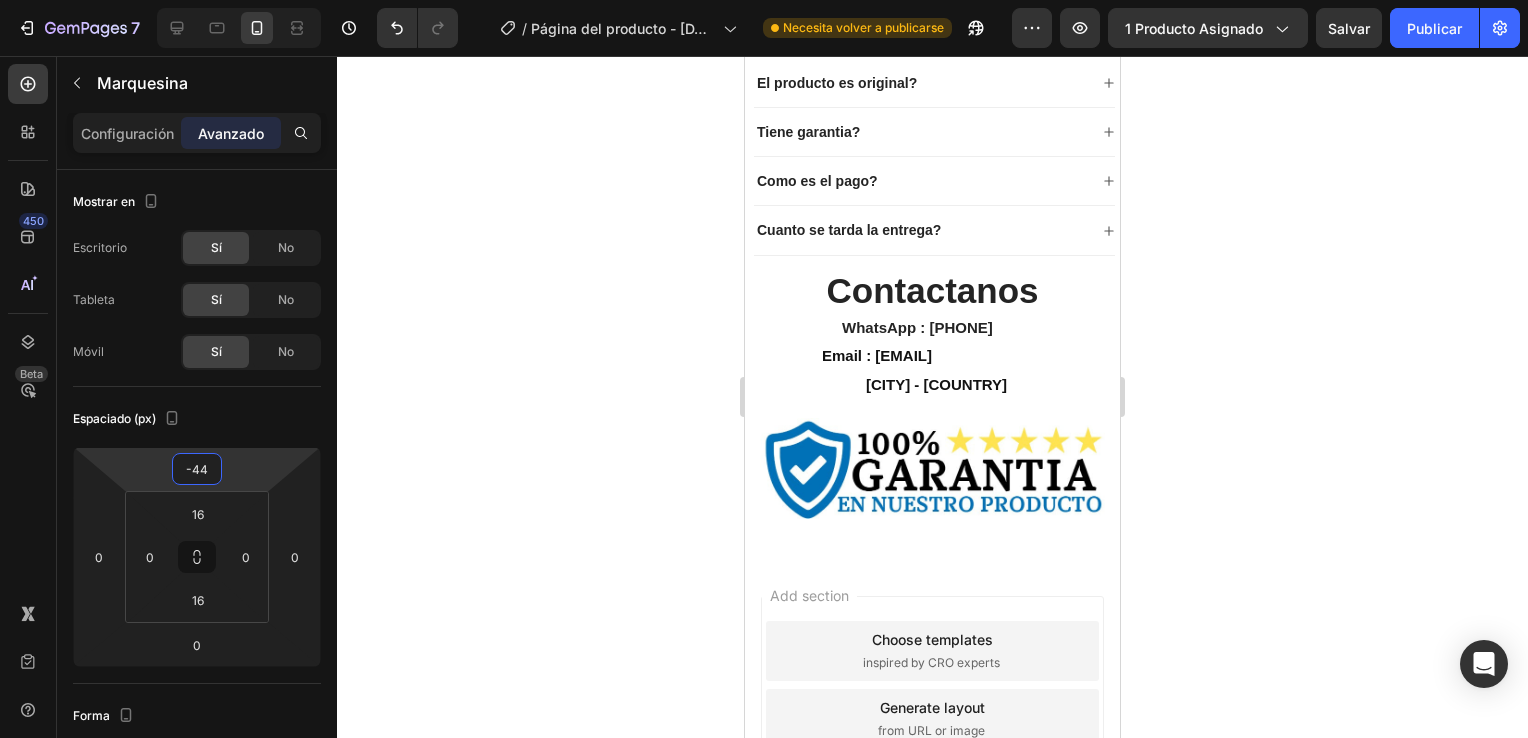 click 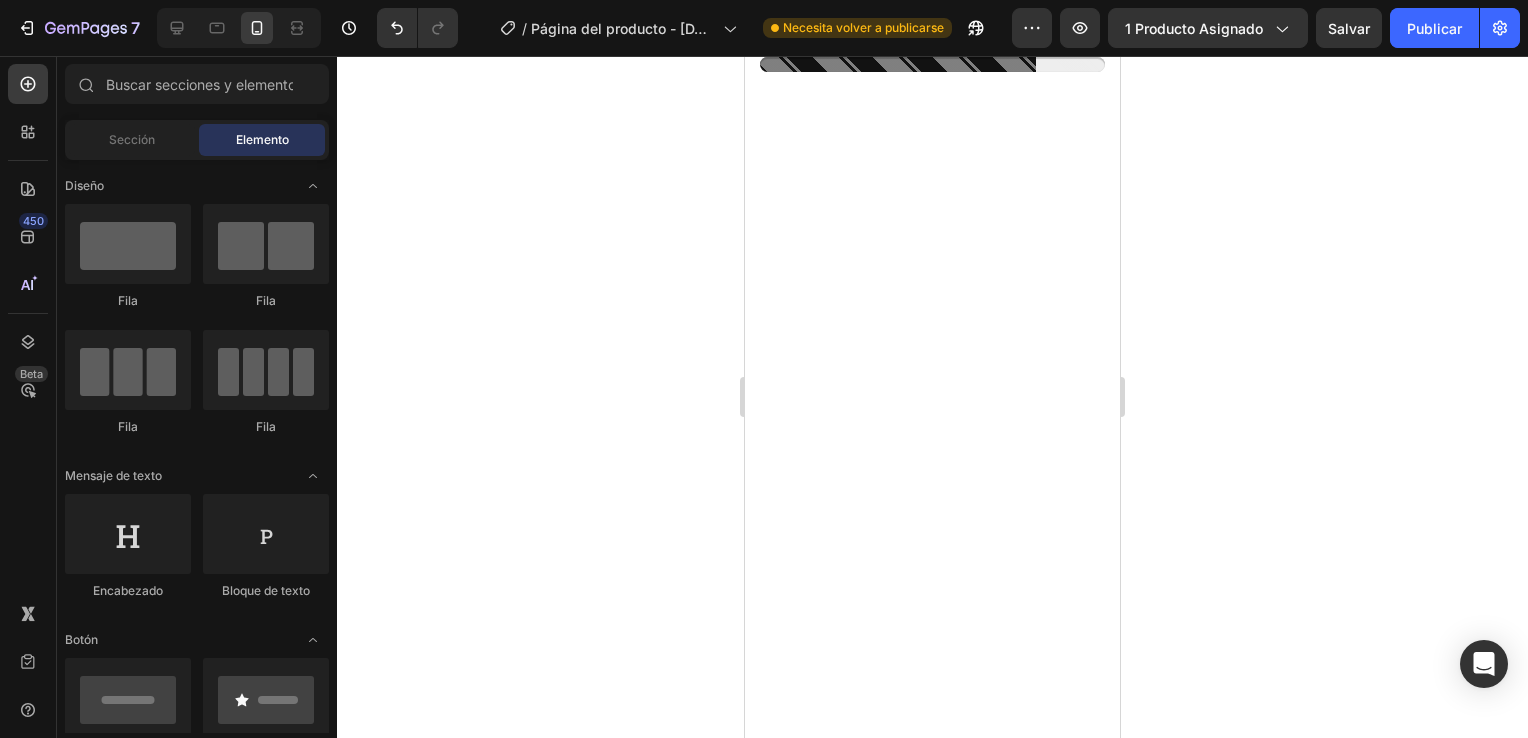 scroll, scrollTop: 0, scrollLeft: 0, axis: both 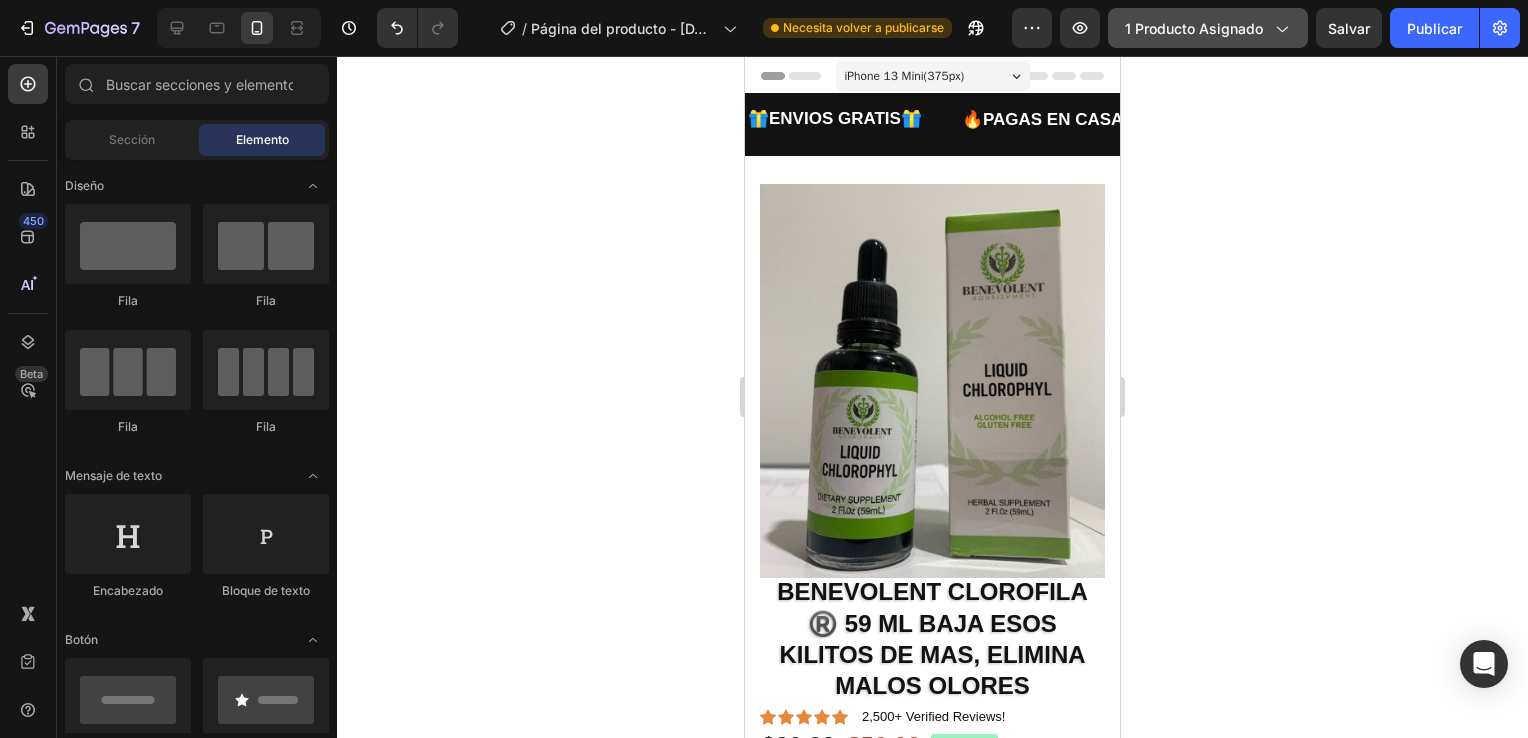 click on "1 producto asignado" 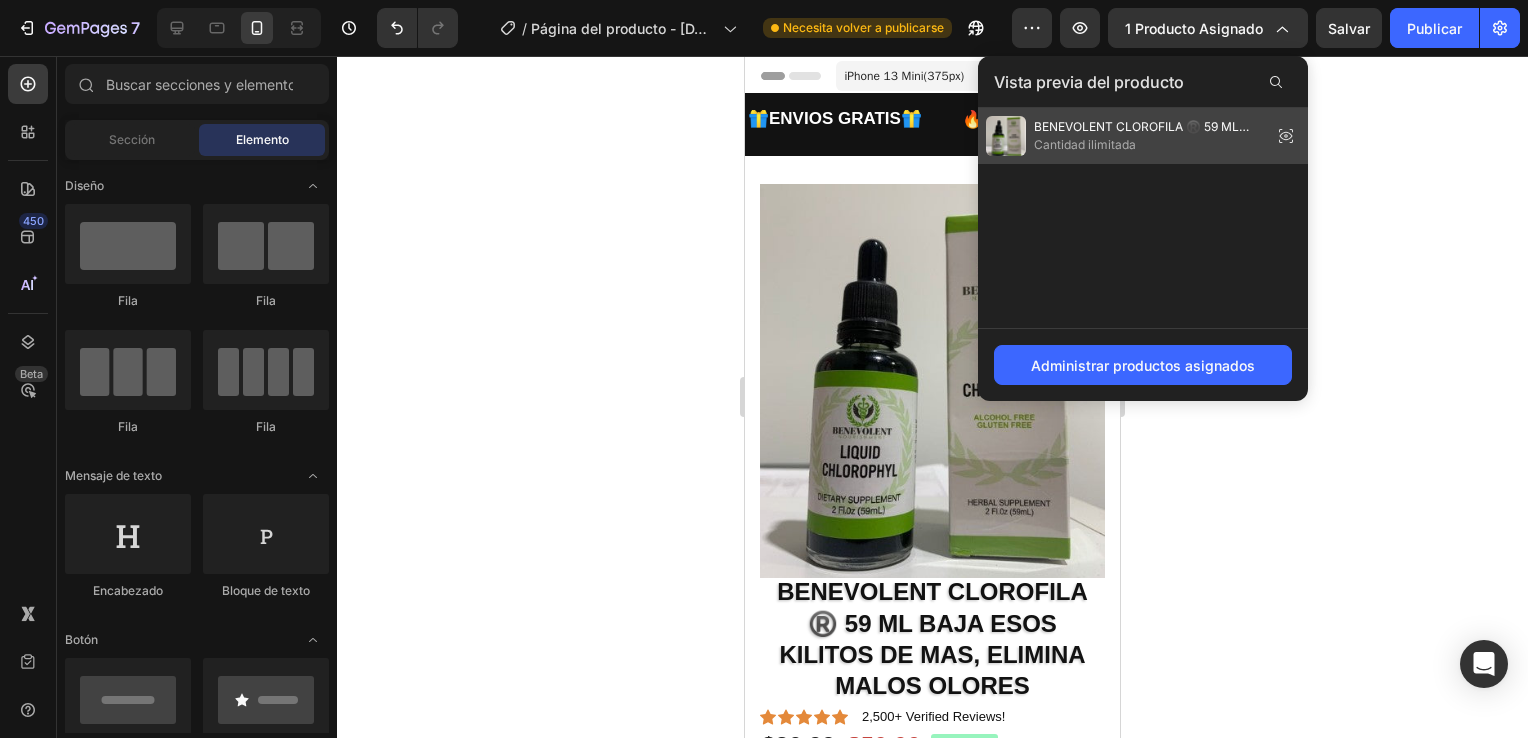 click on "Cantidad ilimitada" at bounding box center [1149, 145] 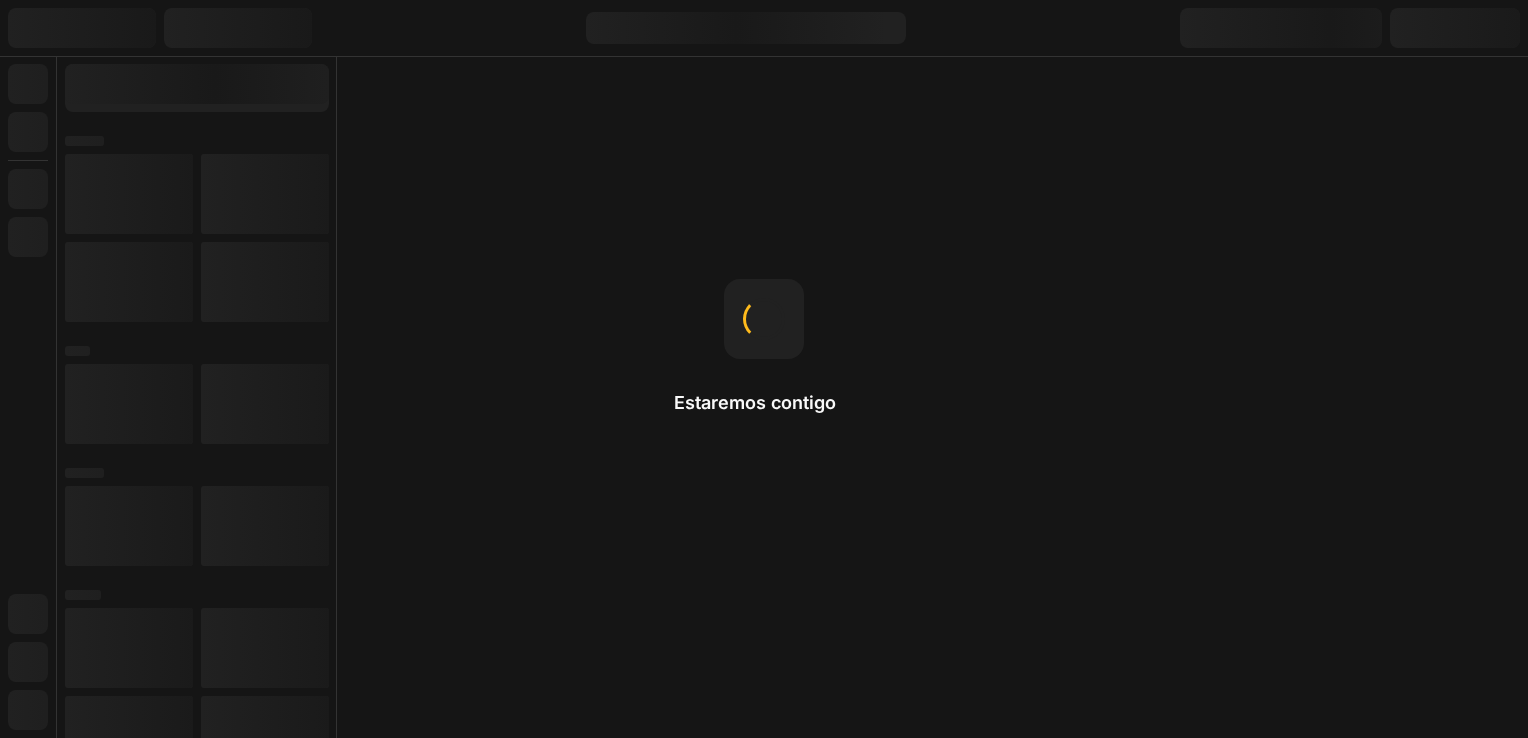 scroll, scrollTop: 0, scrollLeft: 0, axis: both 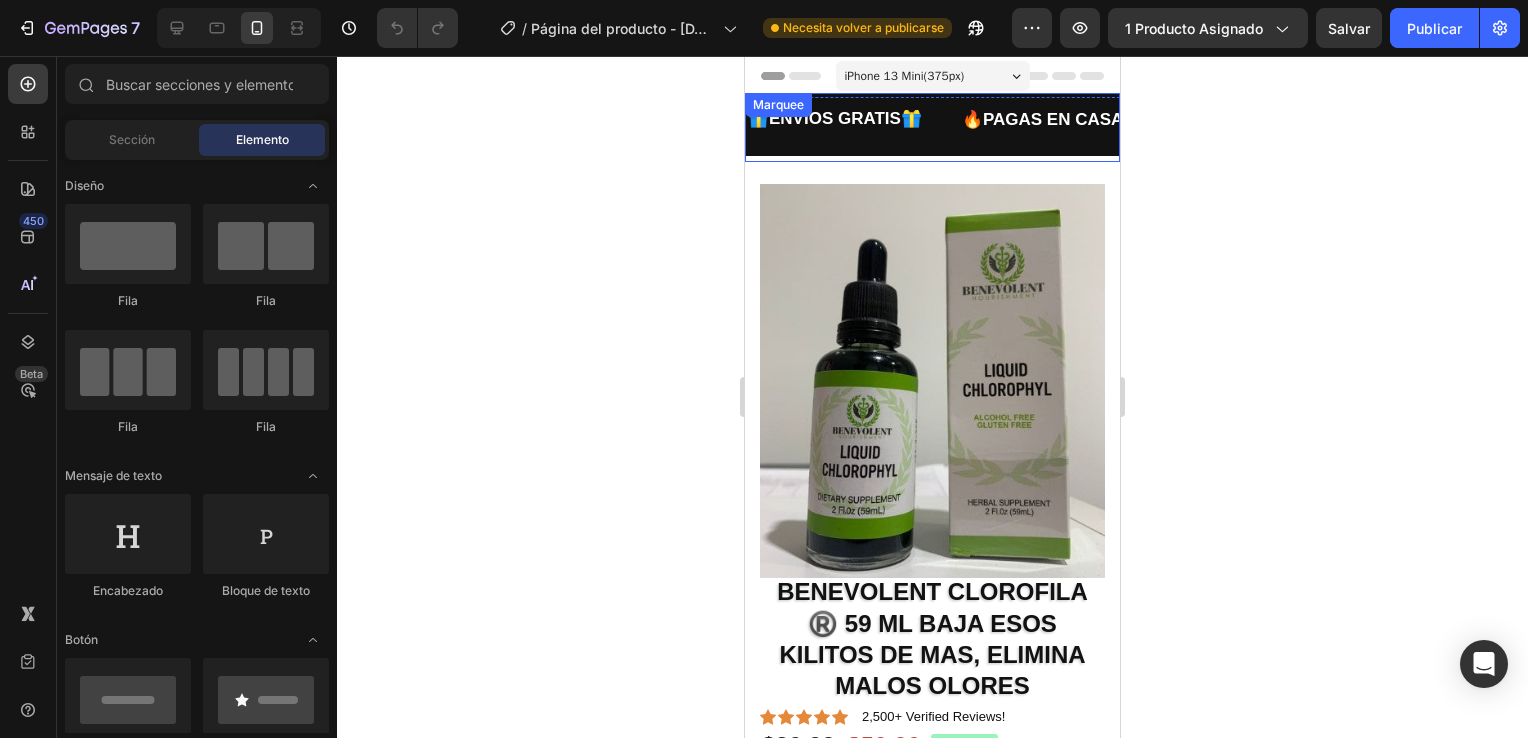 click on "🎁ENVIOS GRATIS🎁 Text Block" at bounding box center [853, 127] 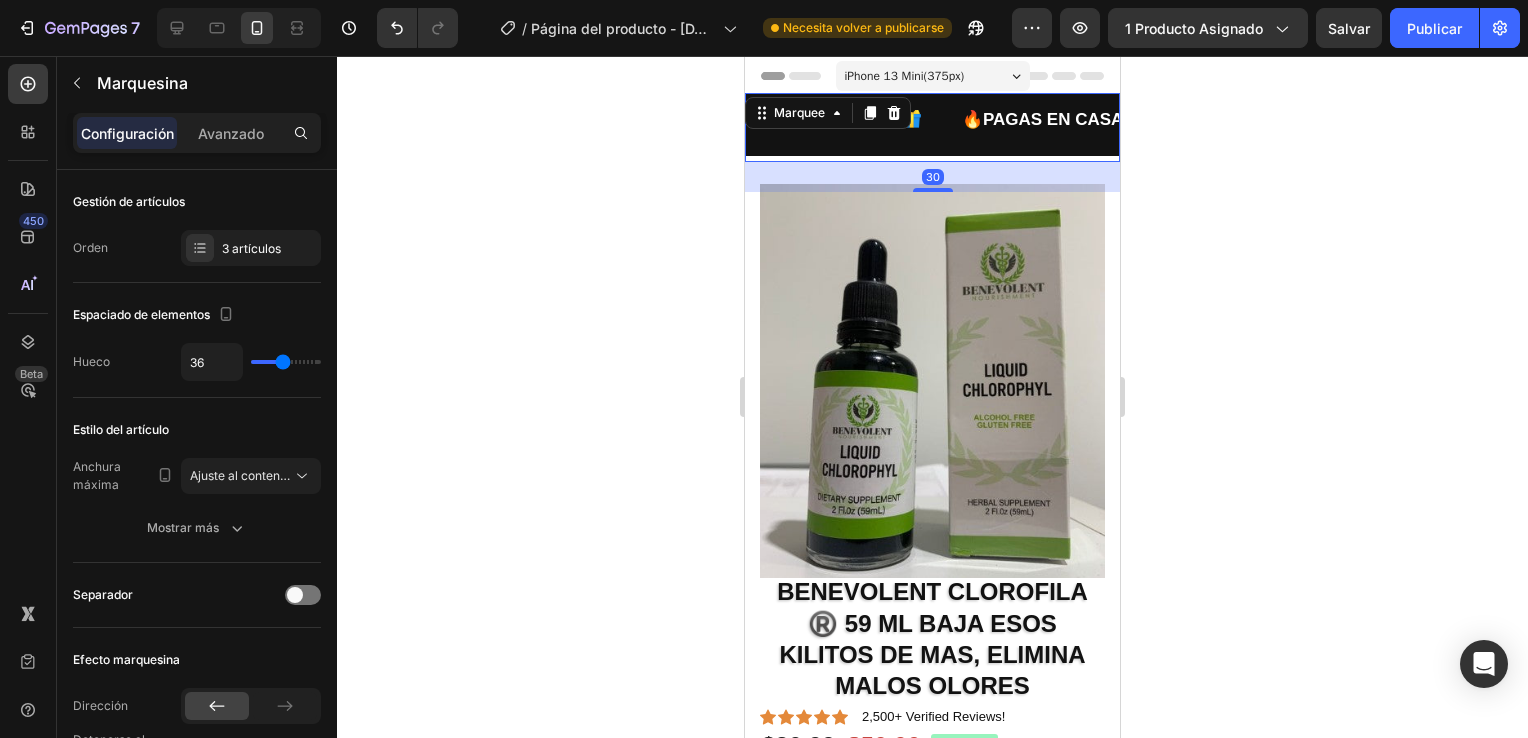 click on "🎁ENVIOS GRATIS🎁 Text Block" at bounding box center (853, 127) 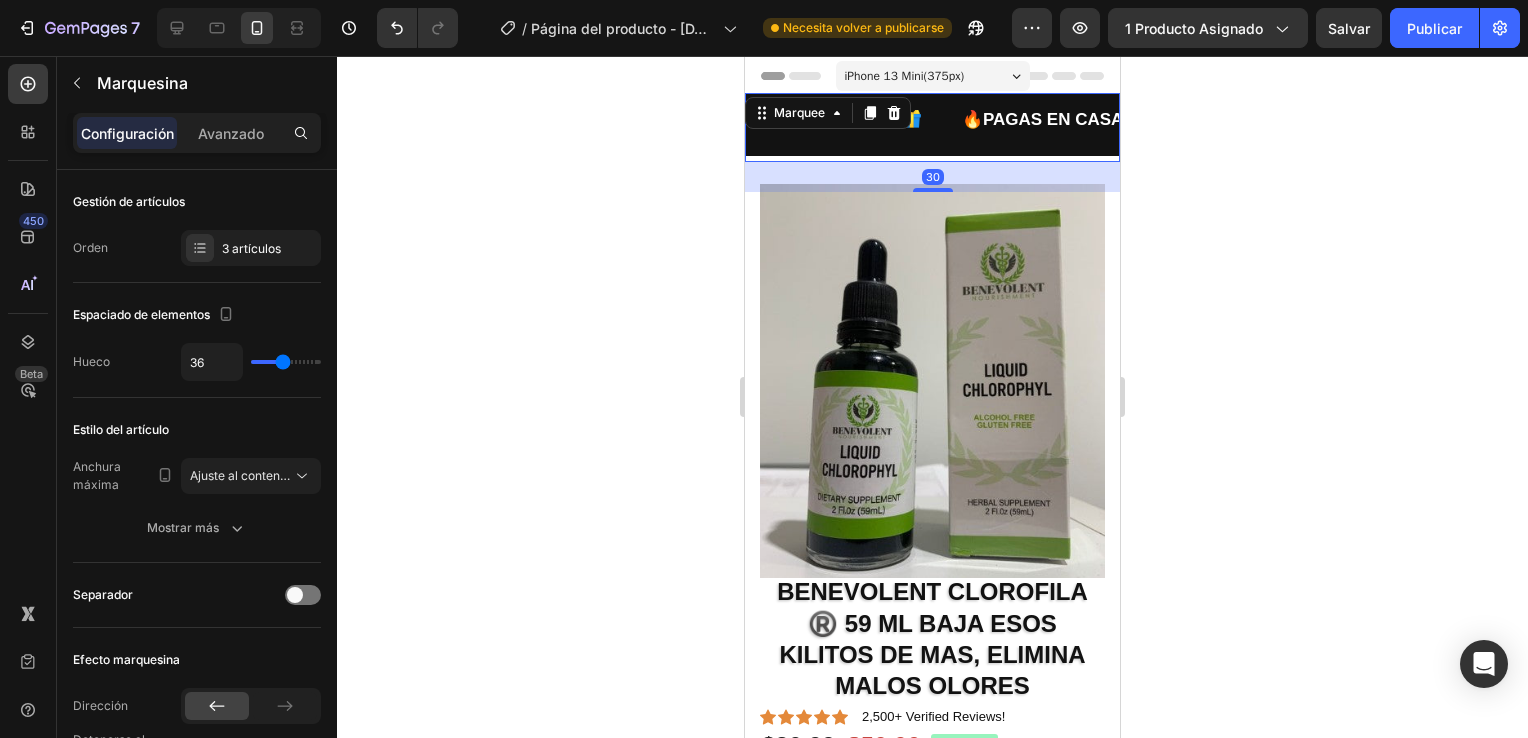 click 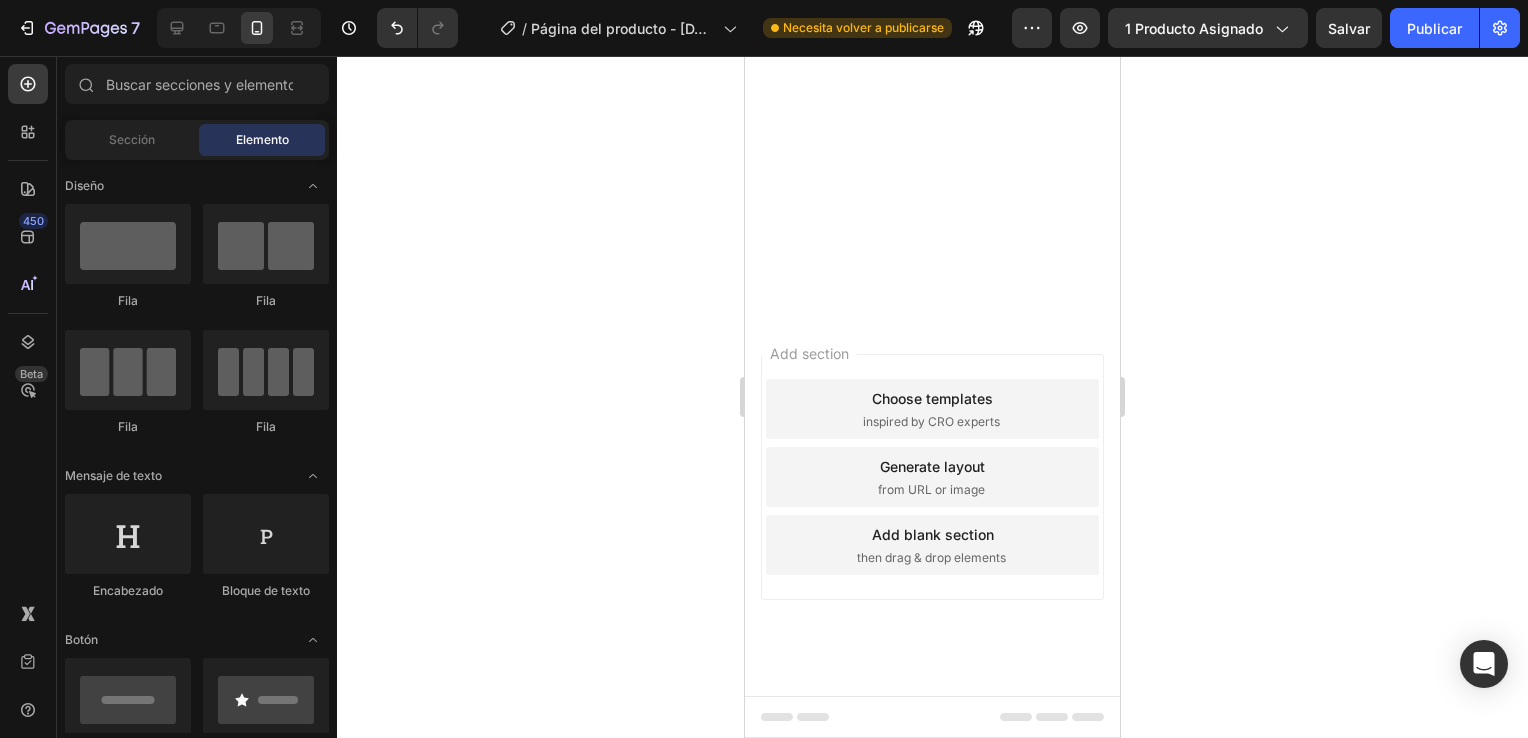 scroll, scrollTop: 1400, scrollLeft: 0, axis: vertical 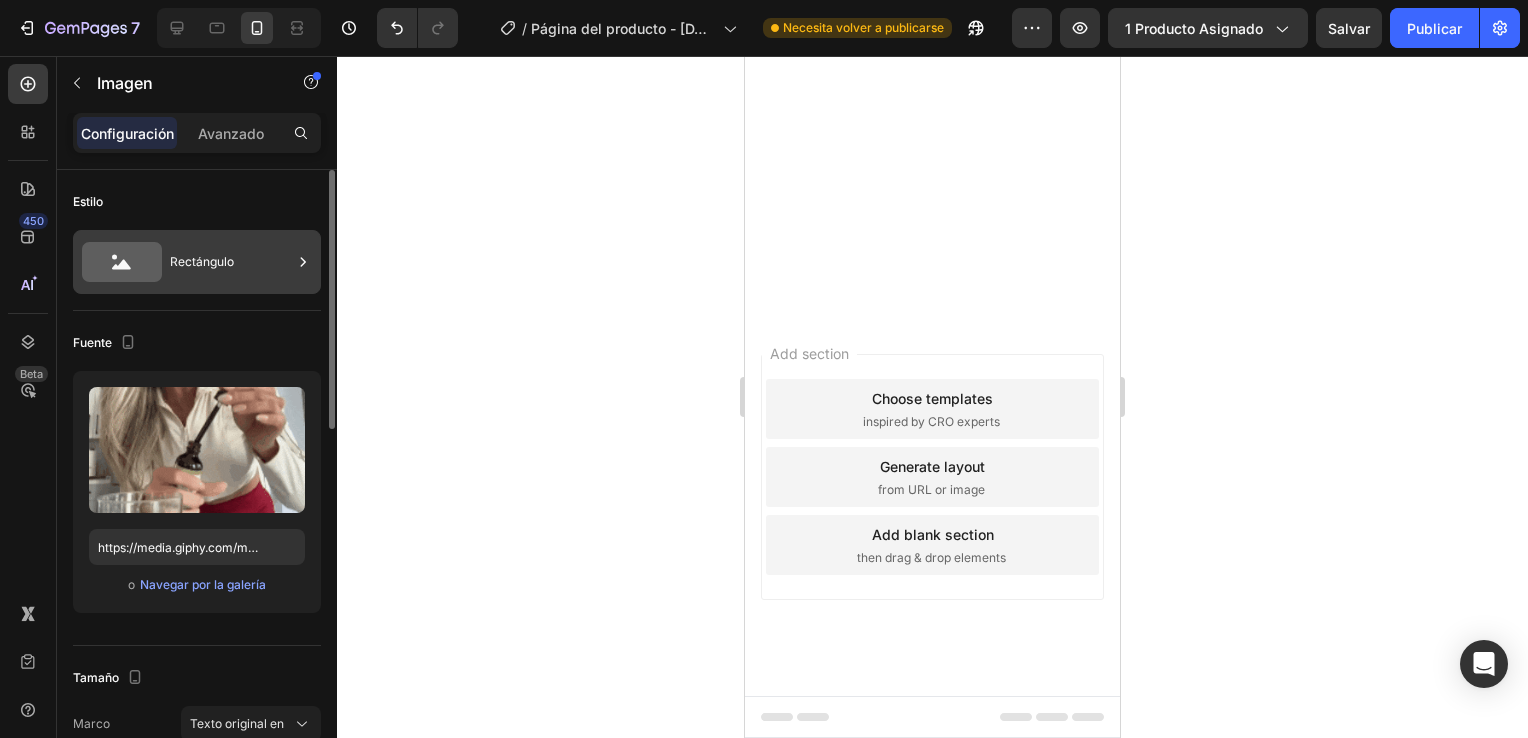 click on "Rectángulo" at bounding box center (231, 262) 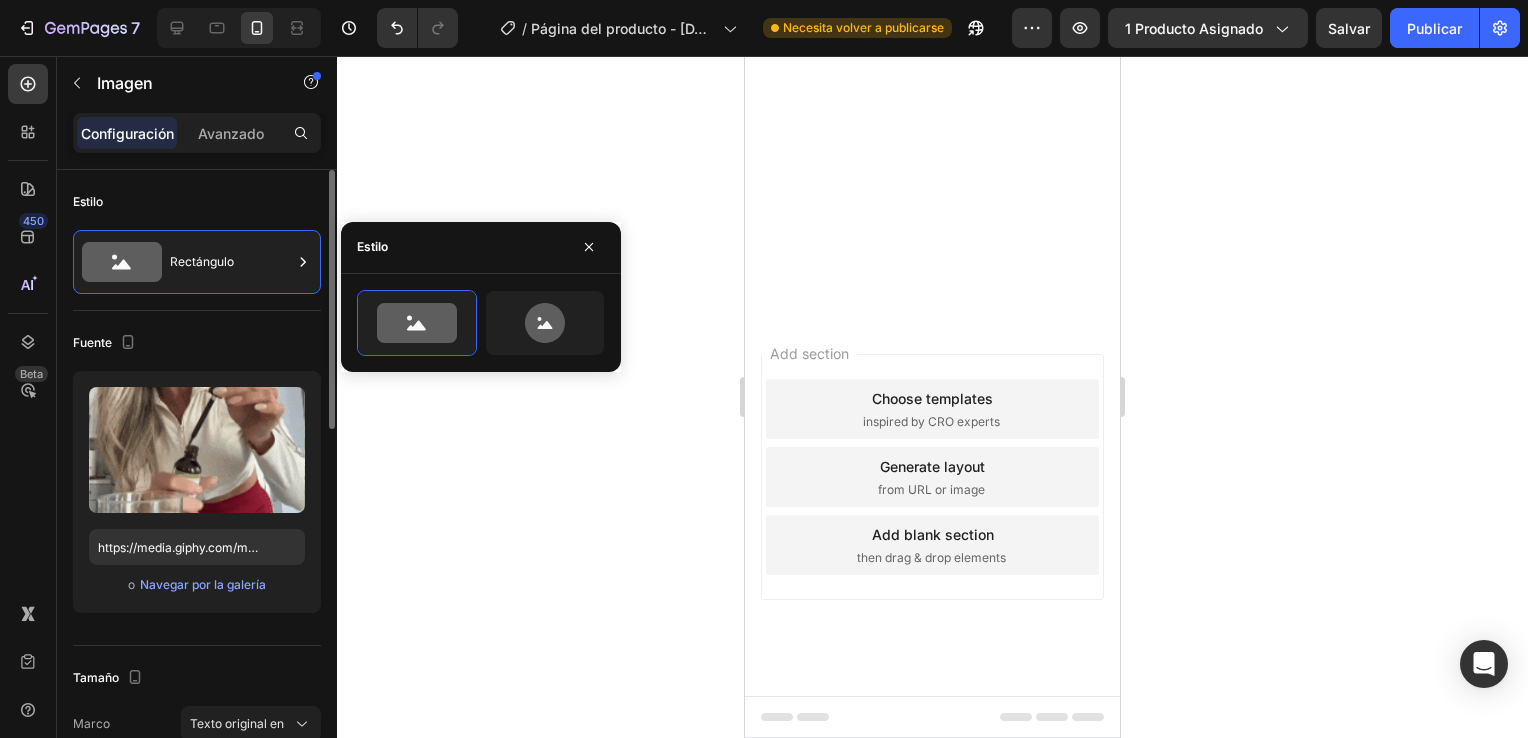 click on "Estilo" at bounding box center (197, 202) 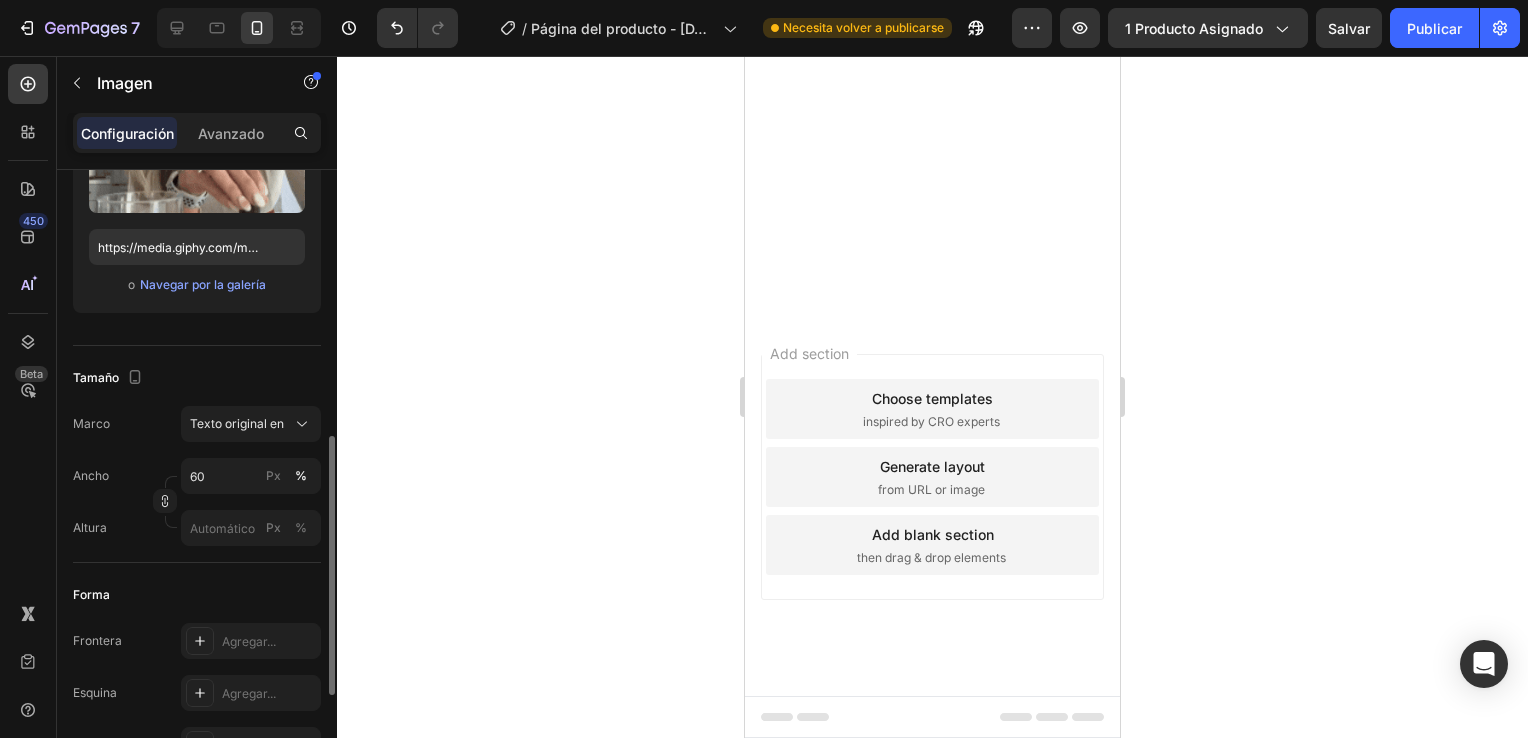 scroll, scrollTop: 400, scrollLeft: 0, axis: vertical 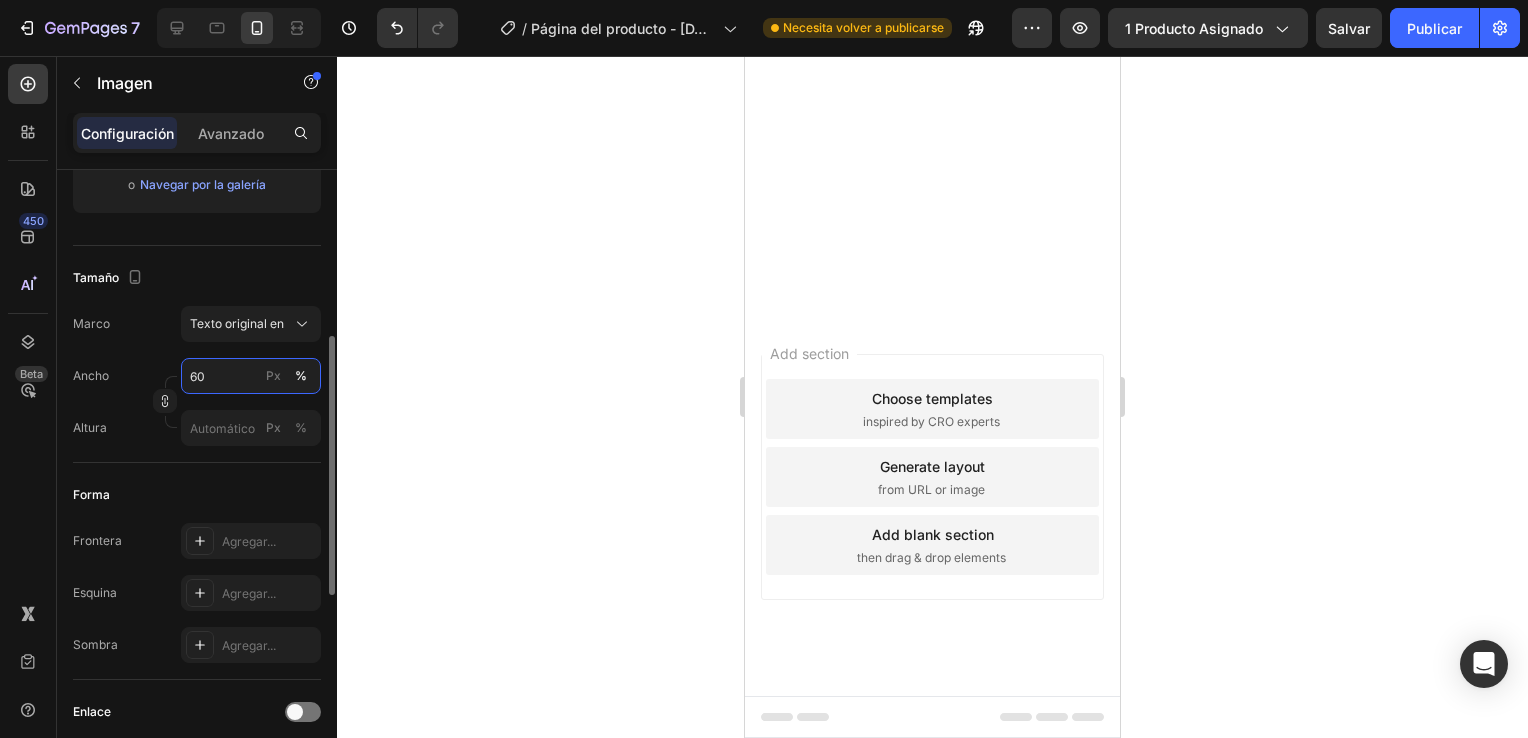 click on "60" at bounding box center [251, 376] 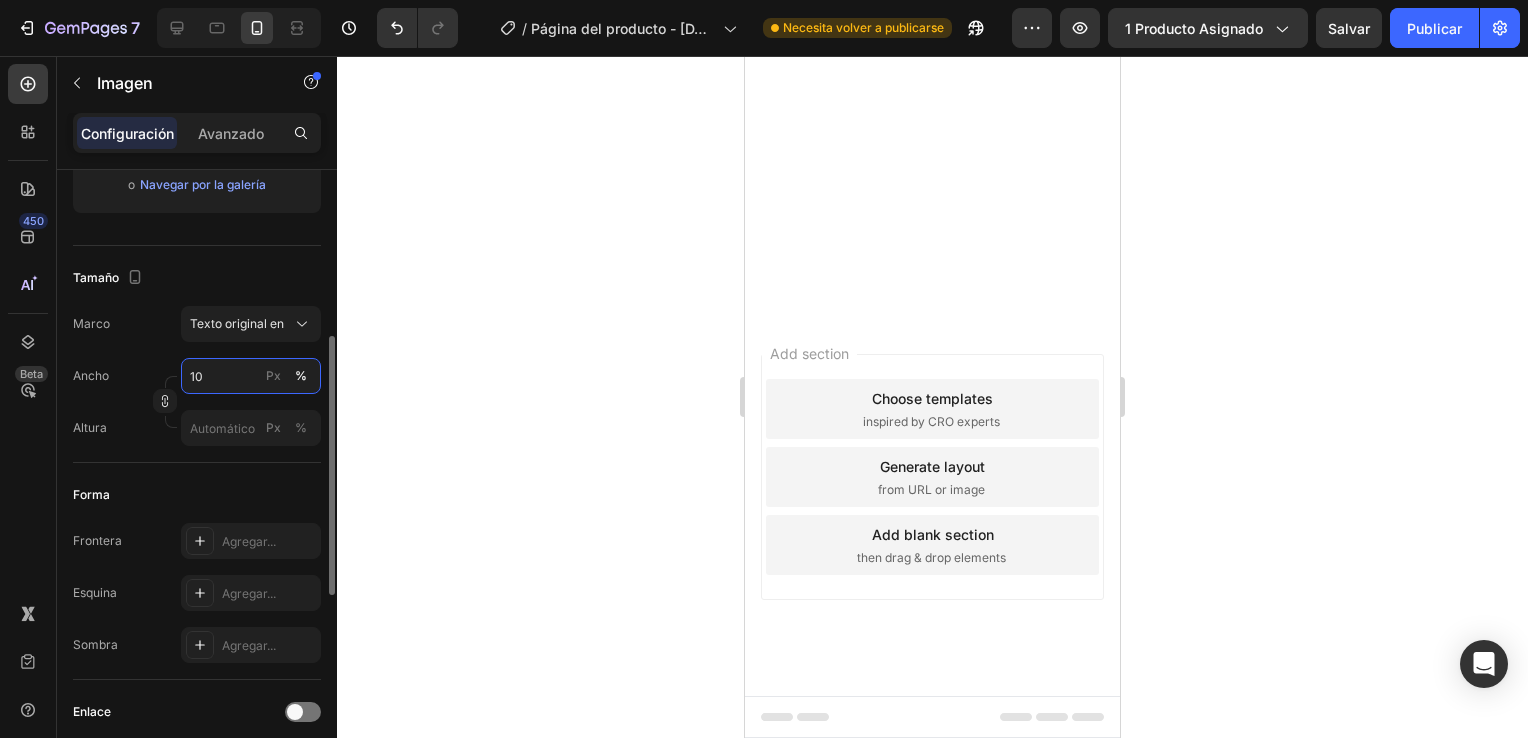 type on "100" 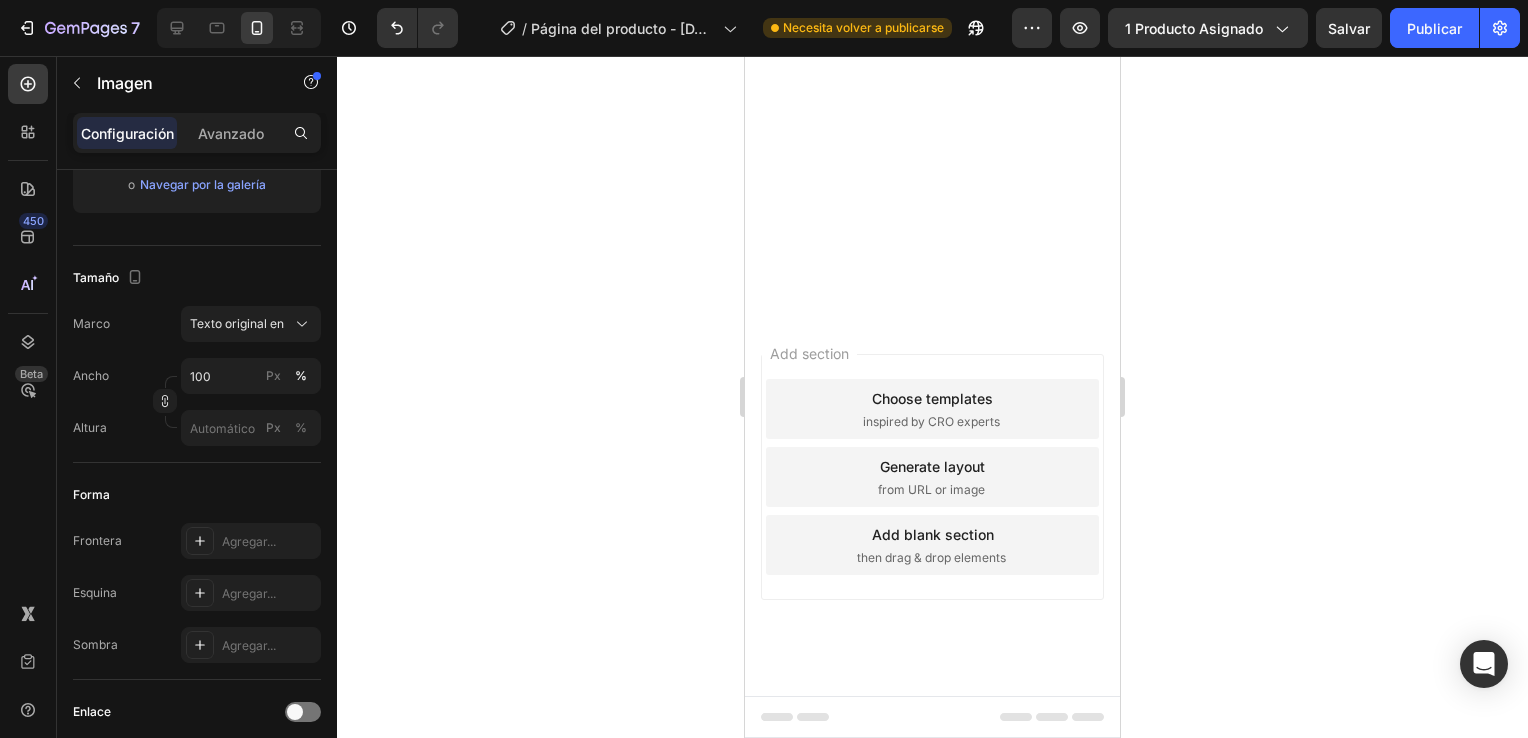 click 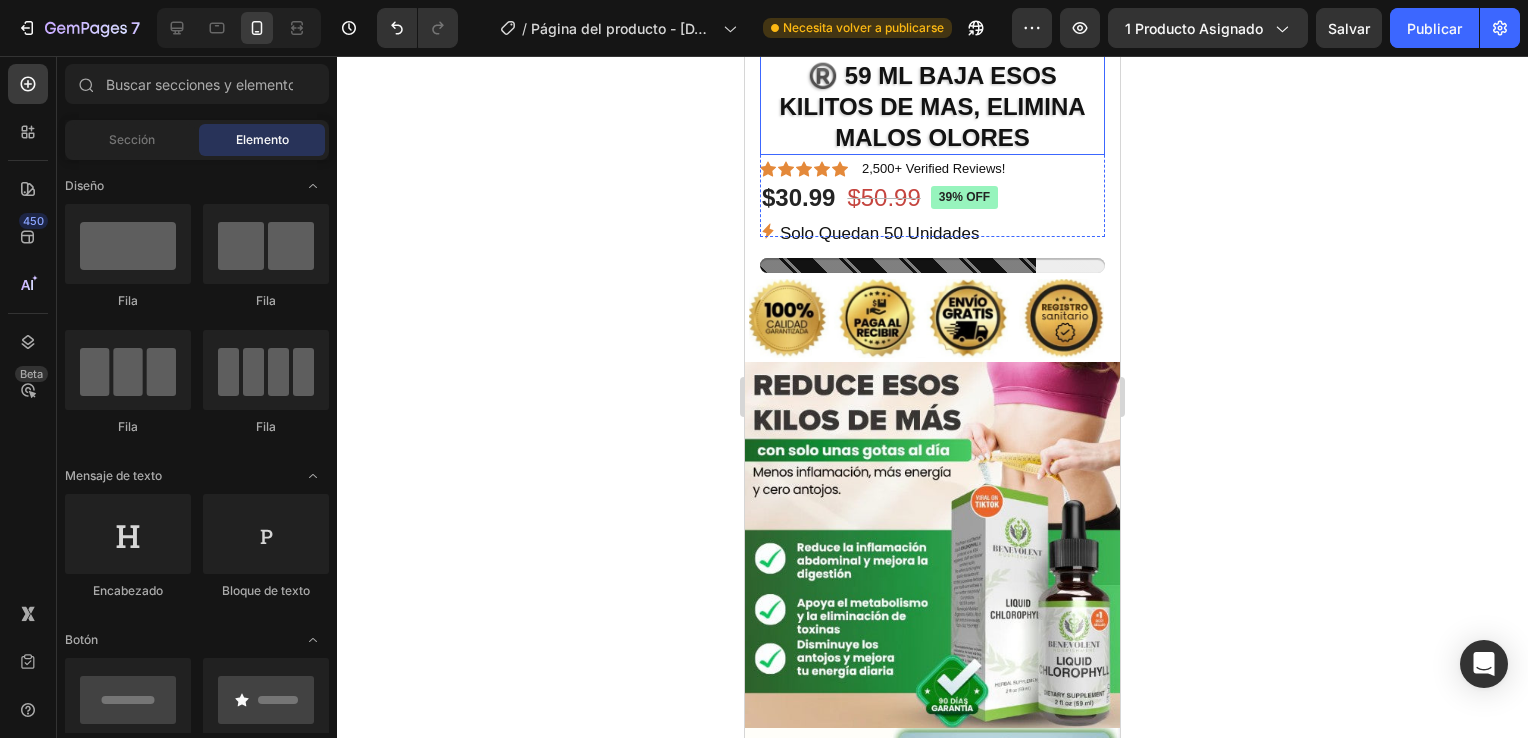 scroll, scrollTop: 600, scrollLeft: 0, axis: vertical 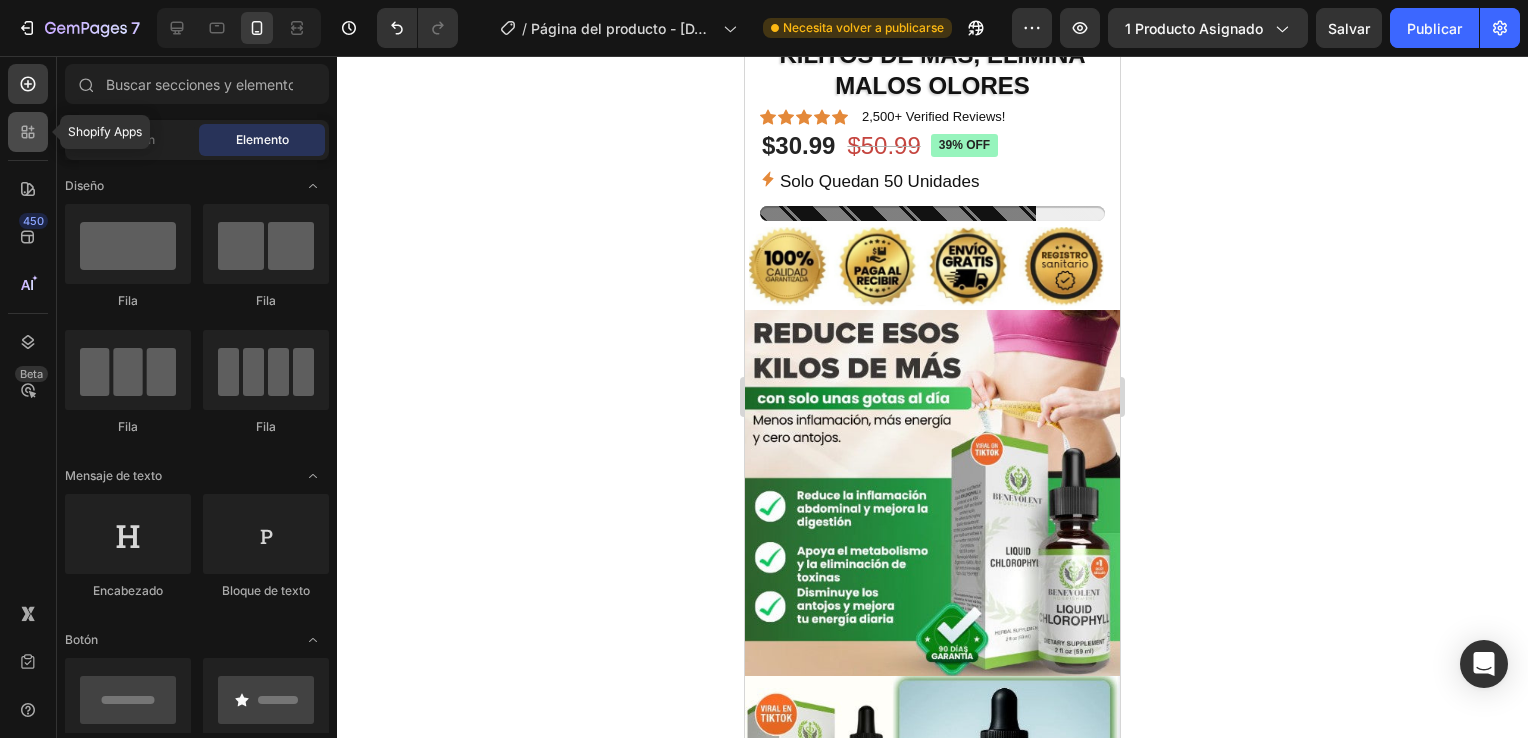 click 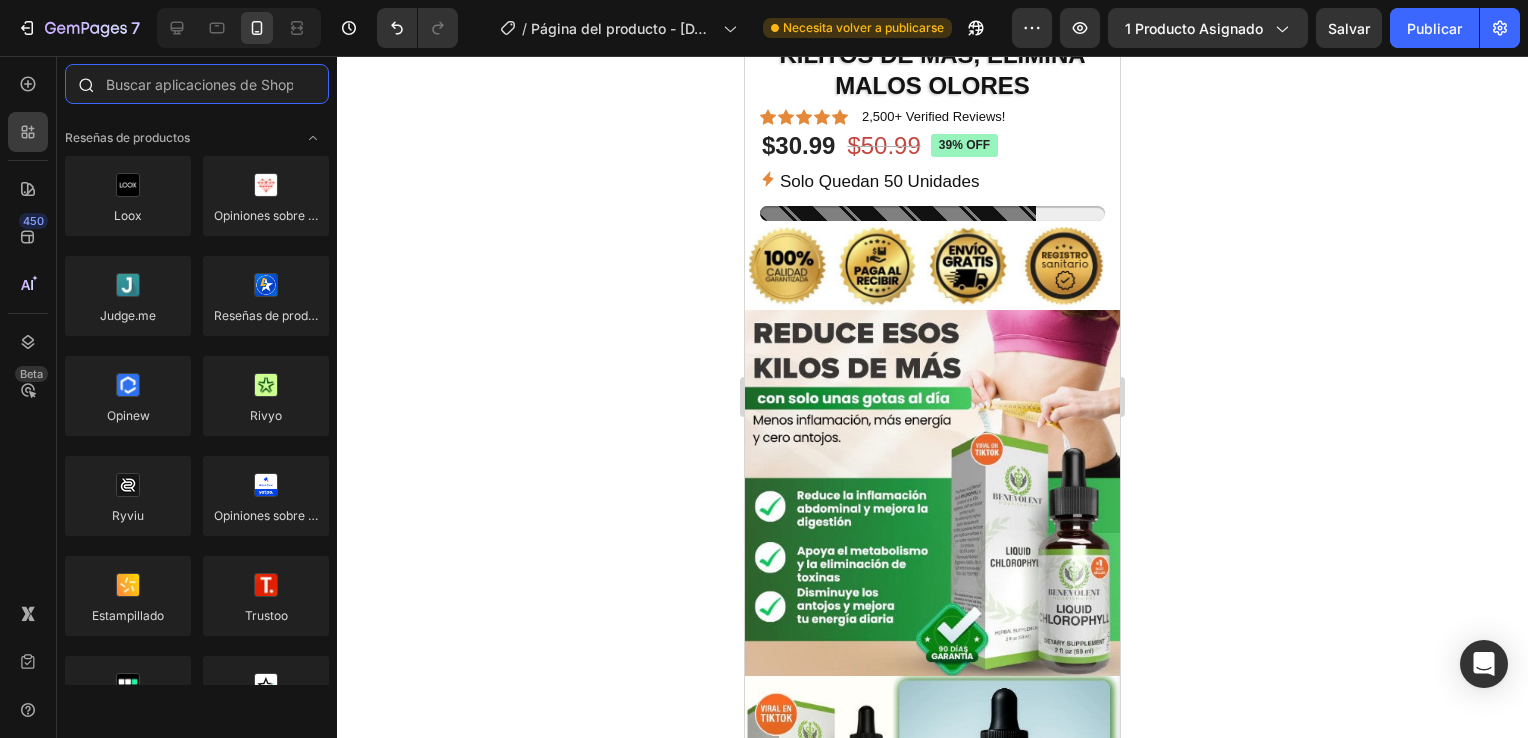 click at bounding box center [197, 84] 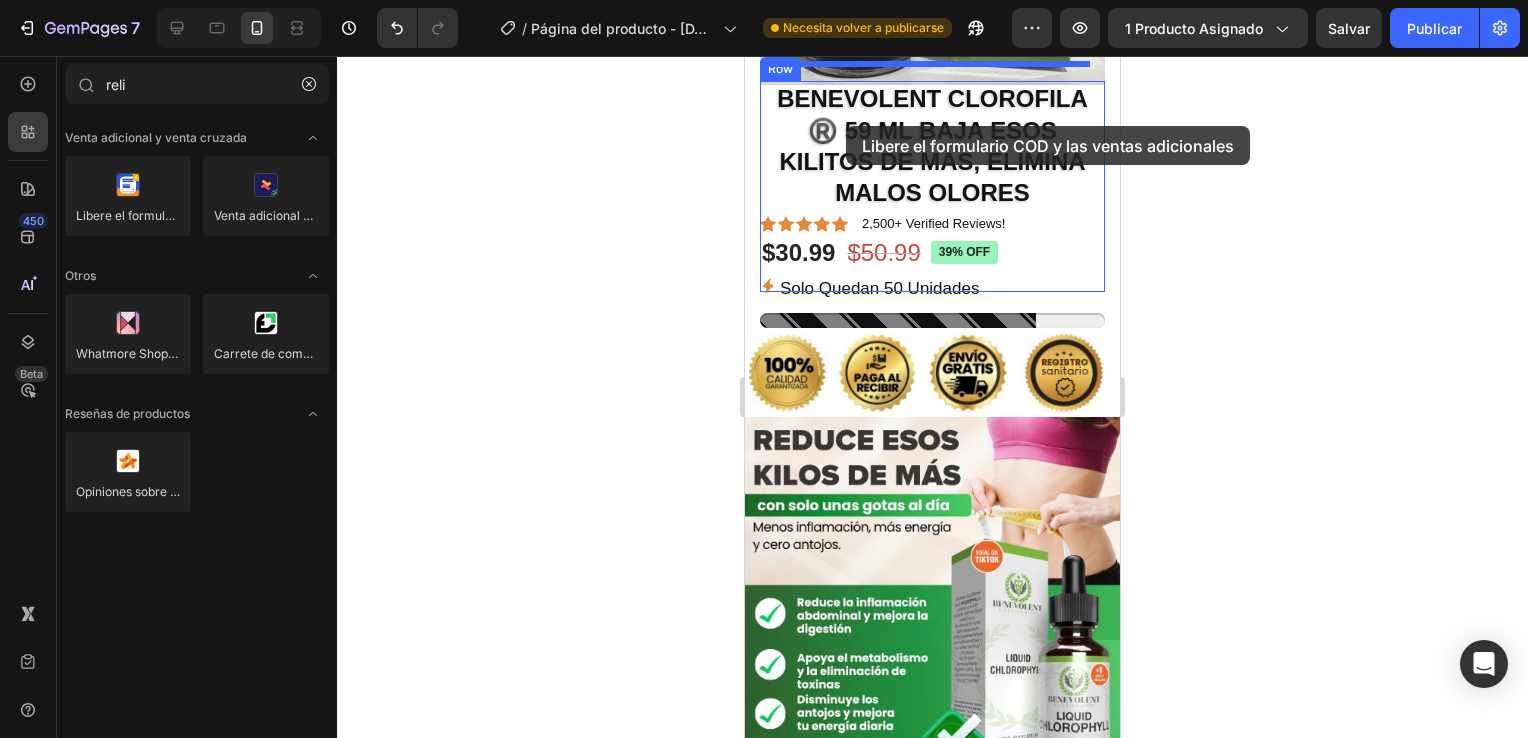 scroll, scrollTop: 477, scrollLeft: 0, axis: vertical 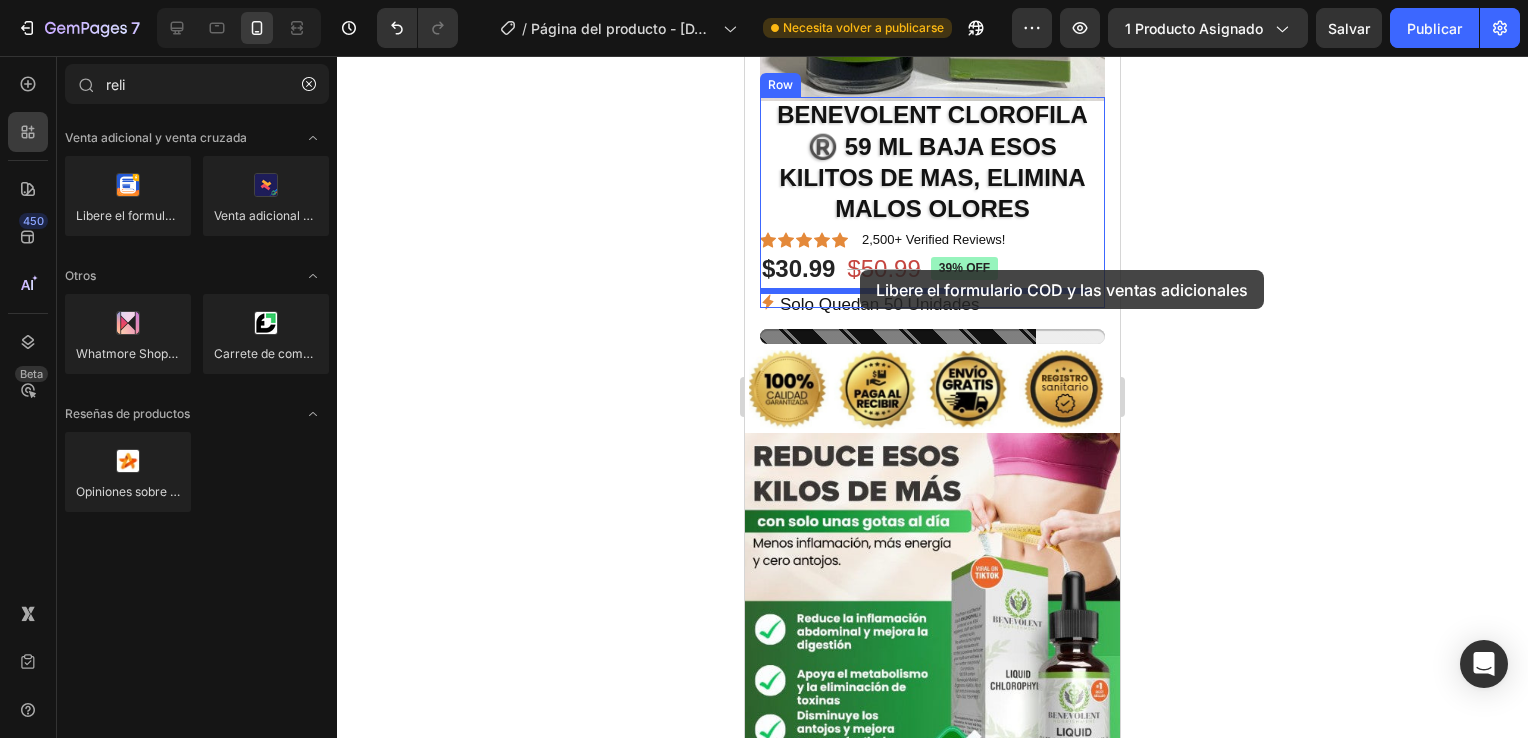 drag, startPoint x: 879, startPoint y: 262, endPoint x: 860, endPoint y: 270, distance: 20.615528 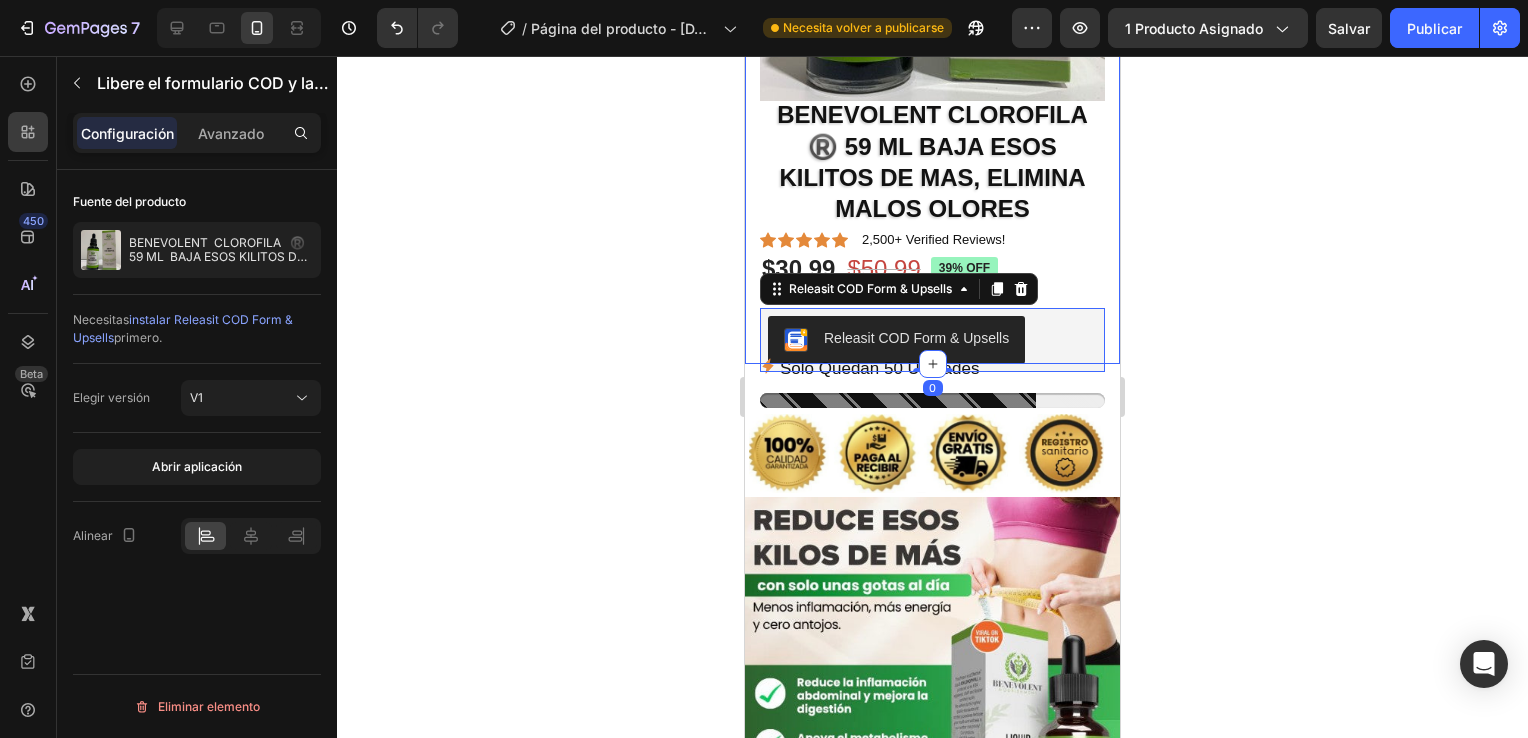 click 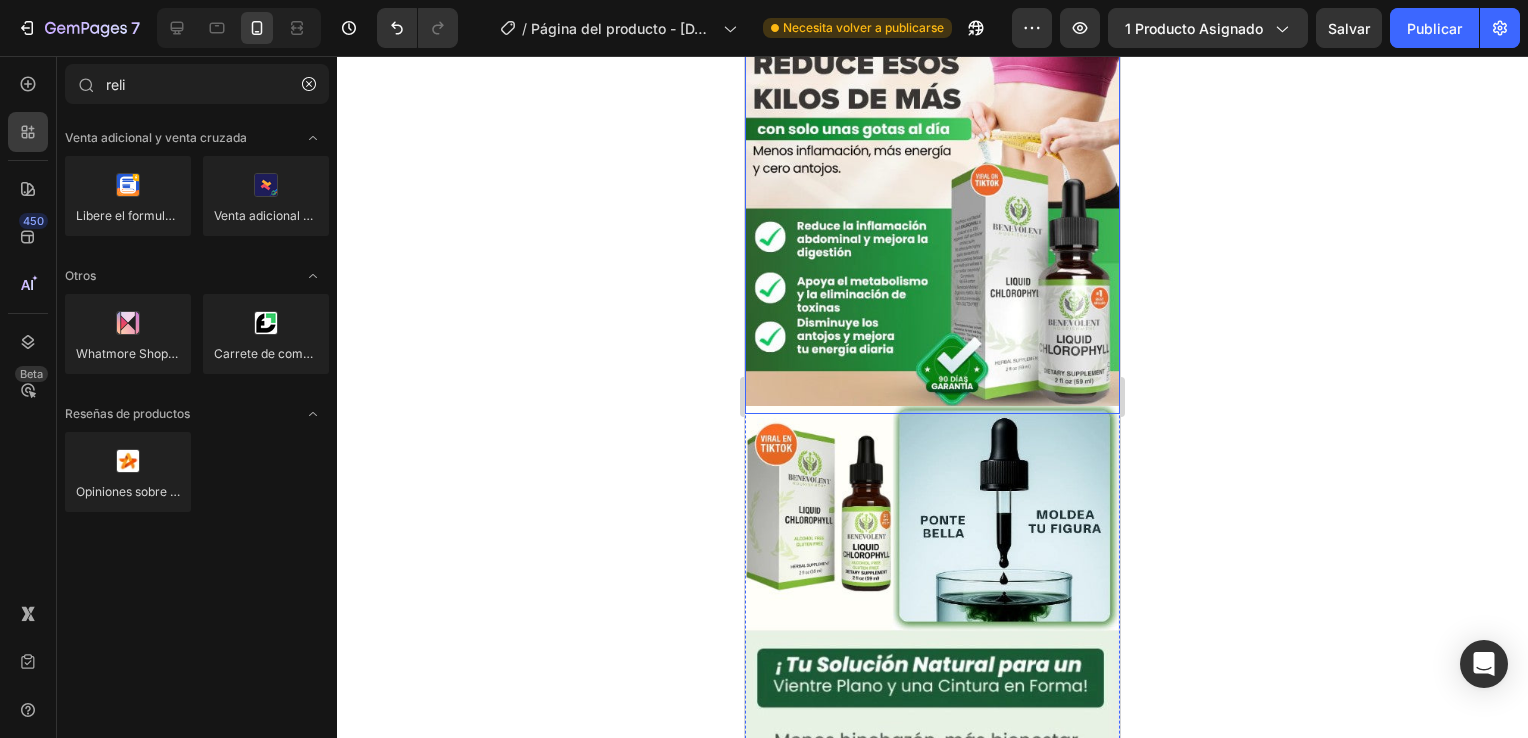 scroll, scrollTop: 1077, scrollLeft: 0, axis: vertical 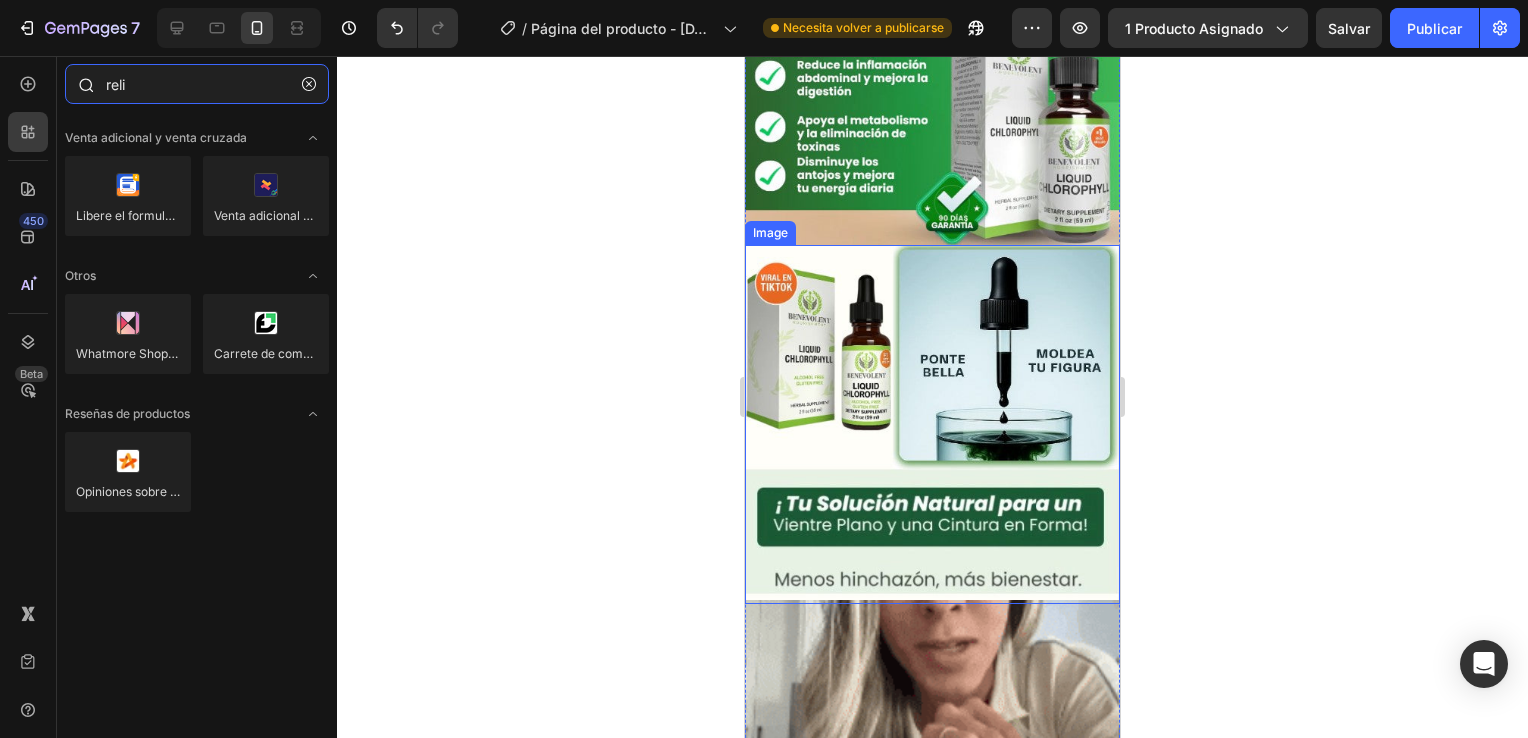 click on "reli" at bounding box center (197, 84) 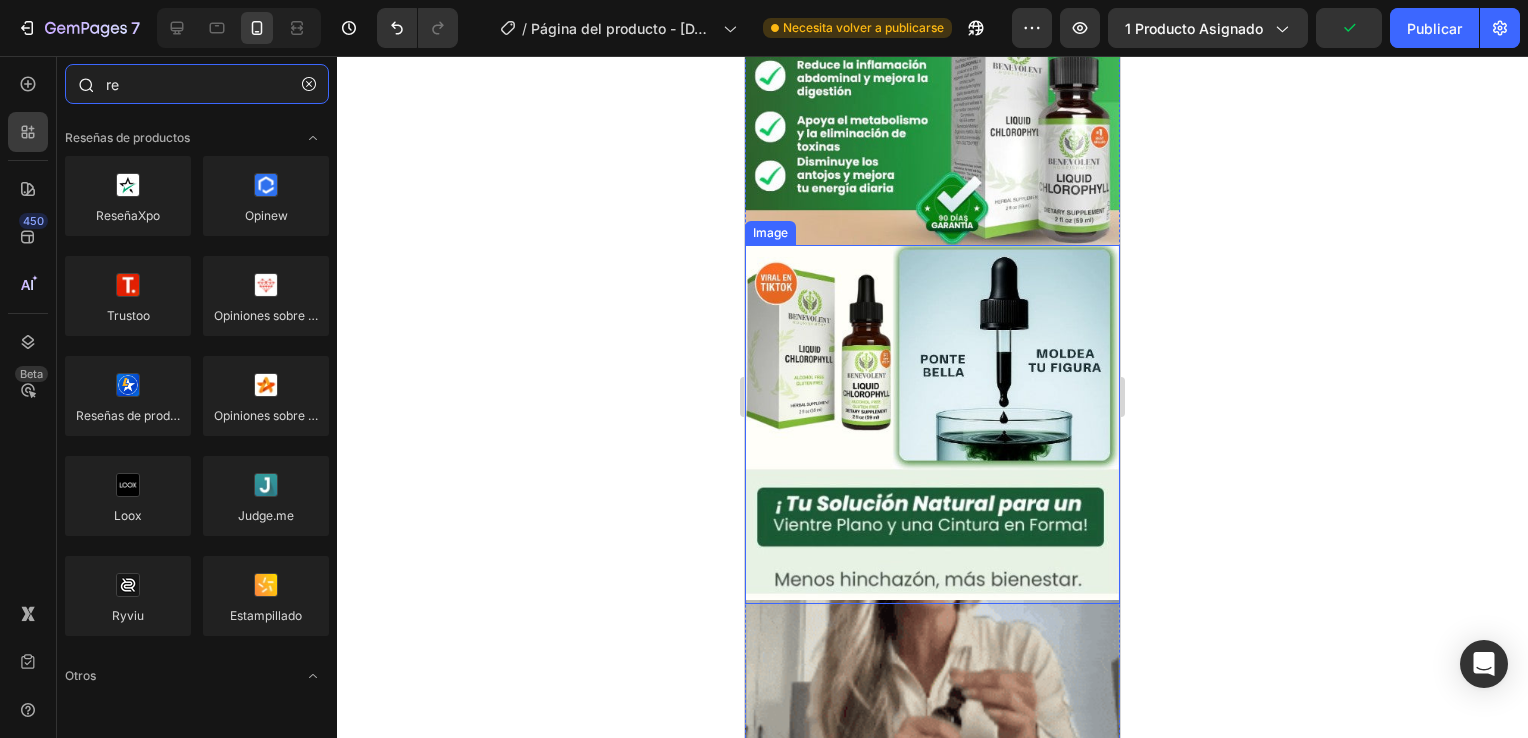 type on "r" 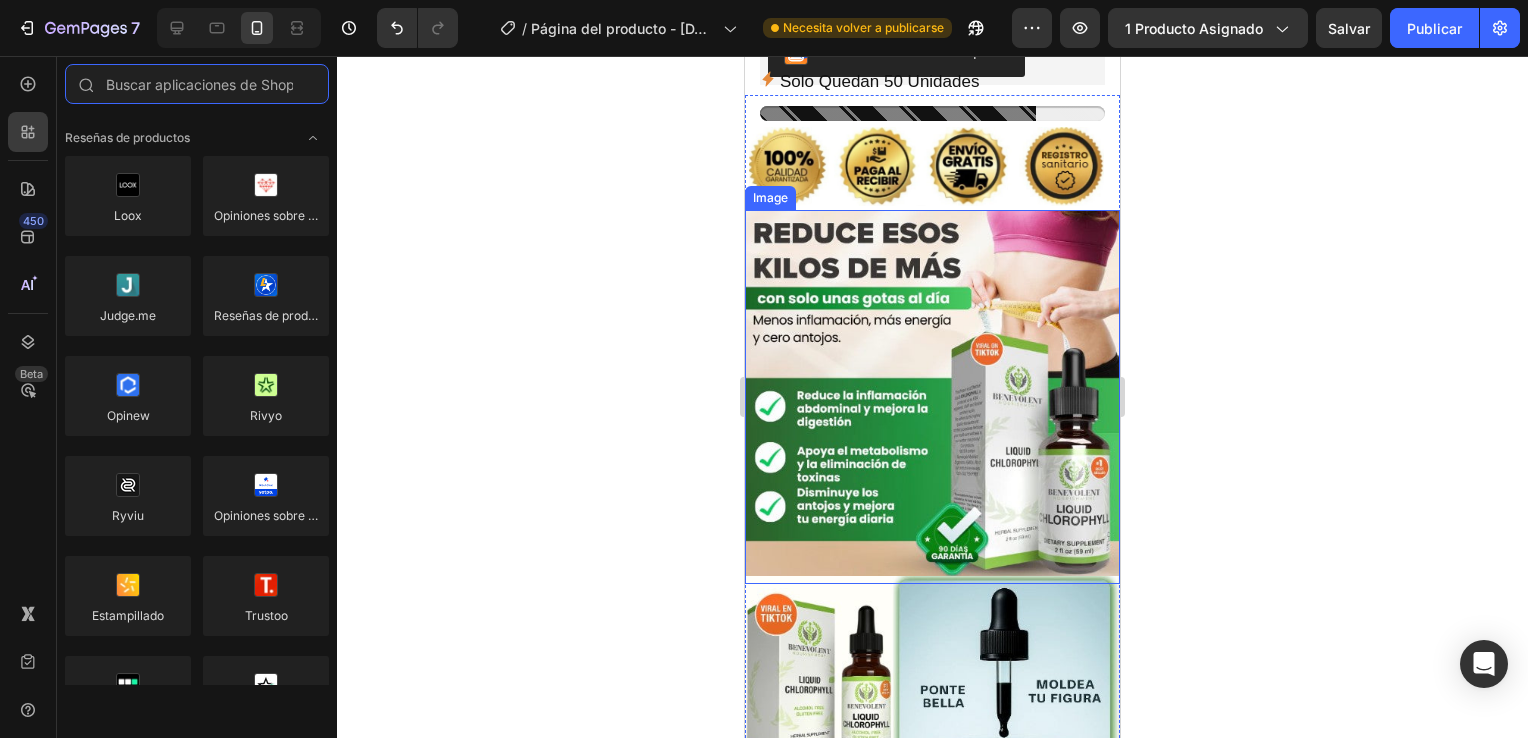 scroll, scrollTop: 577, scrollLeft: 0, axis: vertical 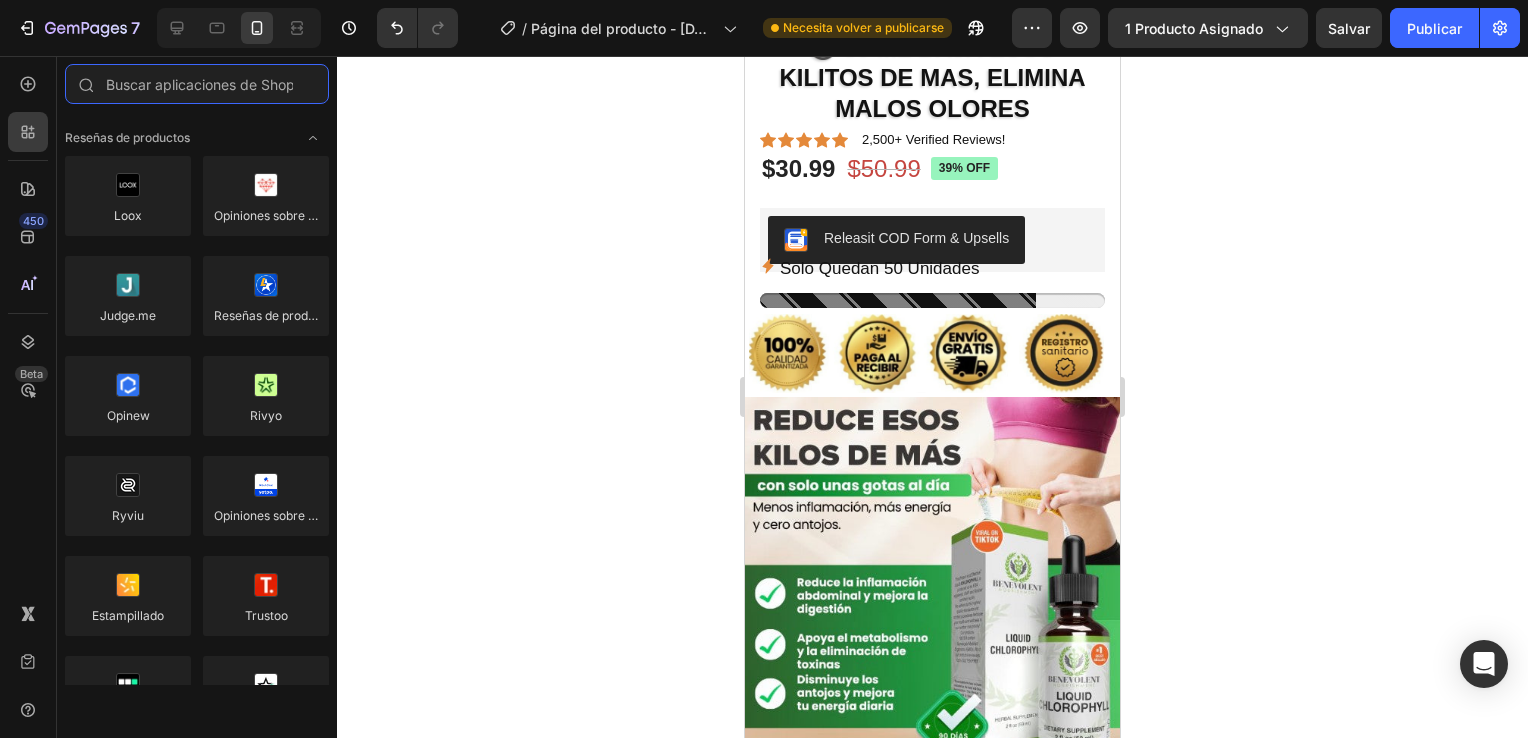 type 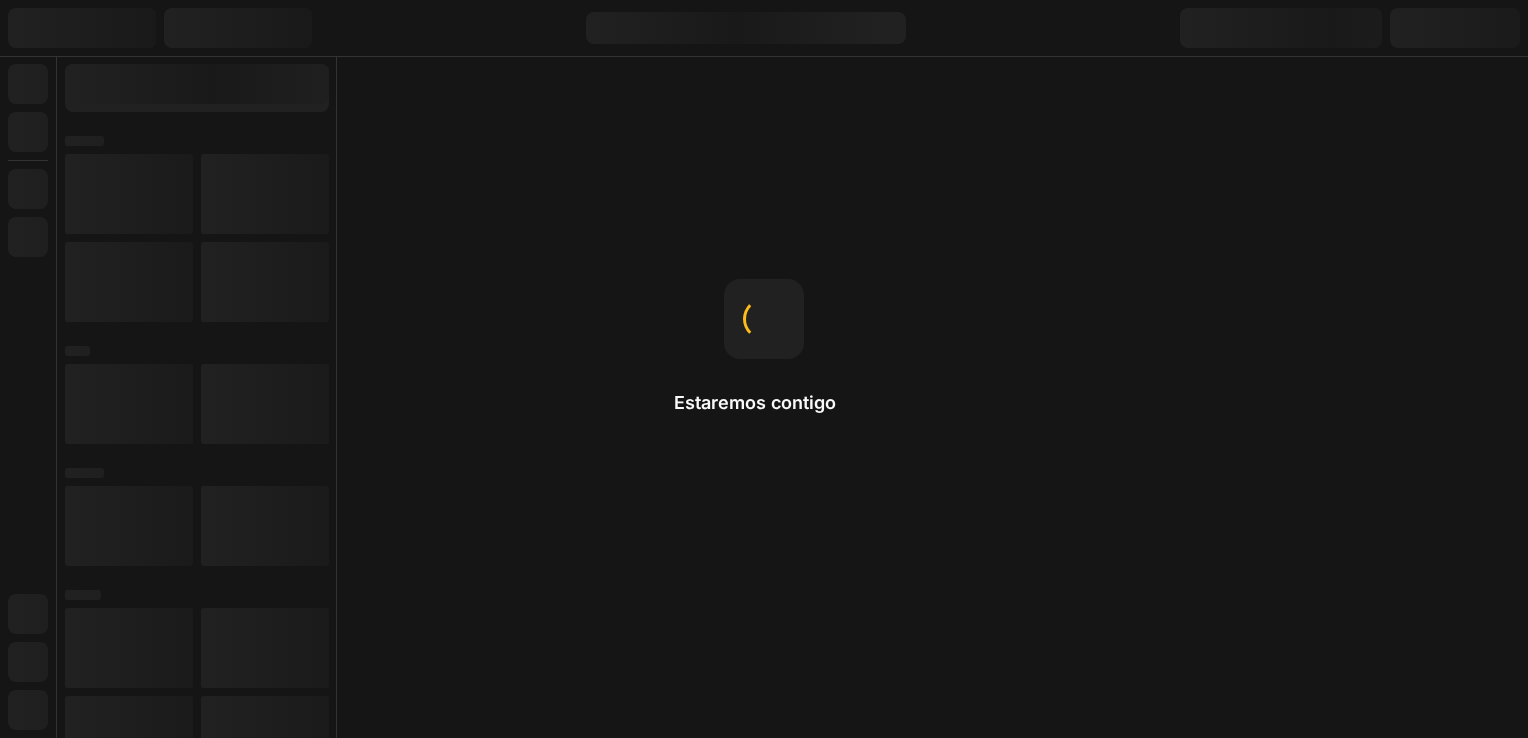 scroll, scrollTop: 0, scrollLeft: 0, axis: both 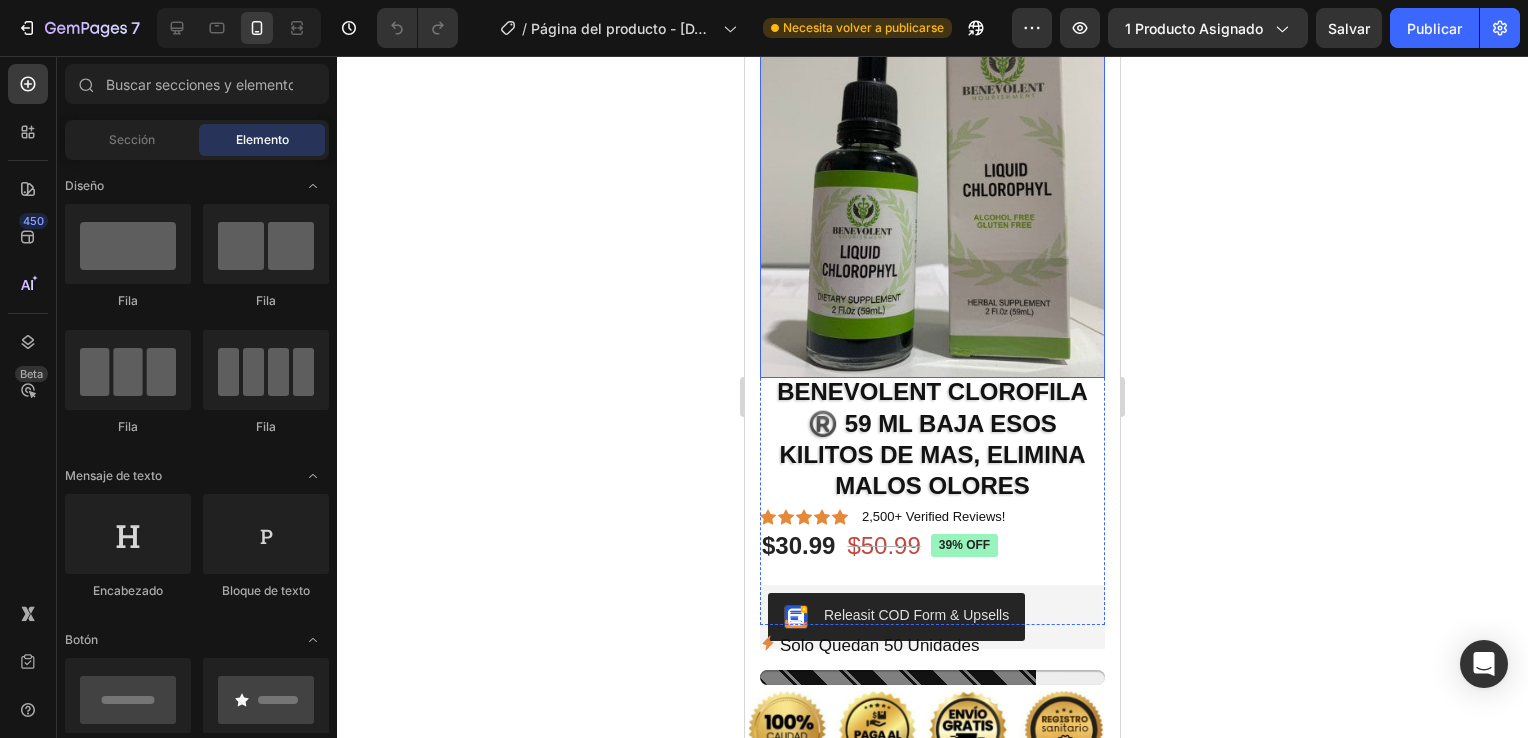 click at bounding box center [932, 181] 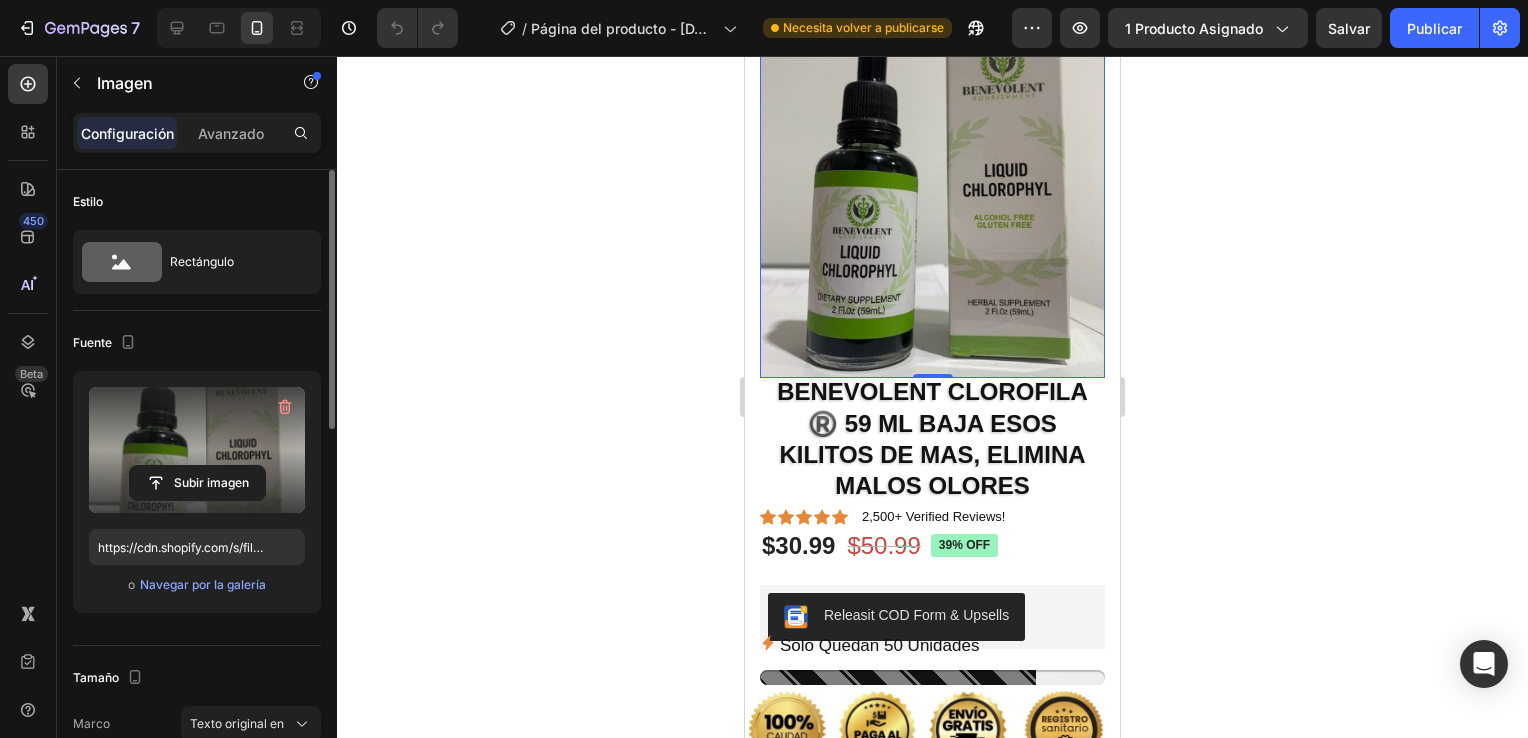 click on "Subir imagen" at bounding box center (197, 483) 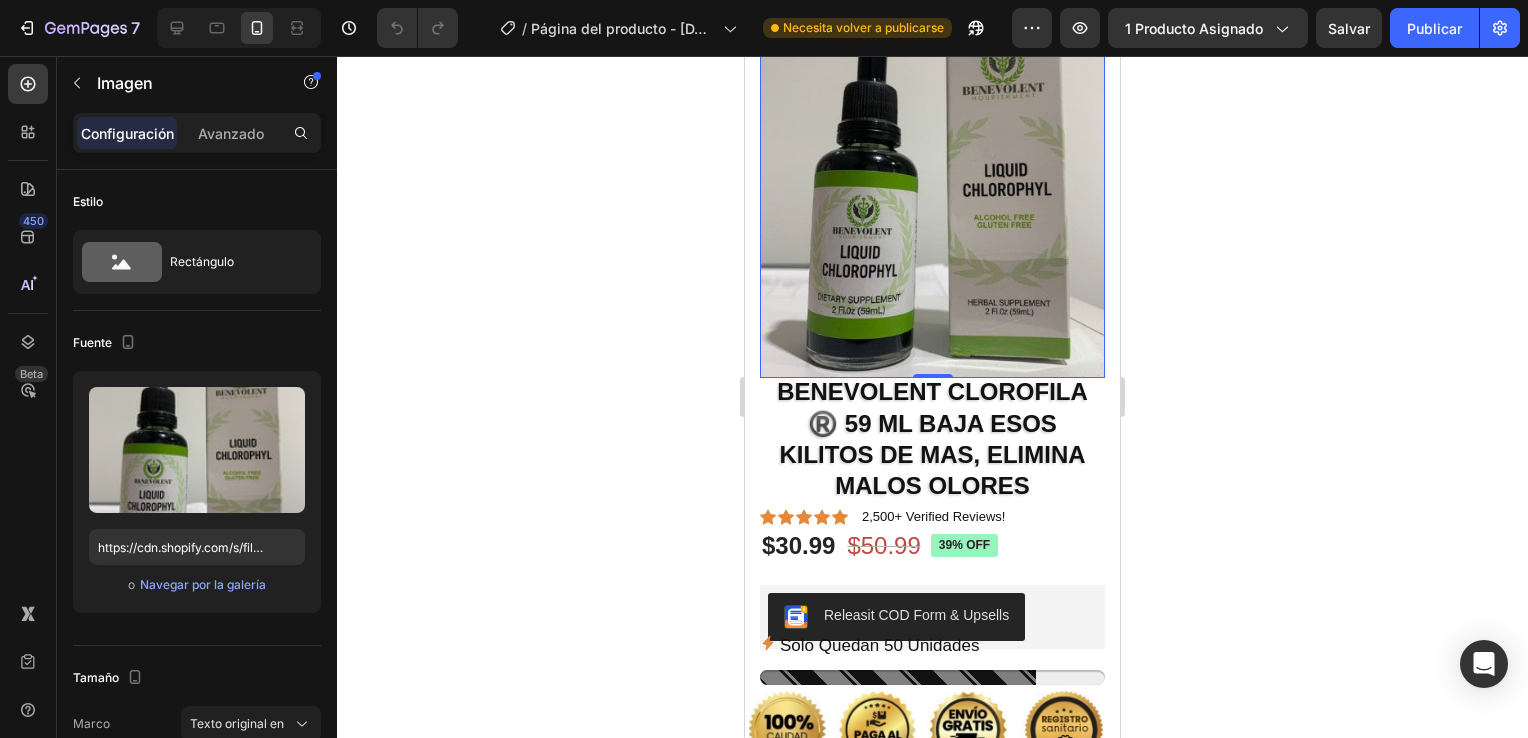 click at bounding box center (932, 181) 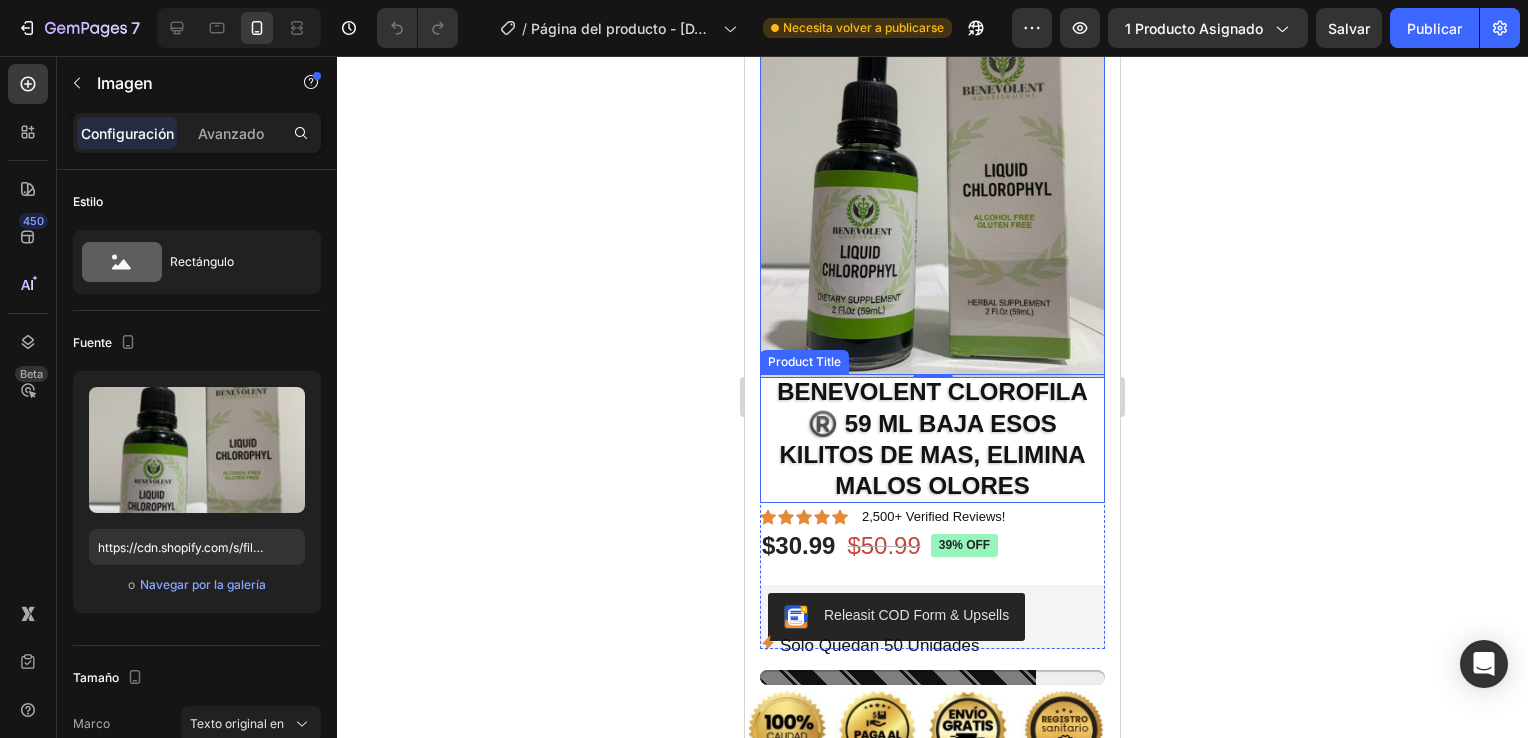 click on "BENEVOLENT CLOROFILA ®️ 59 ML BAJA ESOS KILITOS DE MAS, ELIMINA MALOS OLORES" at bounding box center [932, 438] 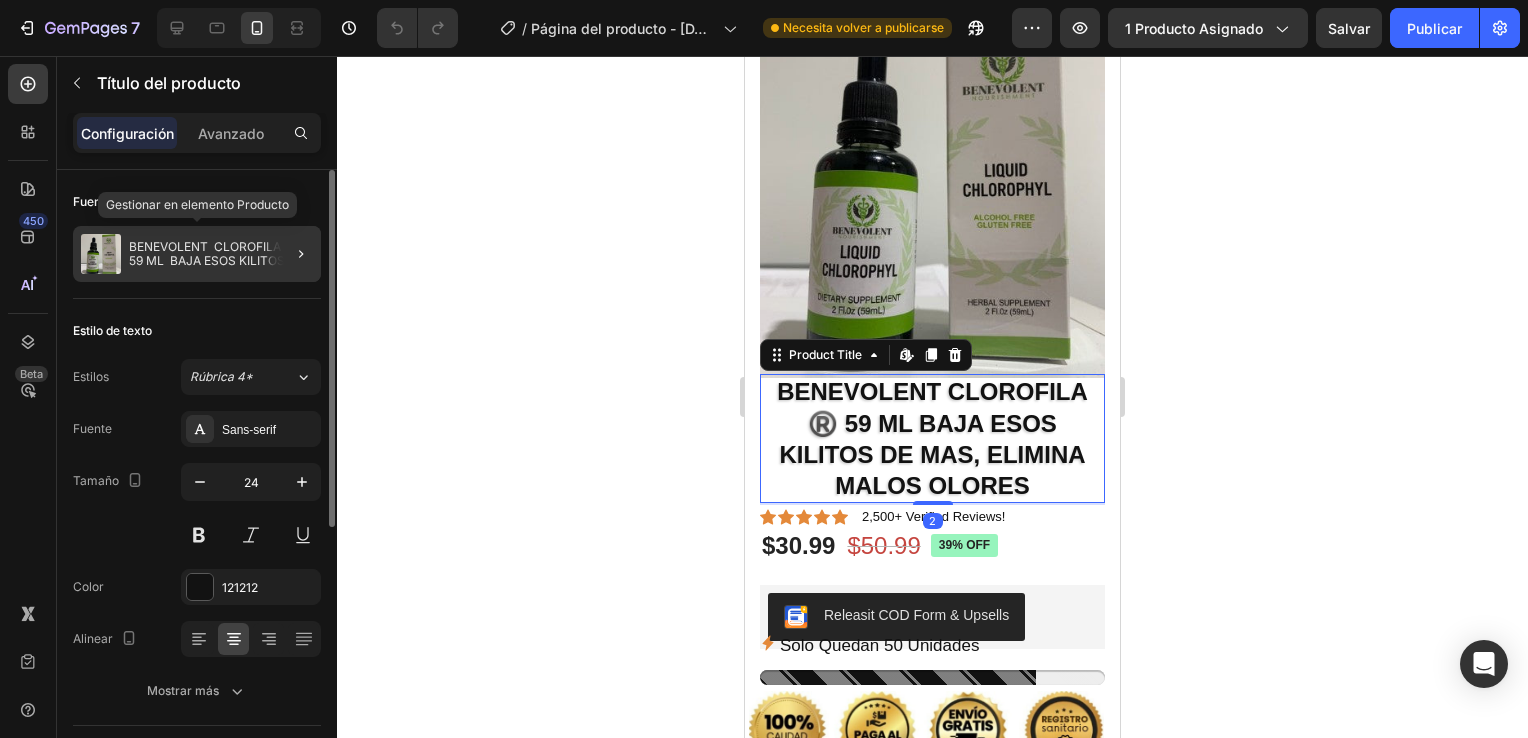 click on "BENEVOLENT CLOROFILA ®️ 59 ML BAJA ESOS KILITOS DE MAS, ELIMINA MALOS OLORES" at bounding box center [221, 254] 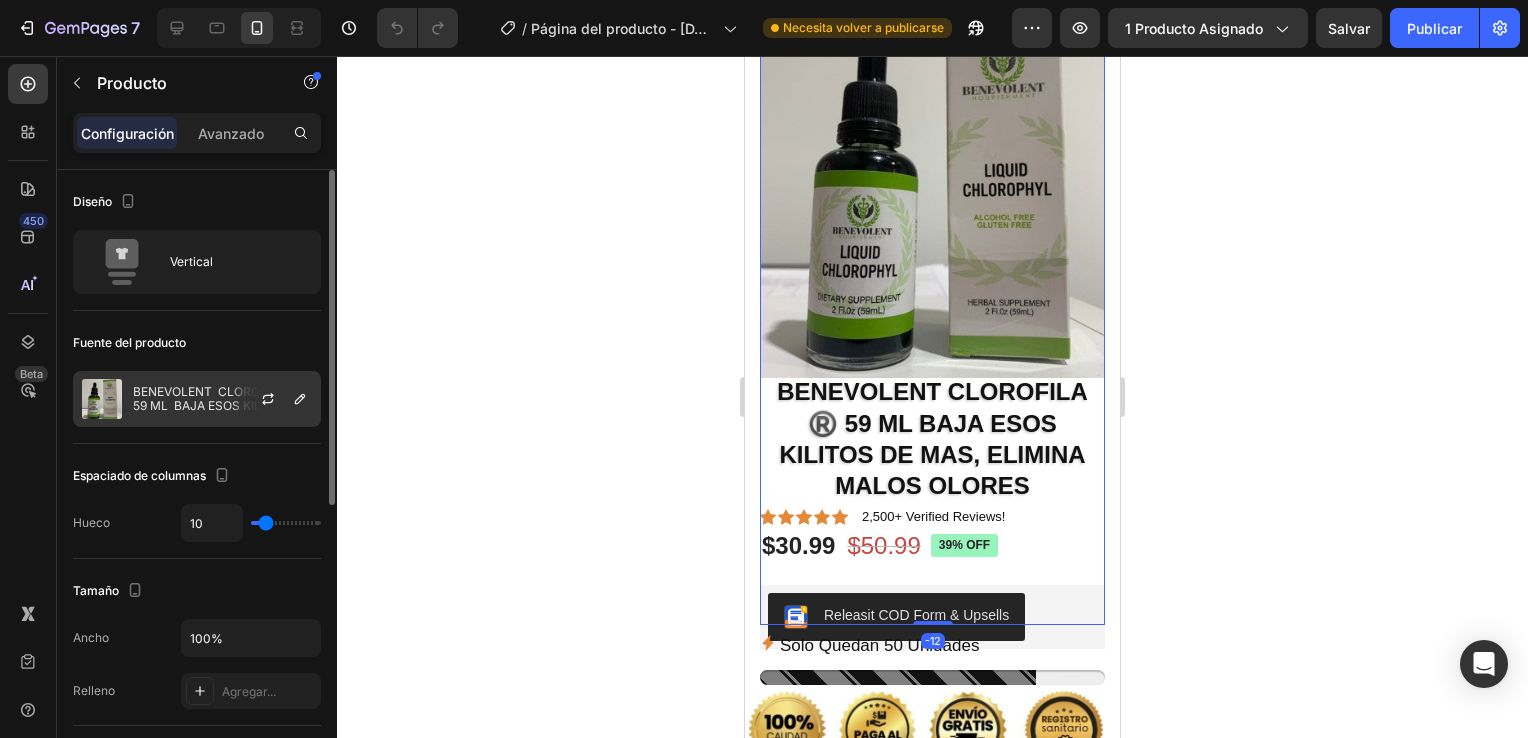 click at bounding box center [276, 399] 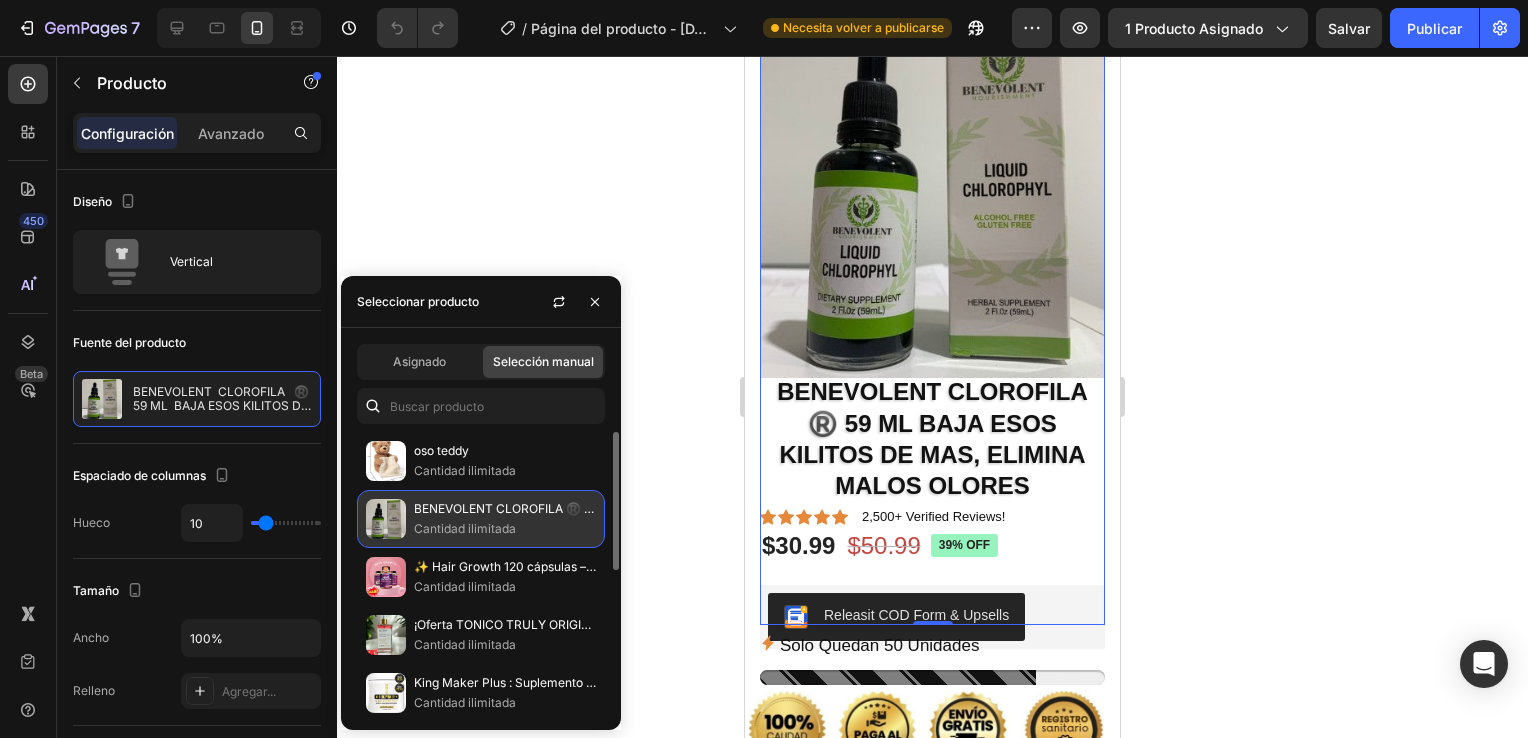 click on "BENEVOLENT  CLOROFILA   ®️ 59 ML  BAJA ESOS KILITOS DE MAS, ELIMINA MALOS OLORES" at bounding box center [505, 509] 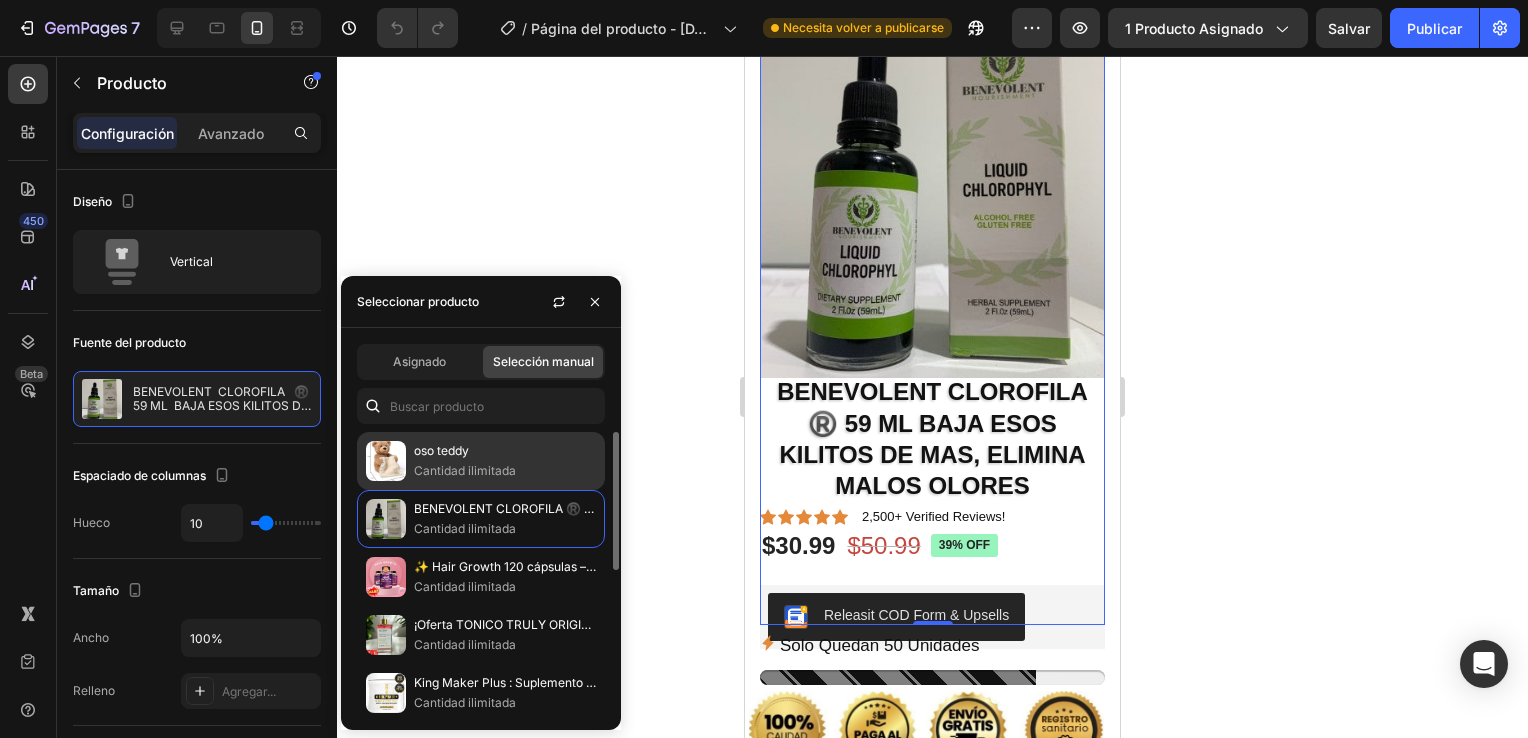 click on "Cantidad ilimitada" at bounding box center (505, 471) 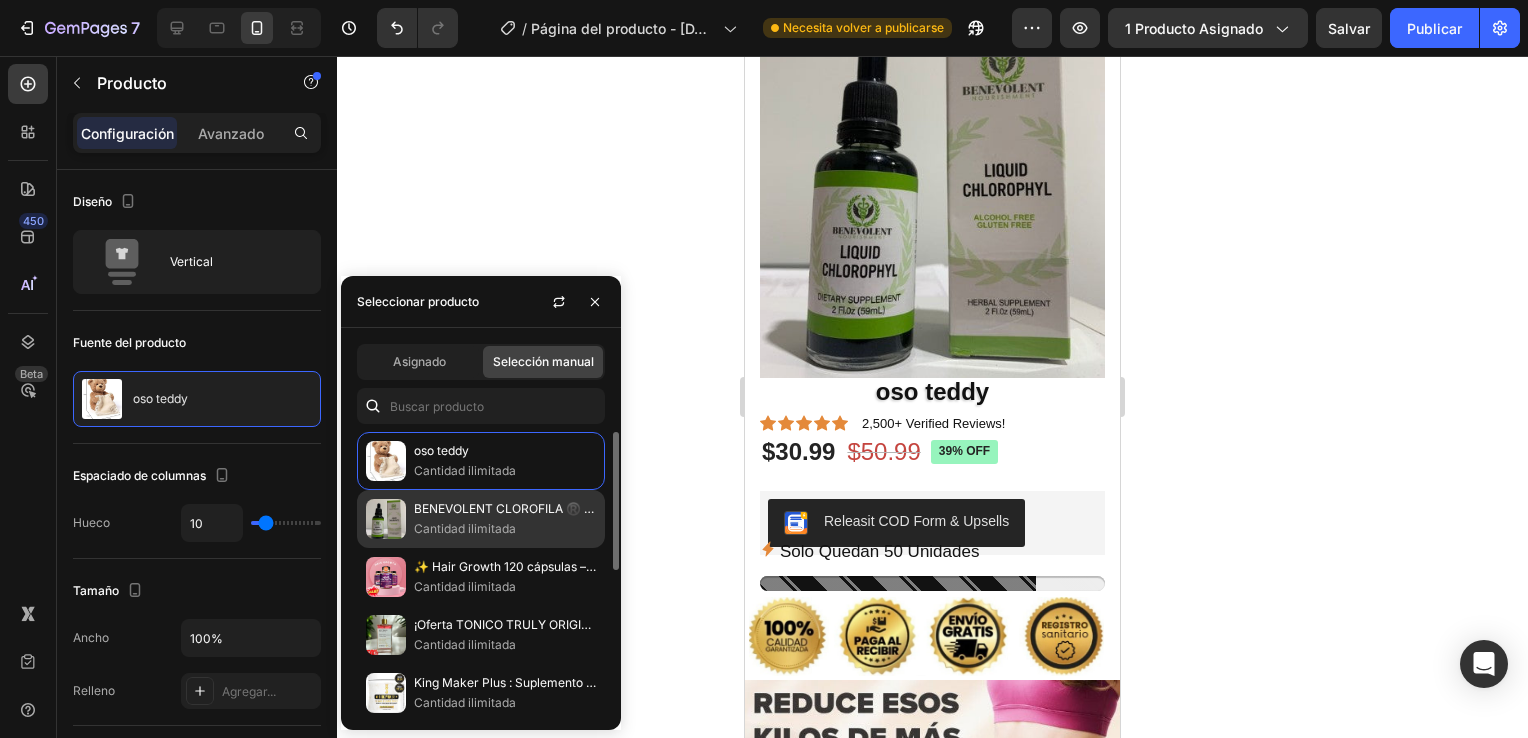 click on "Cantidad ilimitada" at bounding box center [505, 529] 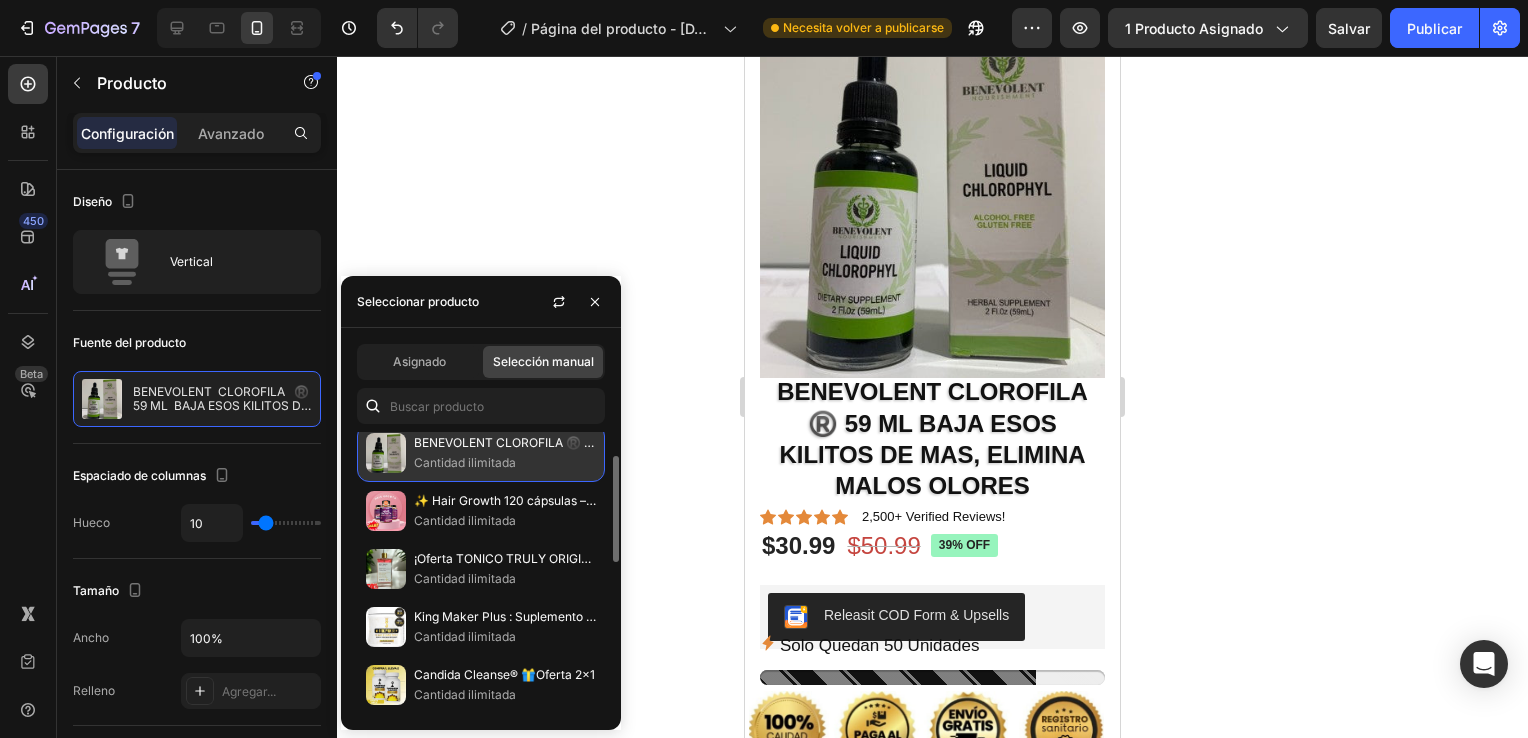 scroll, scrollTop: 0, scrollLeft: 0, axis: both 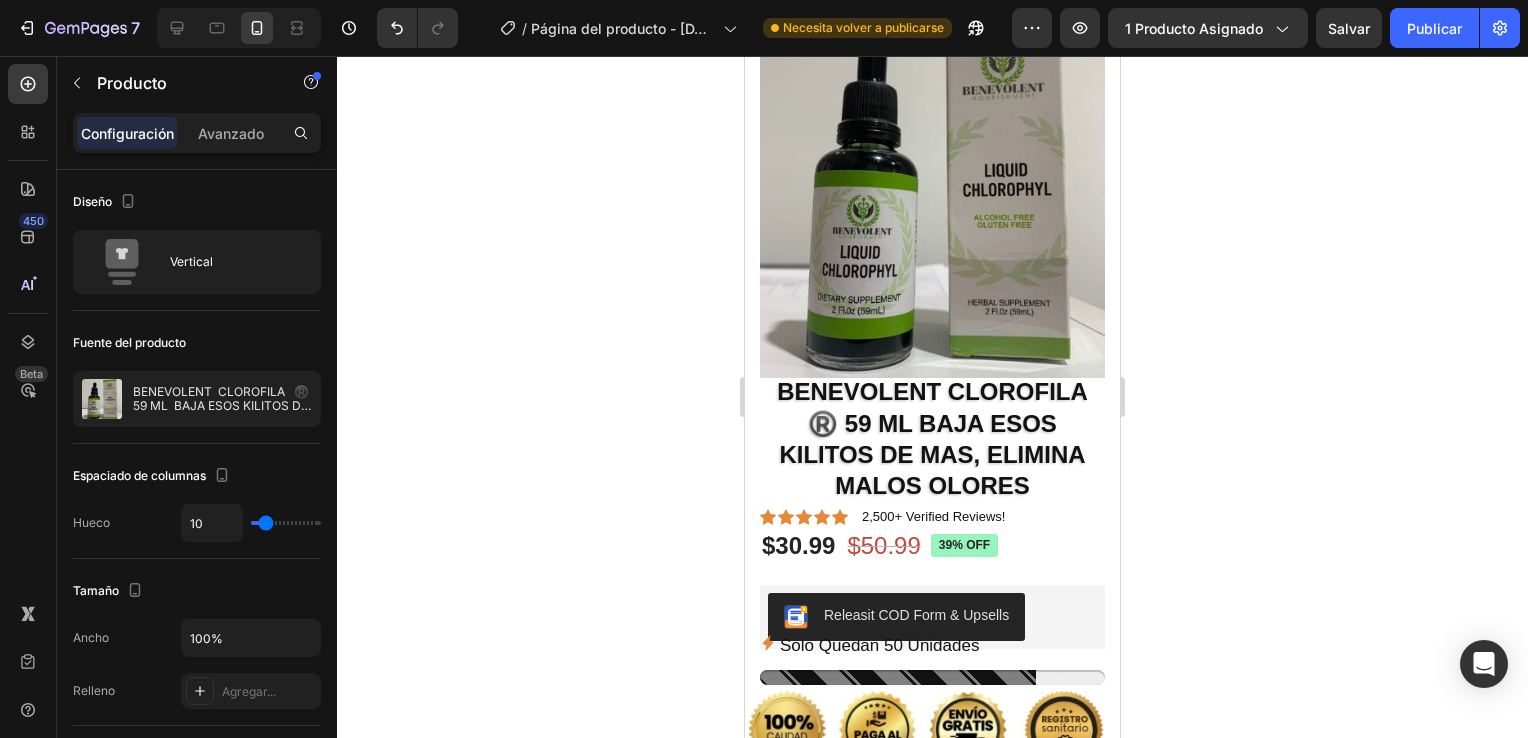 click 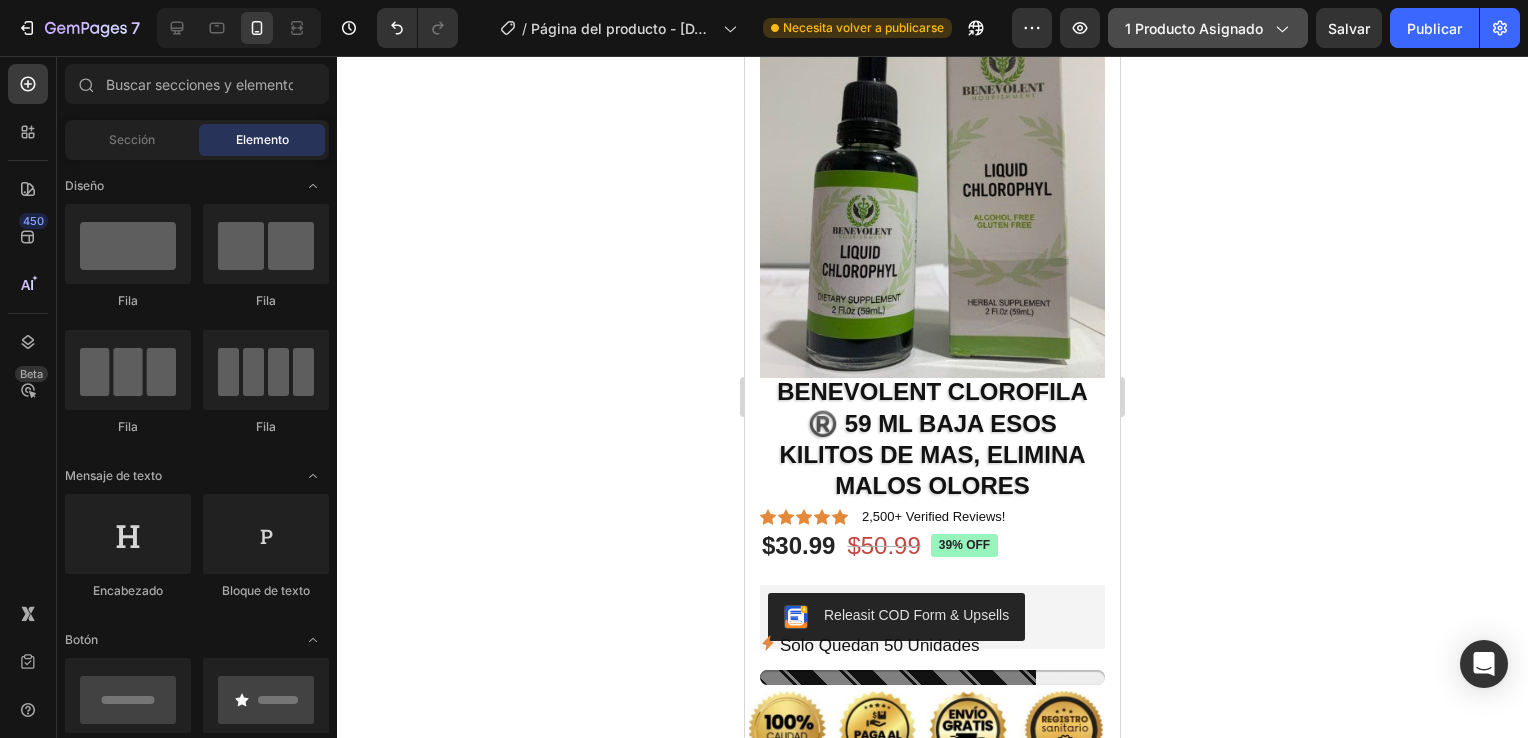 click on "1 producto asignado" 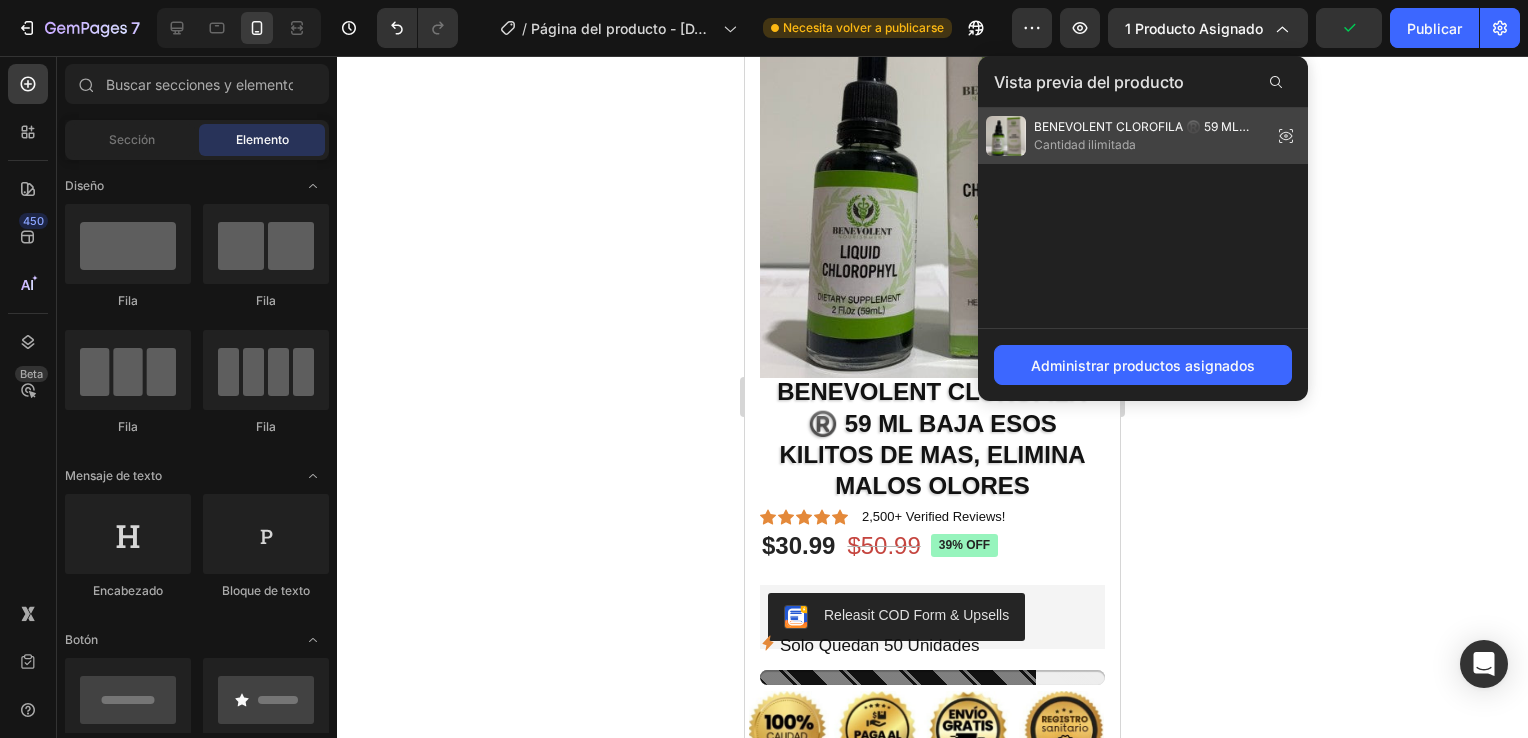 click on "Cantidad ilimitada" at bounding box center [1149, 145] 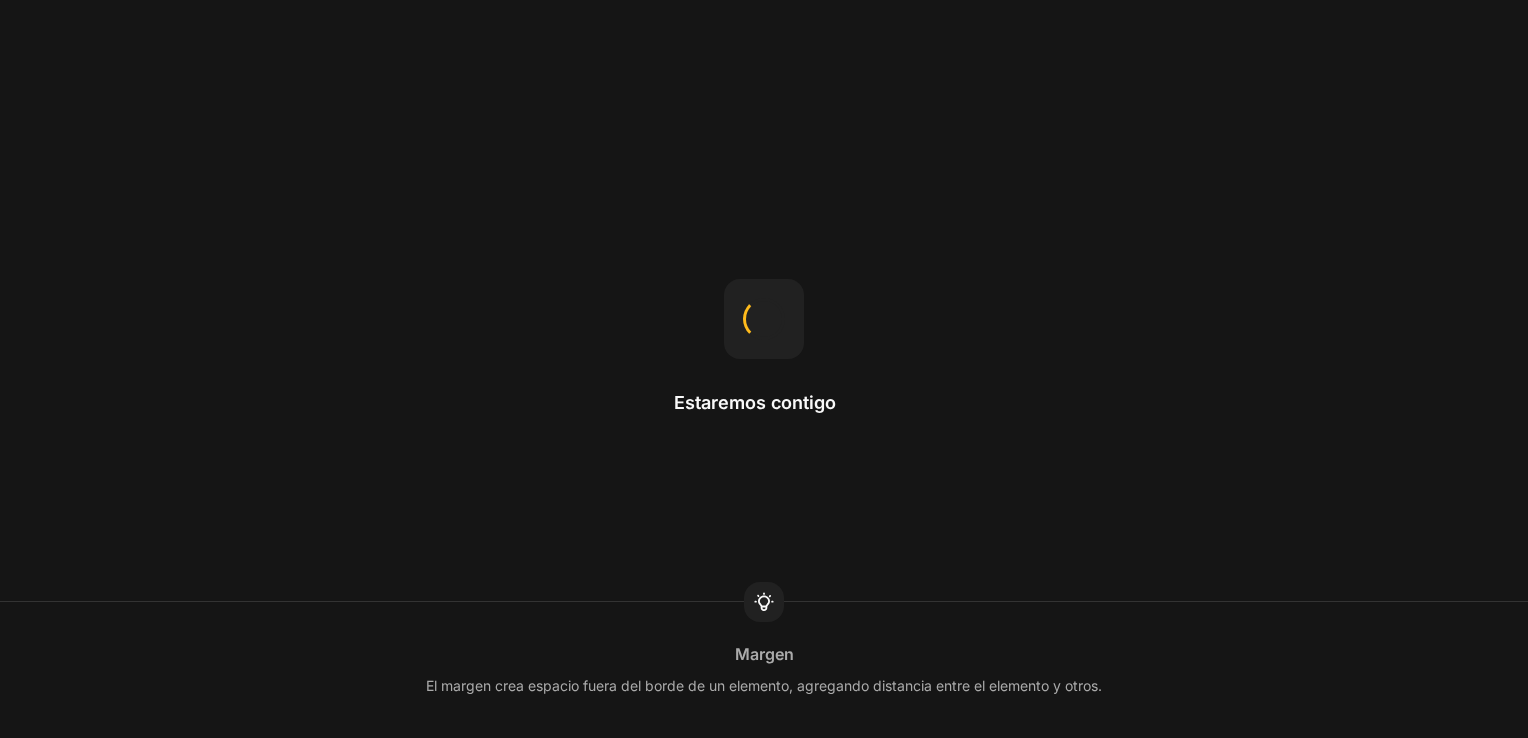 scroll, scrollTop: 0, scrollLeft: 0, axis: both 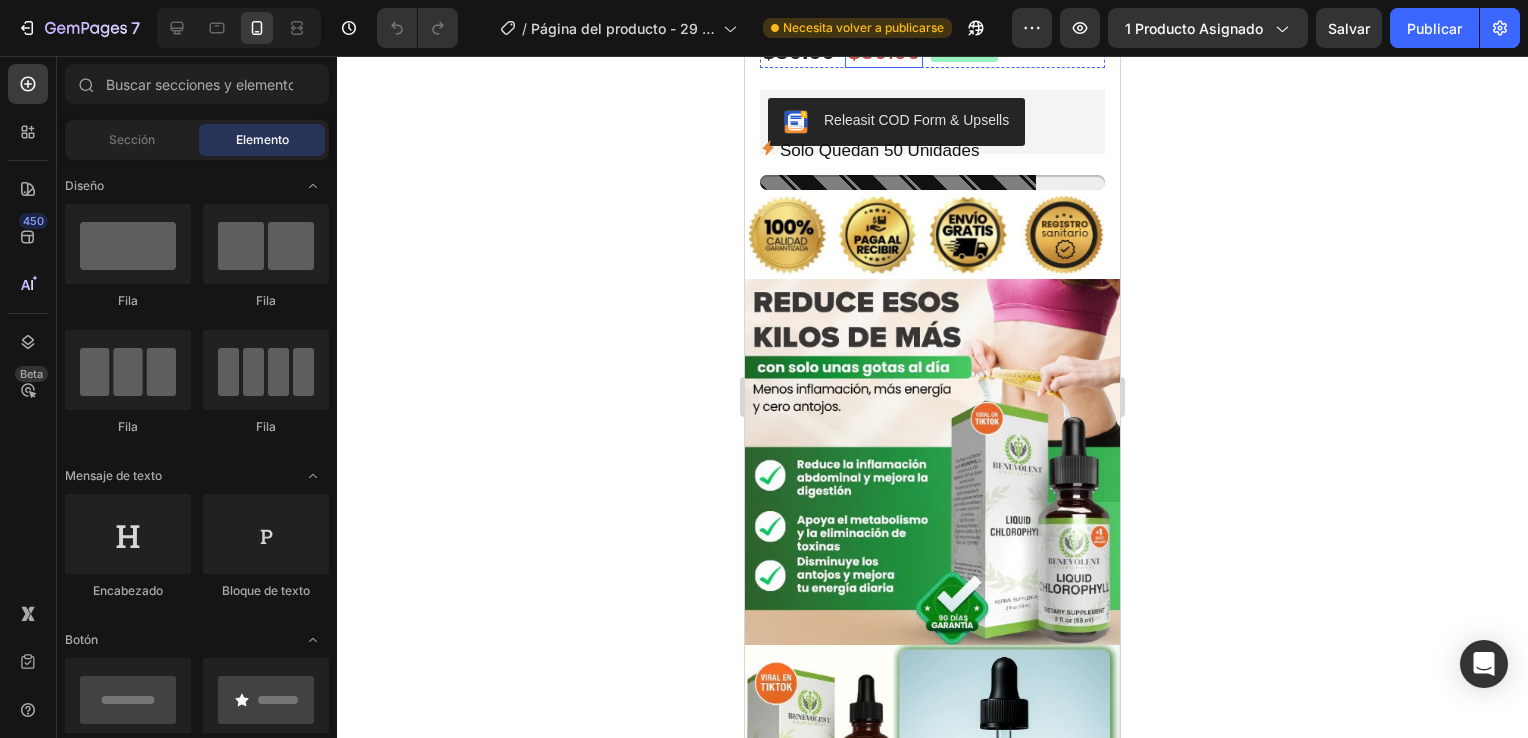 click on "$30.99" at bounding box center [798, 50] 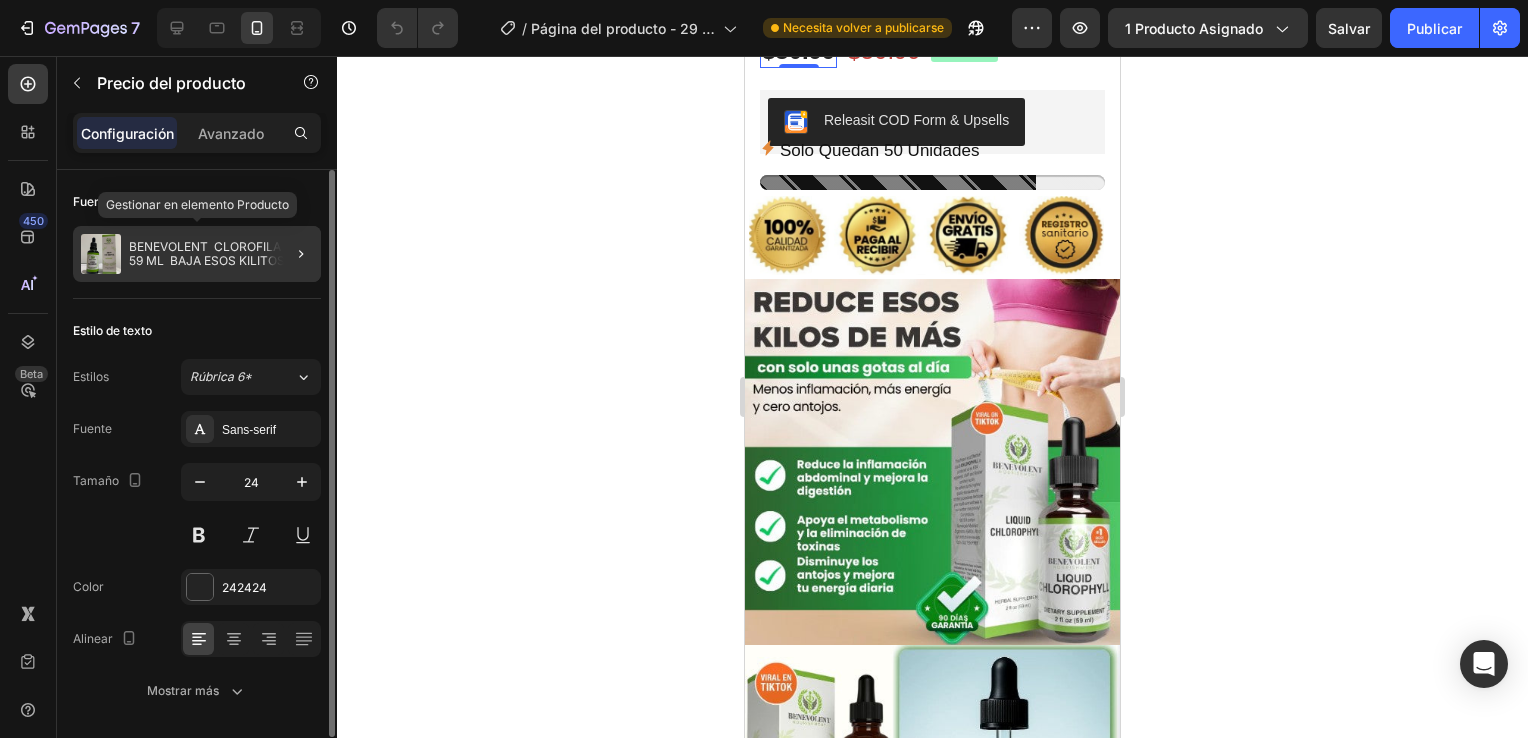 click on "BENEVOLENT  CLOROFILA   ®️ 59 ML  BAJA ESOS KILITOS DE MAS, ELIMINA MALOS OLORES" at bounding box center [221, 254] 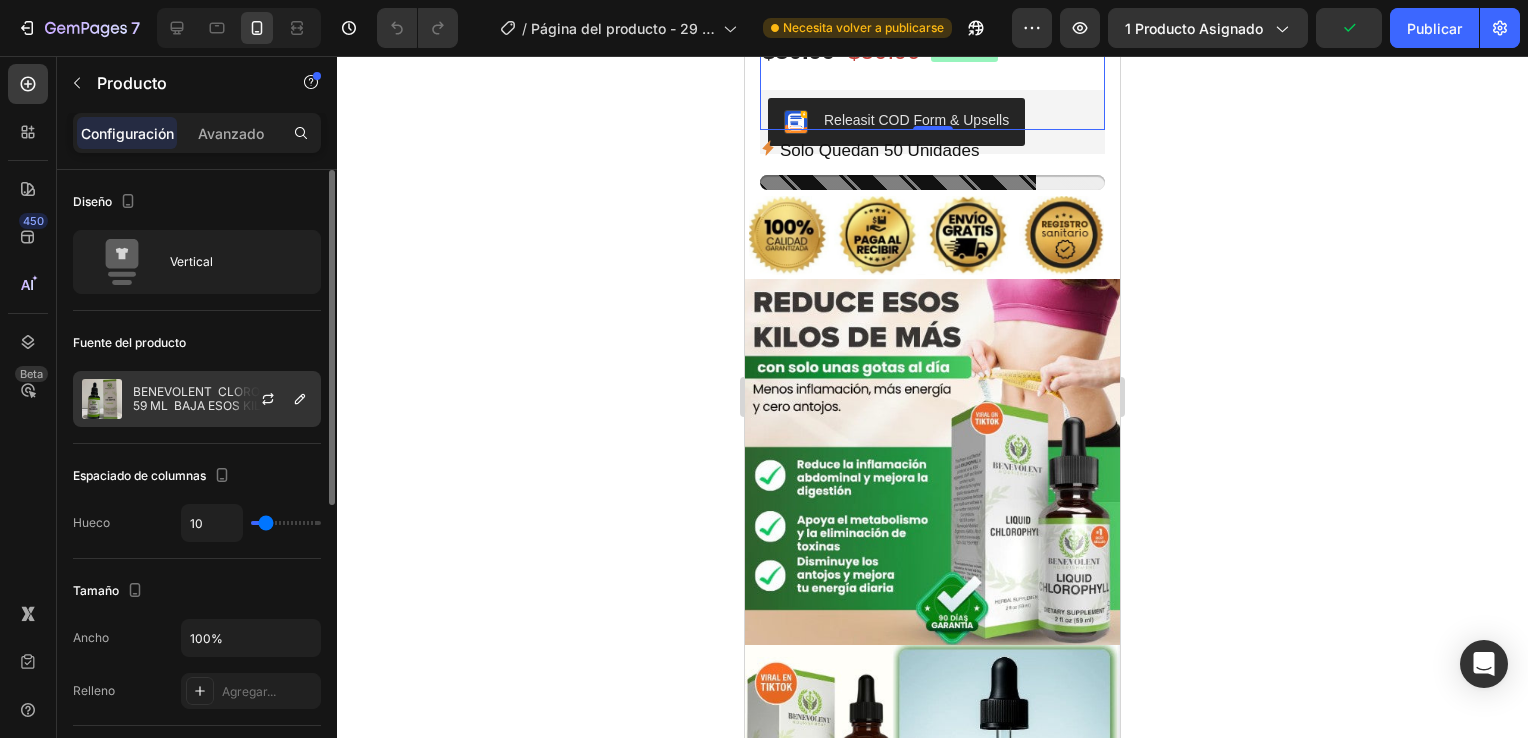 click at bounding box center (276, 399) 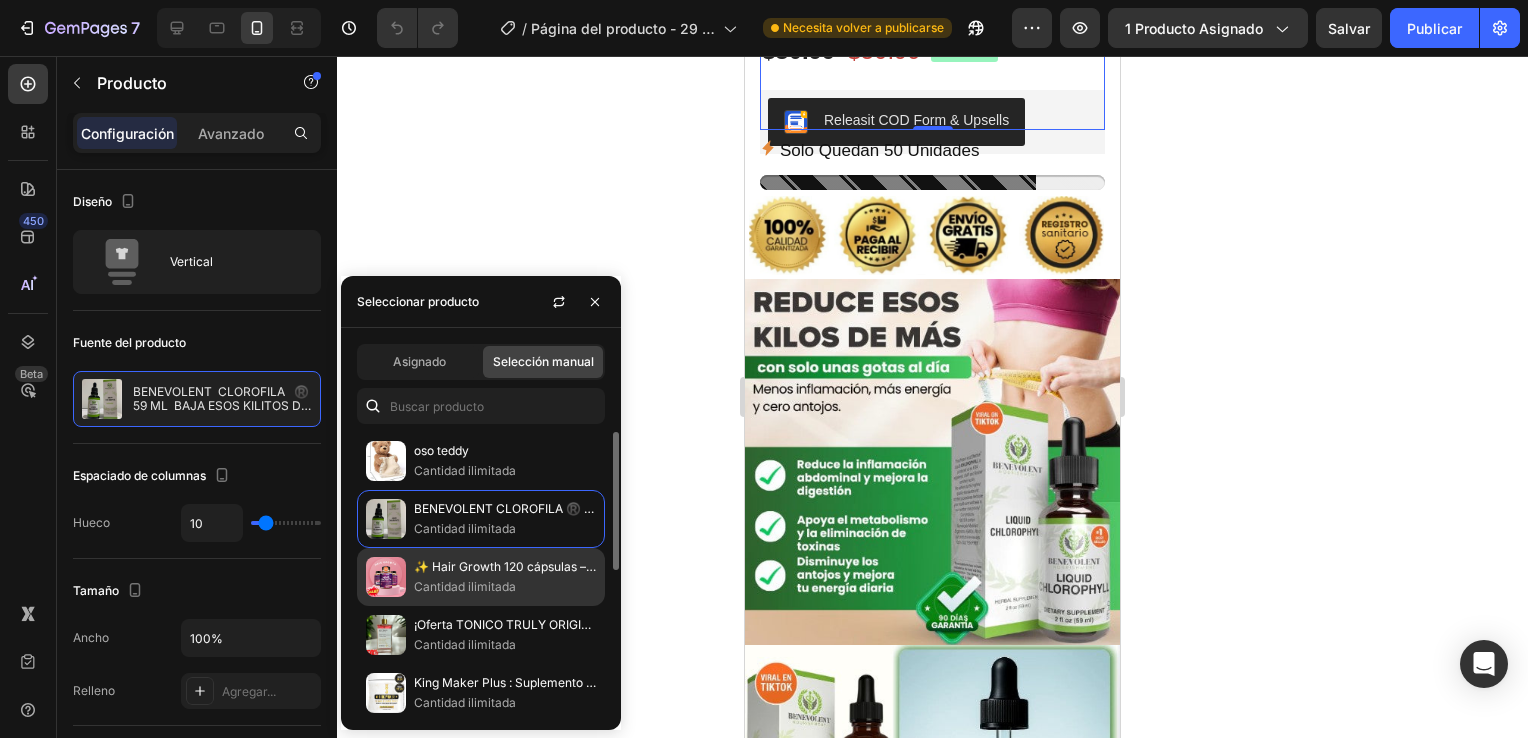 click on "✨ Hair Growth 120 cápsulas – ORIGINAL®️ Oferta!" at bounding box center (505, 567) 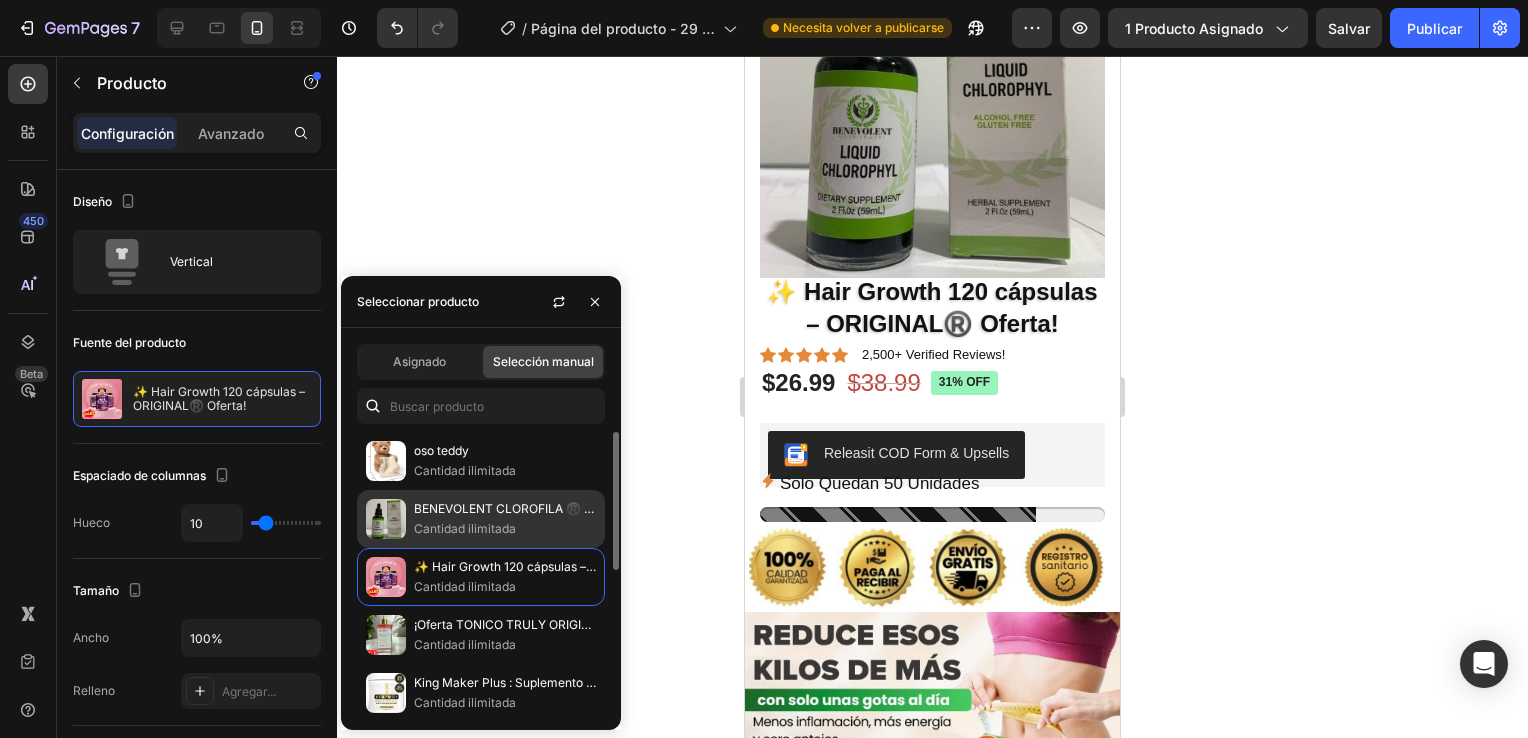 click on "Cantidad ilimitada" at bounding box center (505, 529) 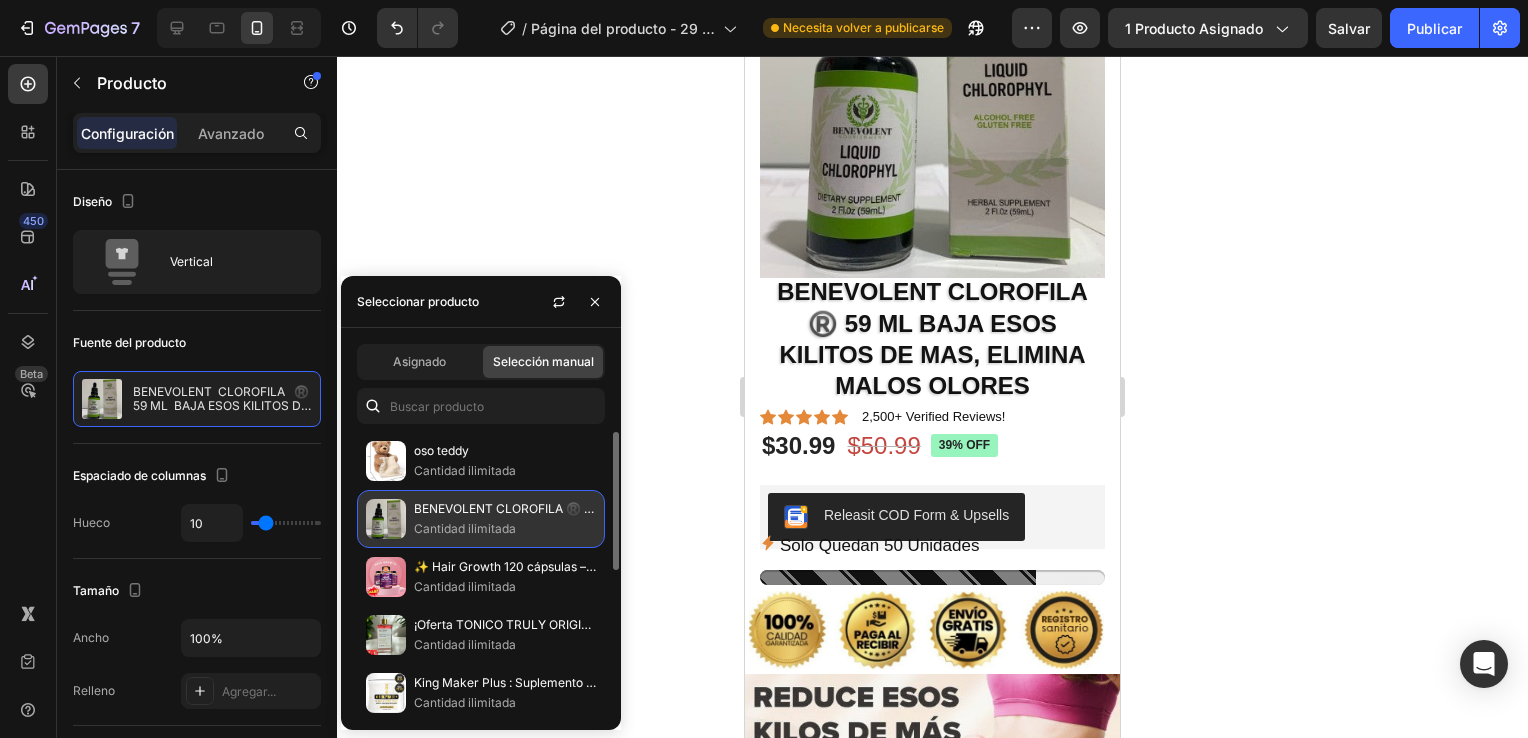 click on "Cantidad ilimitada" at bounding box center (505, 529) 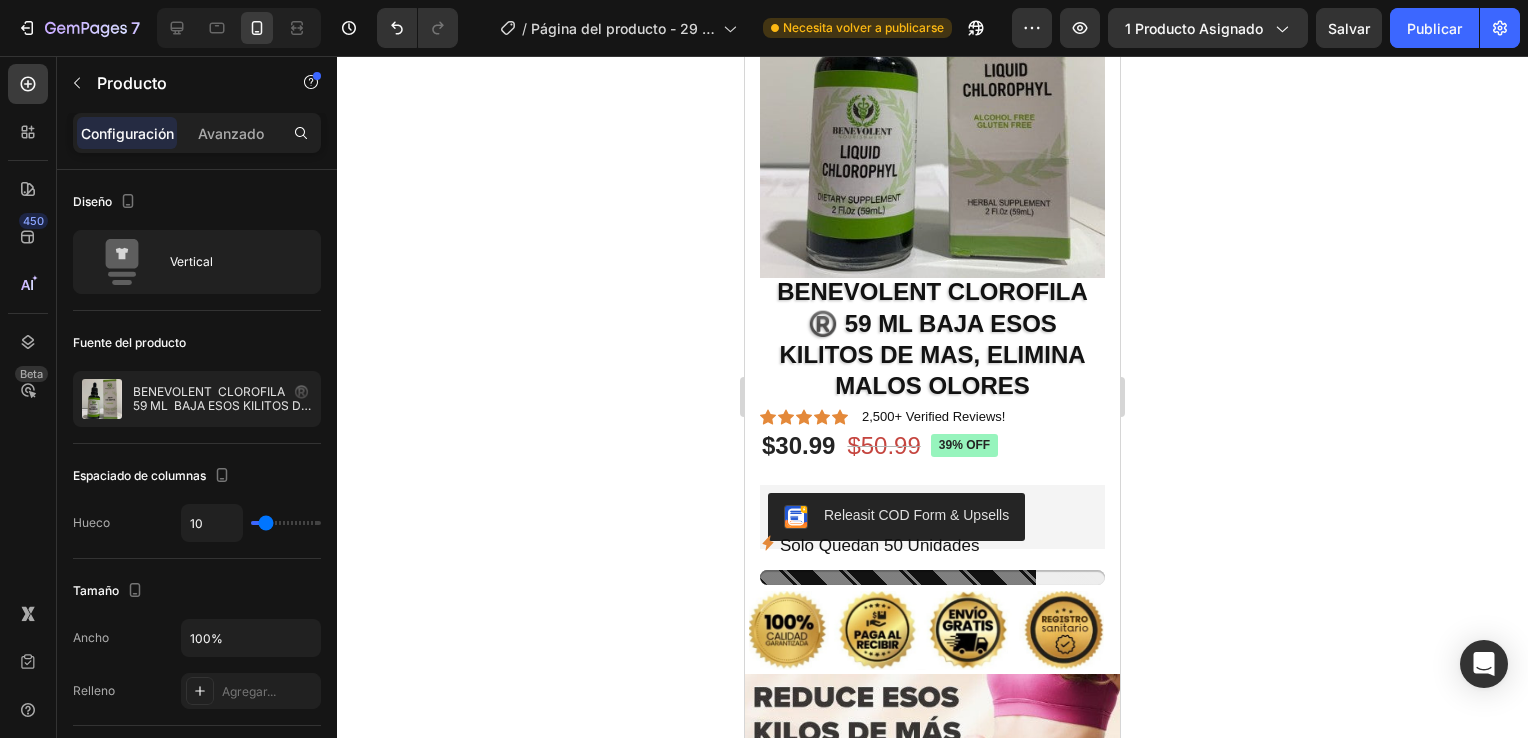 click 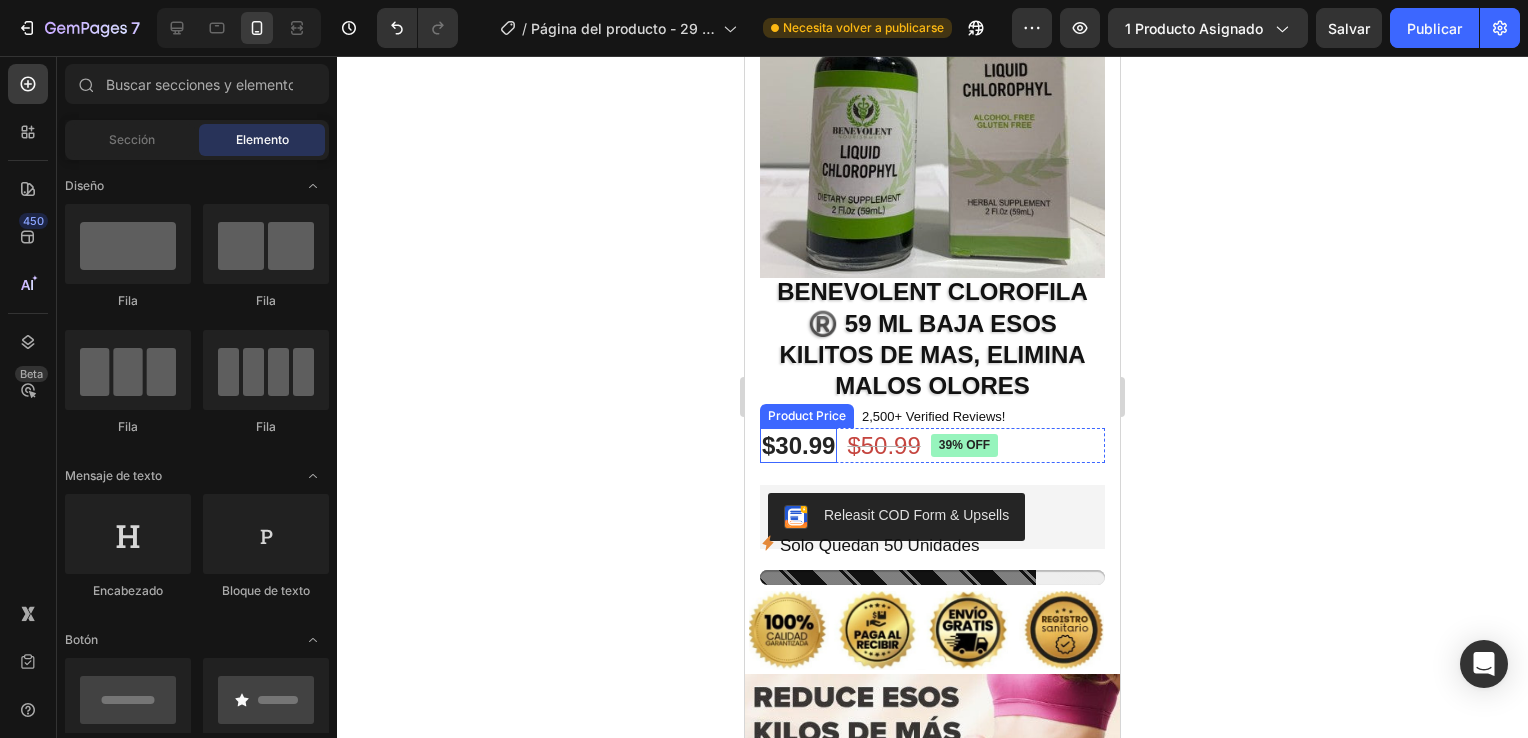 click on "$30.99" at bounding box center (798, 445) 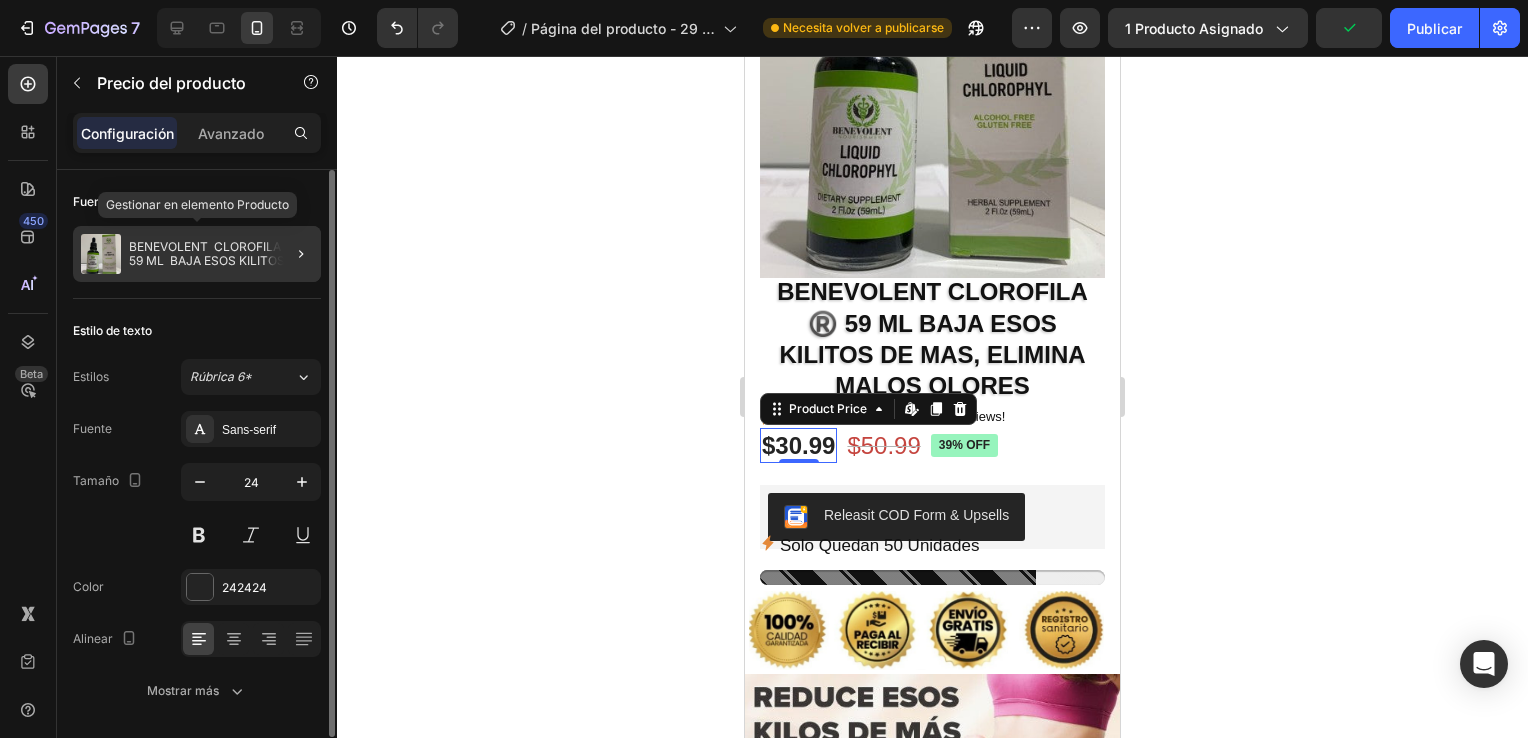 click on "BENEVOLENT  CLOROFILA   ®️ 59 ML  BAJA ESOS KILITOS DE MAS, ELIMINA MALOS OLORES" at bounding box center [221, 254] 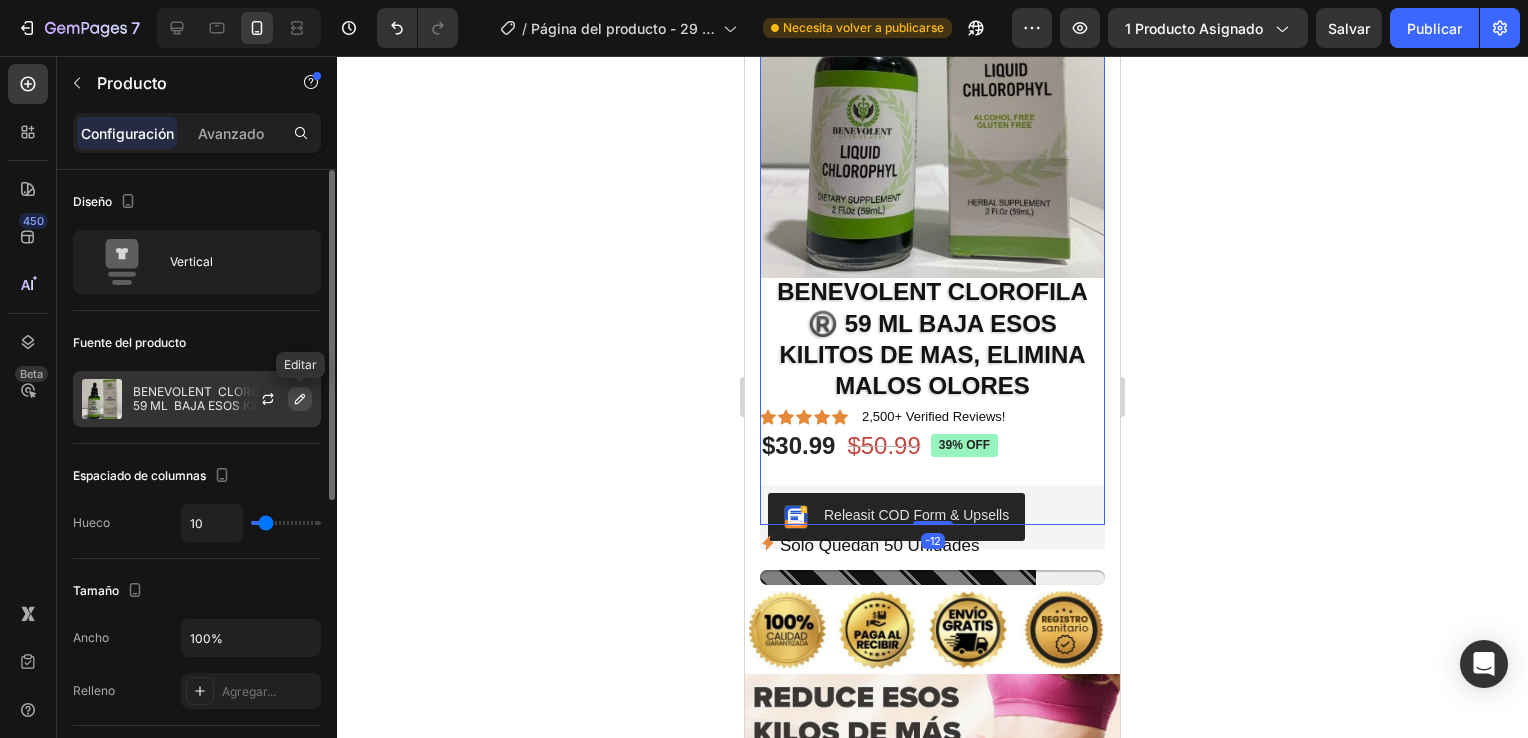 click 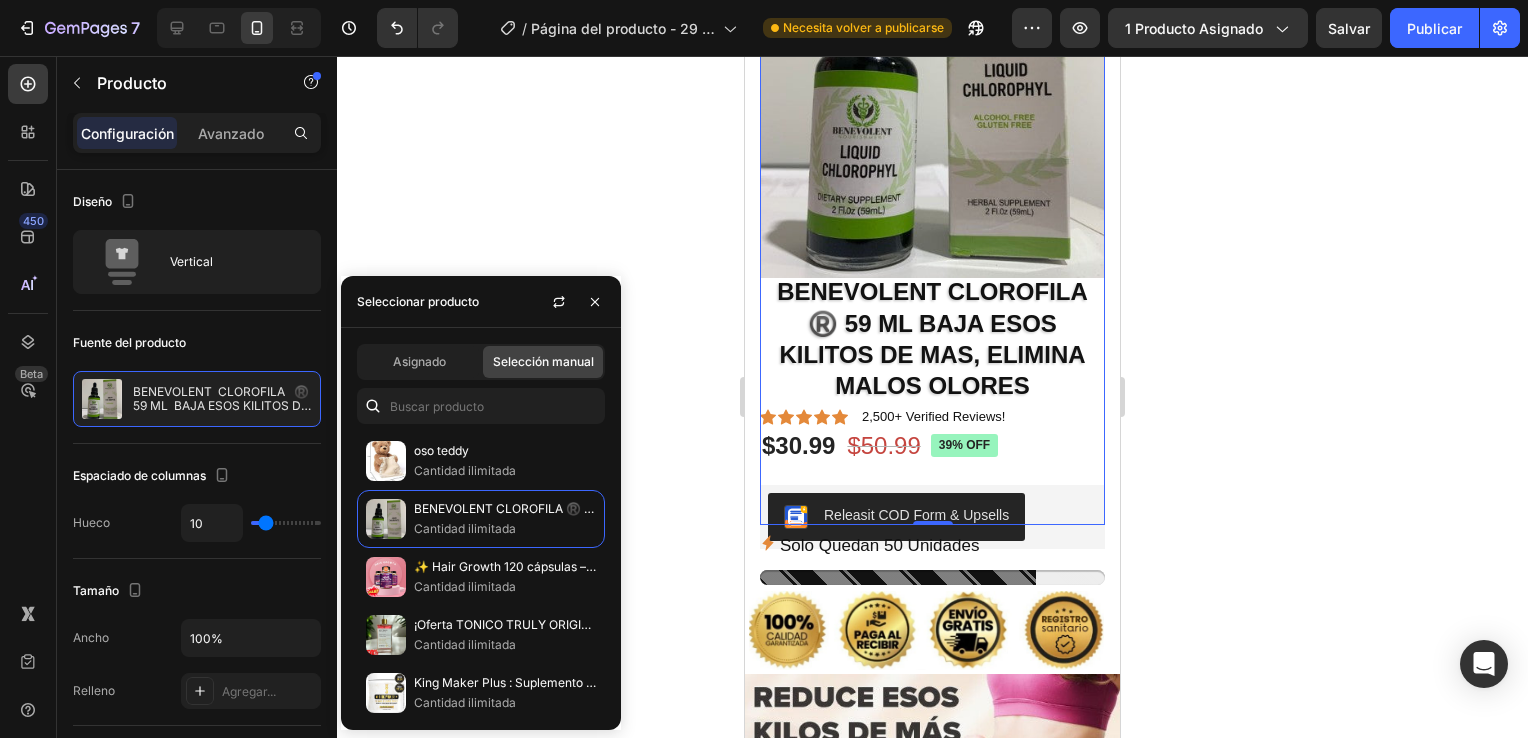 scroll, scrollTop: 200, scrollLeft: 0, axis: vertical 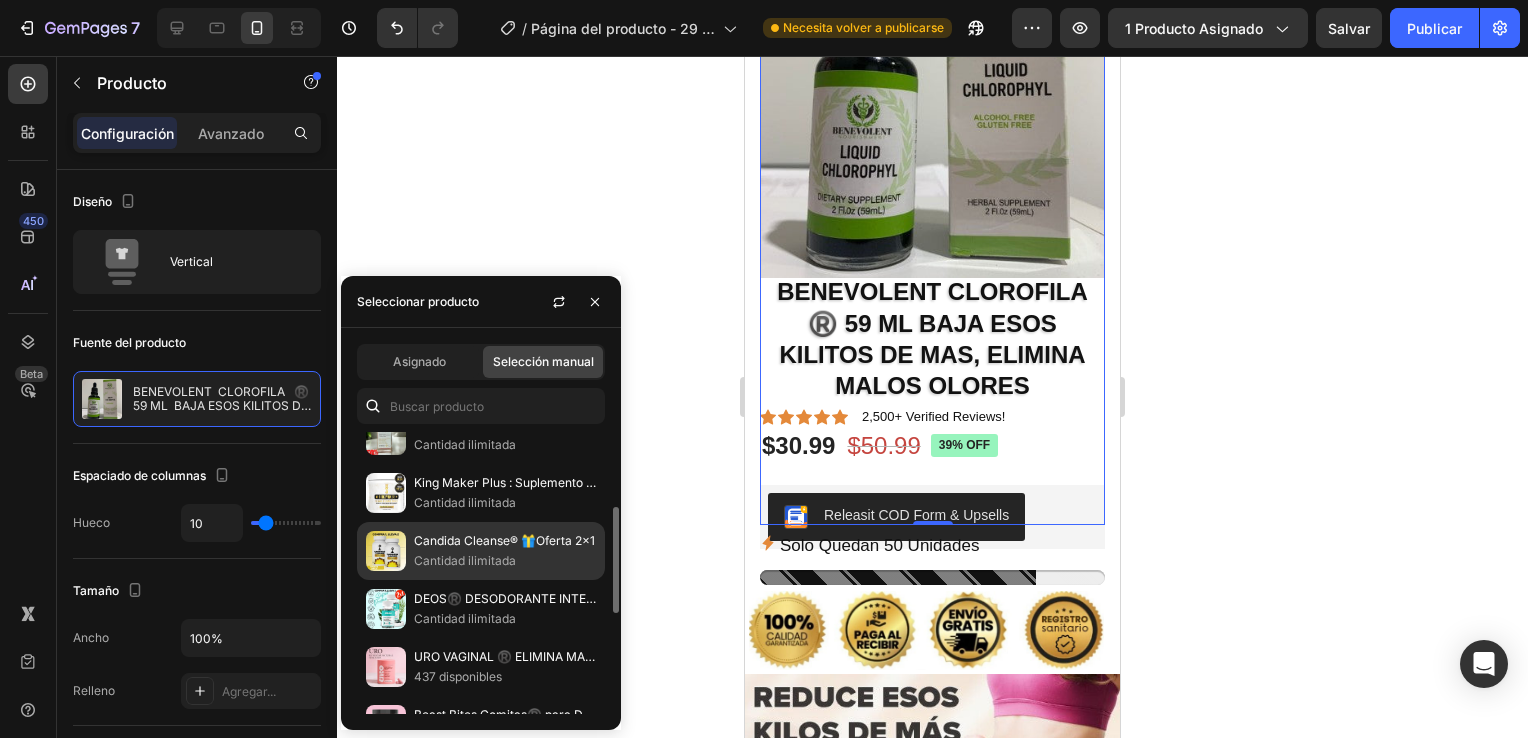 click on "Candida Cleanse® 🎁Oferta 2x1" at bounding box center (505, 541) 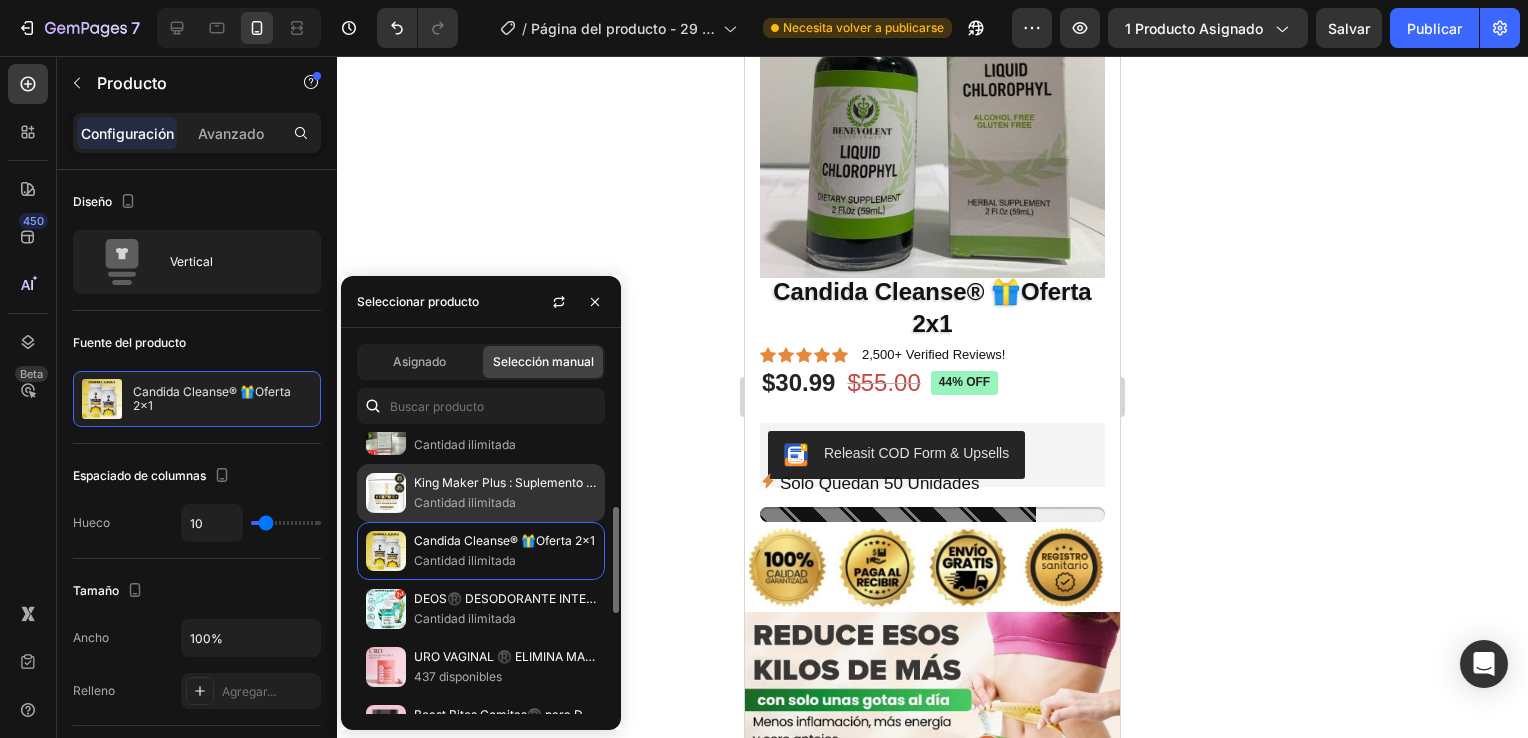 click on "Cantidad ilimitada" at bounding box center (505, 503) 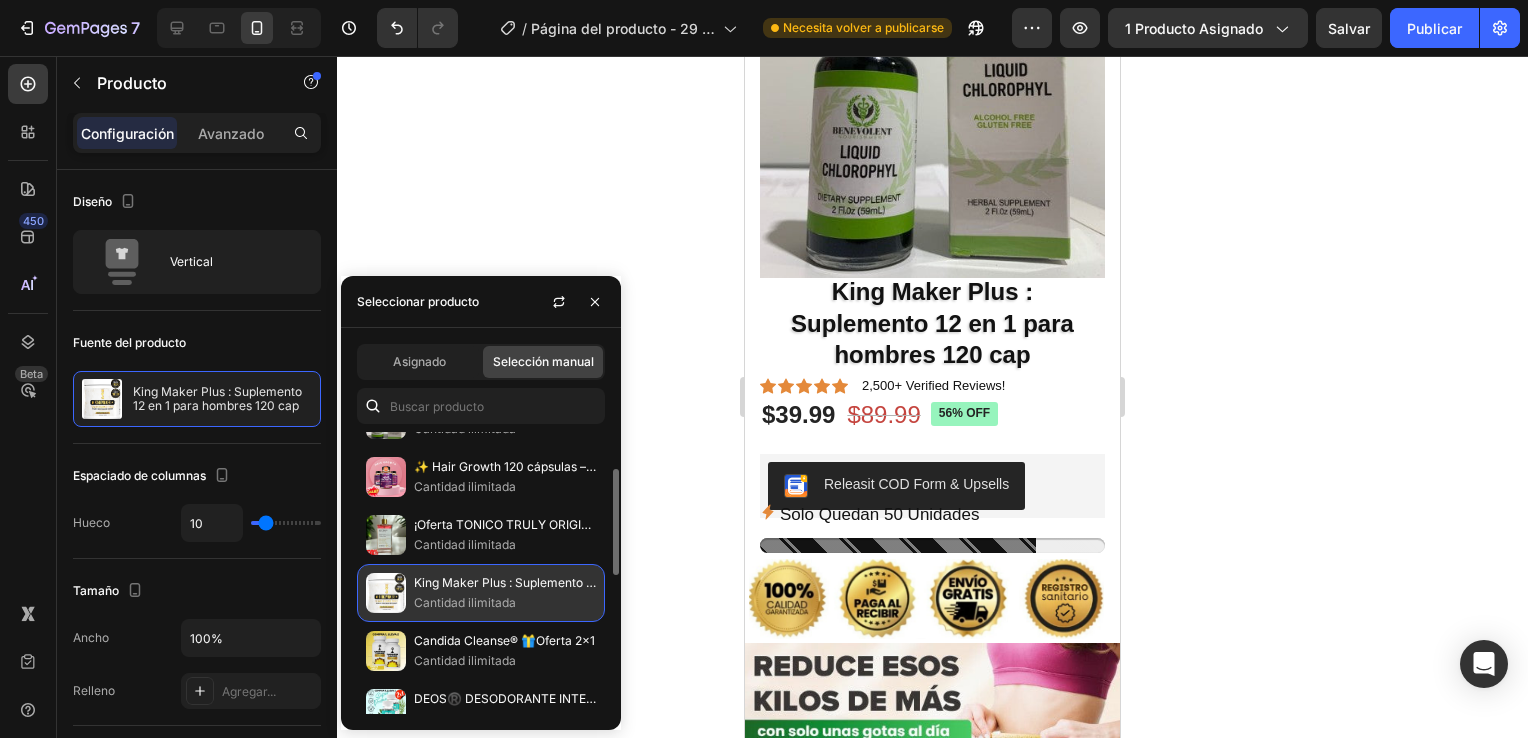 scroll, scrollTop: 0, scrollLeft: 0, axis: both 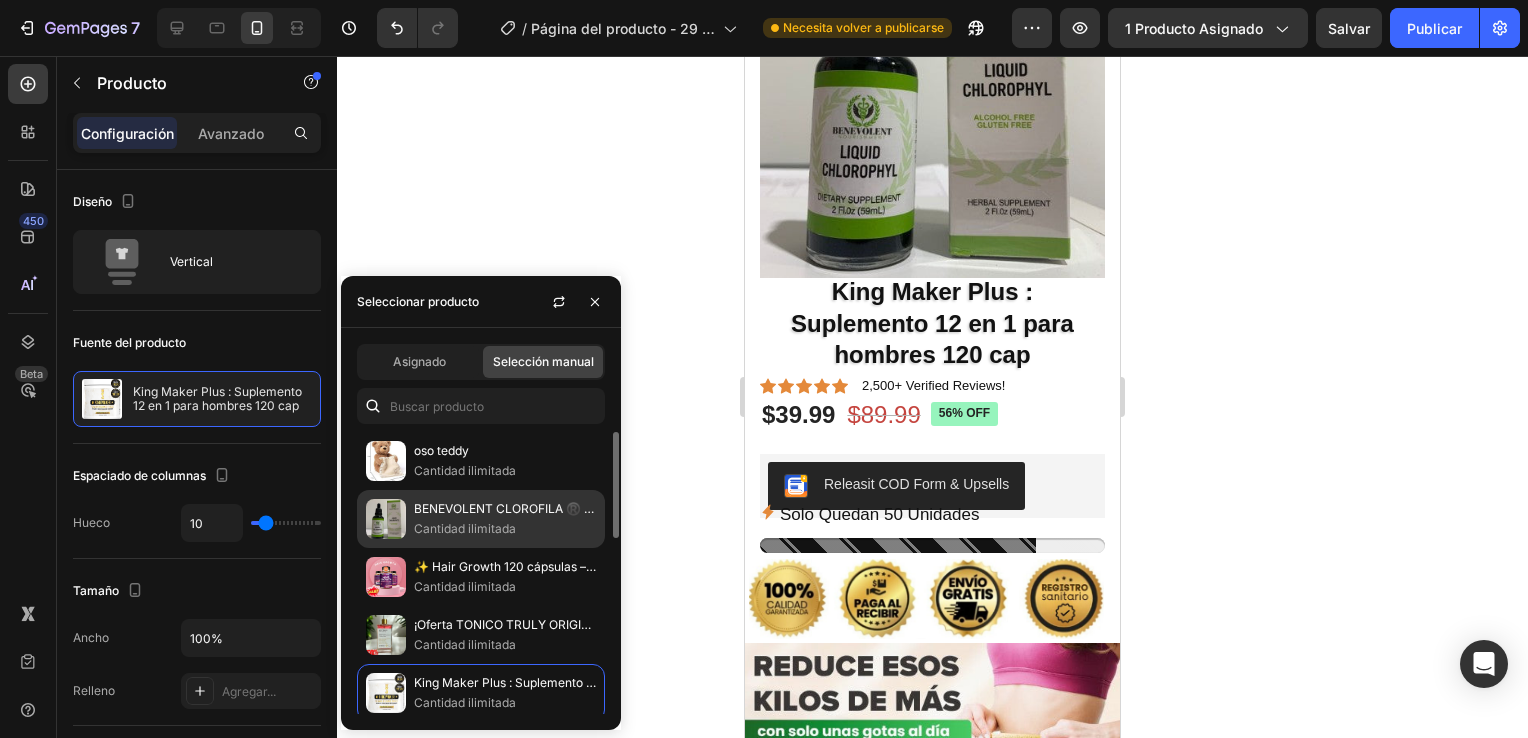 click on "Cantidad ilimitada" at bounding box center (505, 529) 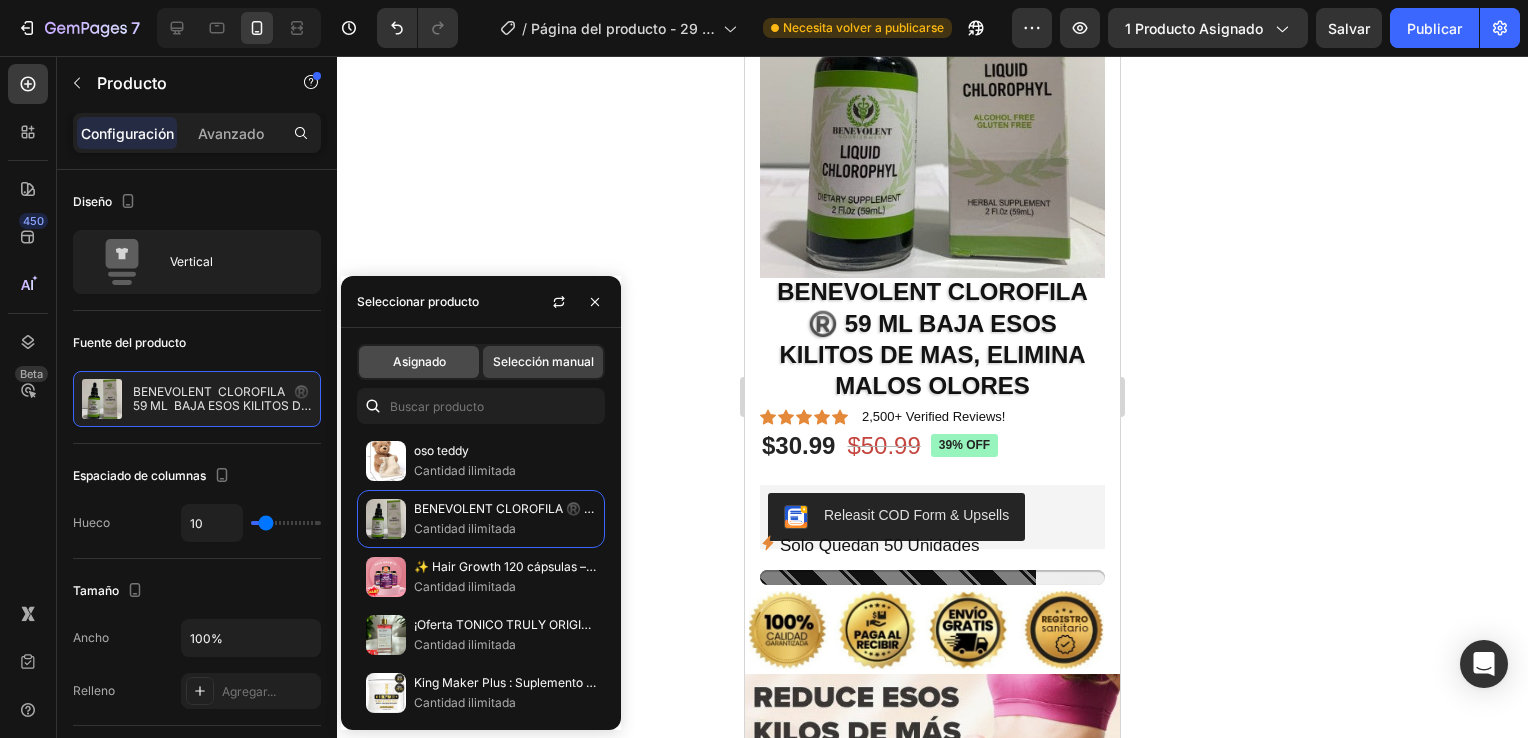 click on "Asignado" 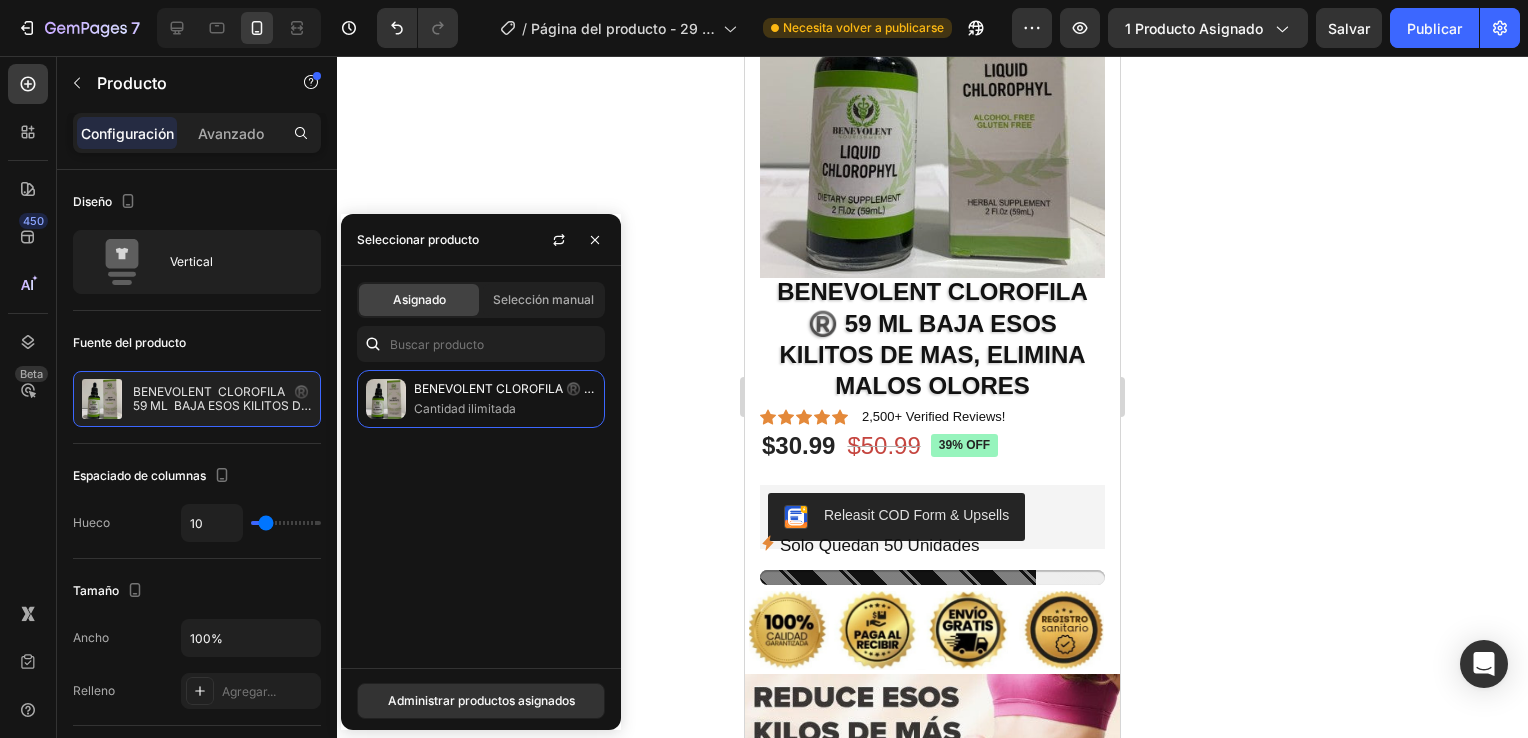 click on "BENEVOLENT  CLOROFILA   ®️ 59 ML  BAJA ESOS KILITOS DE MAS, ELIMINA MALOS OLORES Cantidad ilimitada" at bounding box center (481, 511) 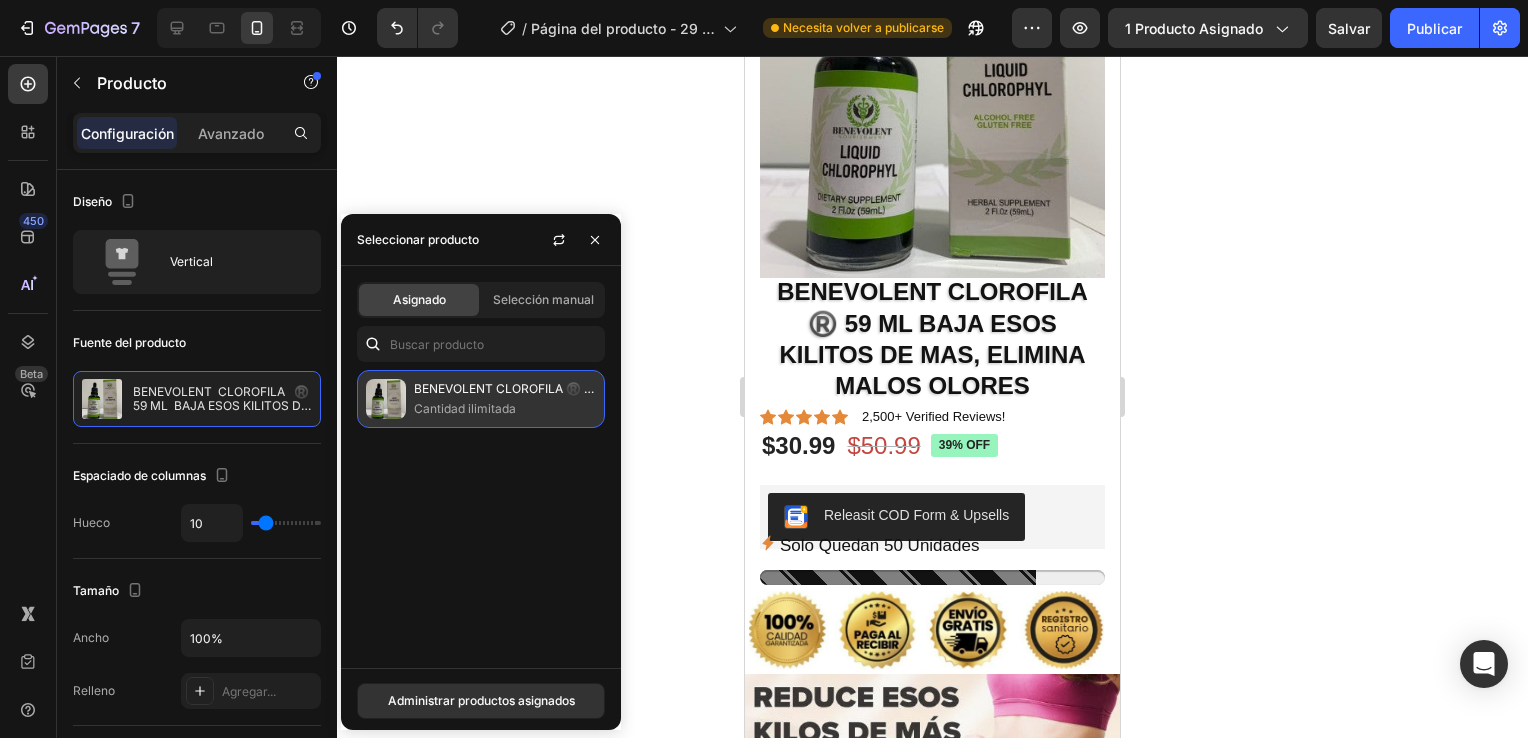 click on "BENEVOLENT  CLOROFILA   ®️ 59 ML  BAJA ESOS KILITOS DE MAS, ELIMINA MALOS OLORES Cantidad ilimitada" 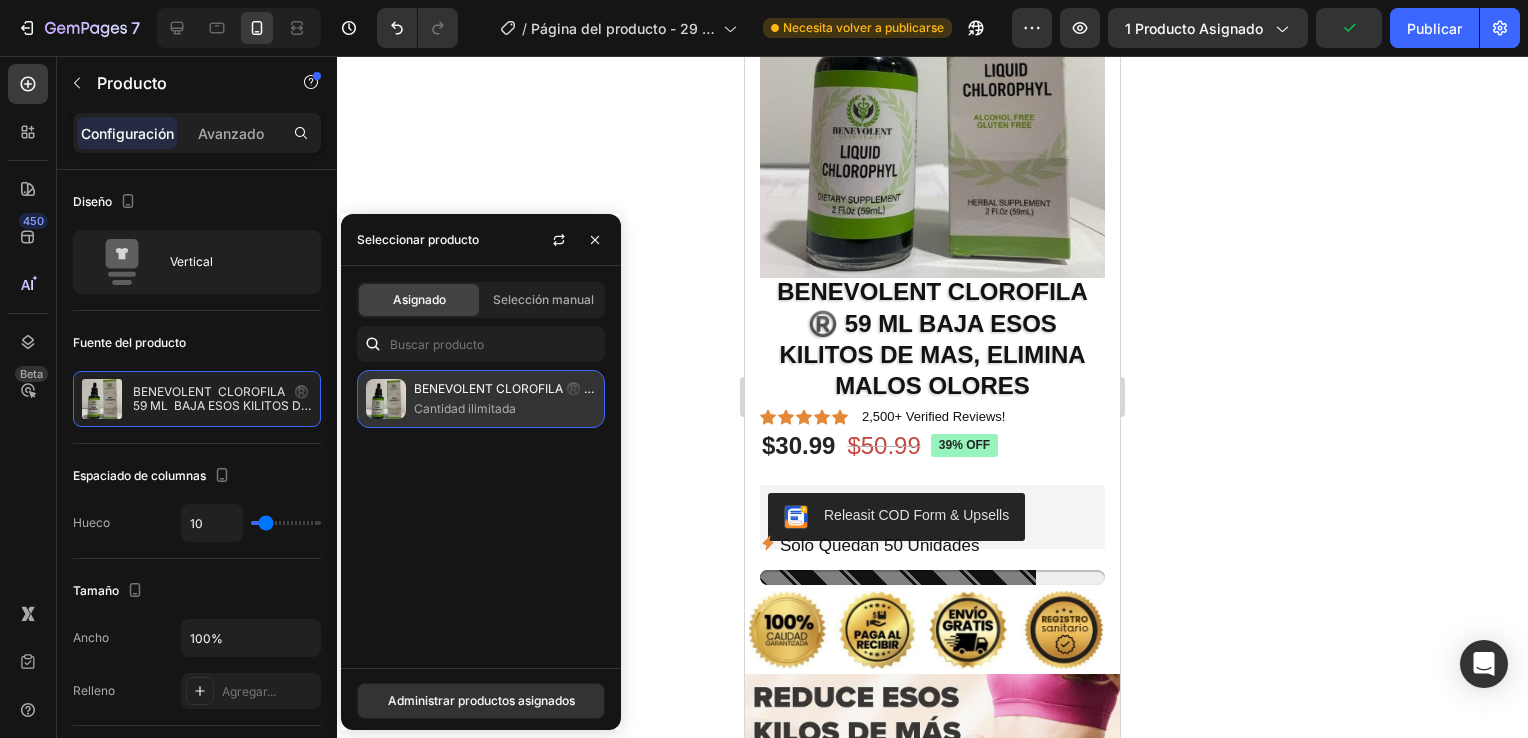 click on "Cantidad ilimitada" at bounding box center (505, 409) 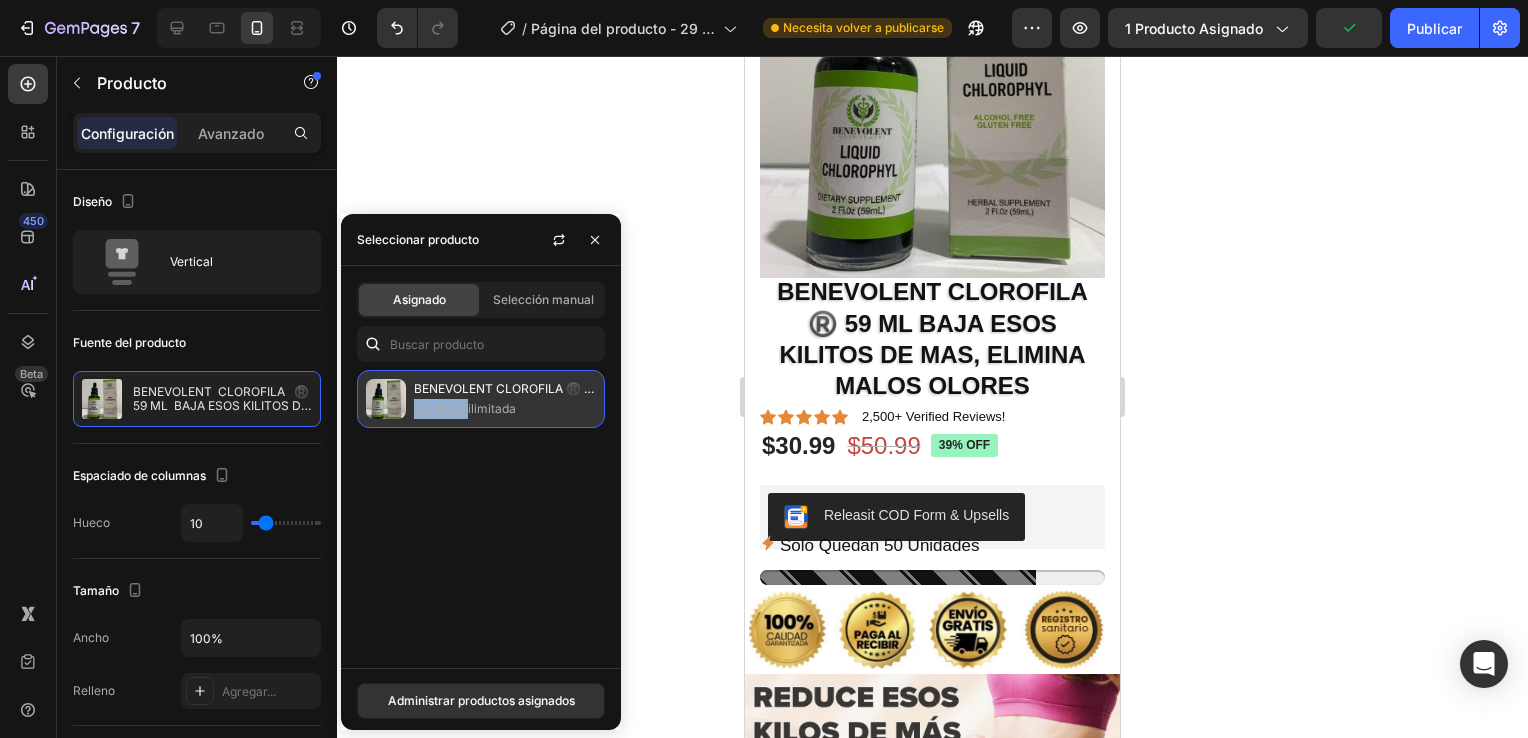 click on "Cantidad ilimitada" at bounding box center [505, 409] 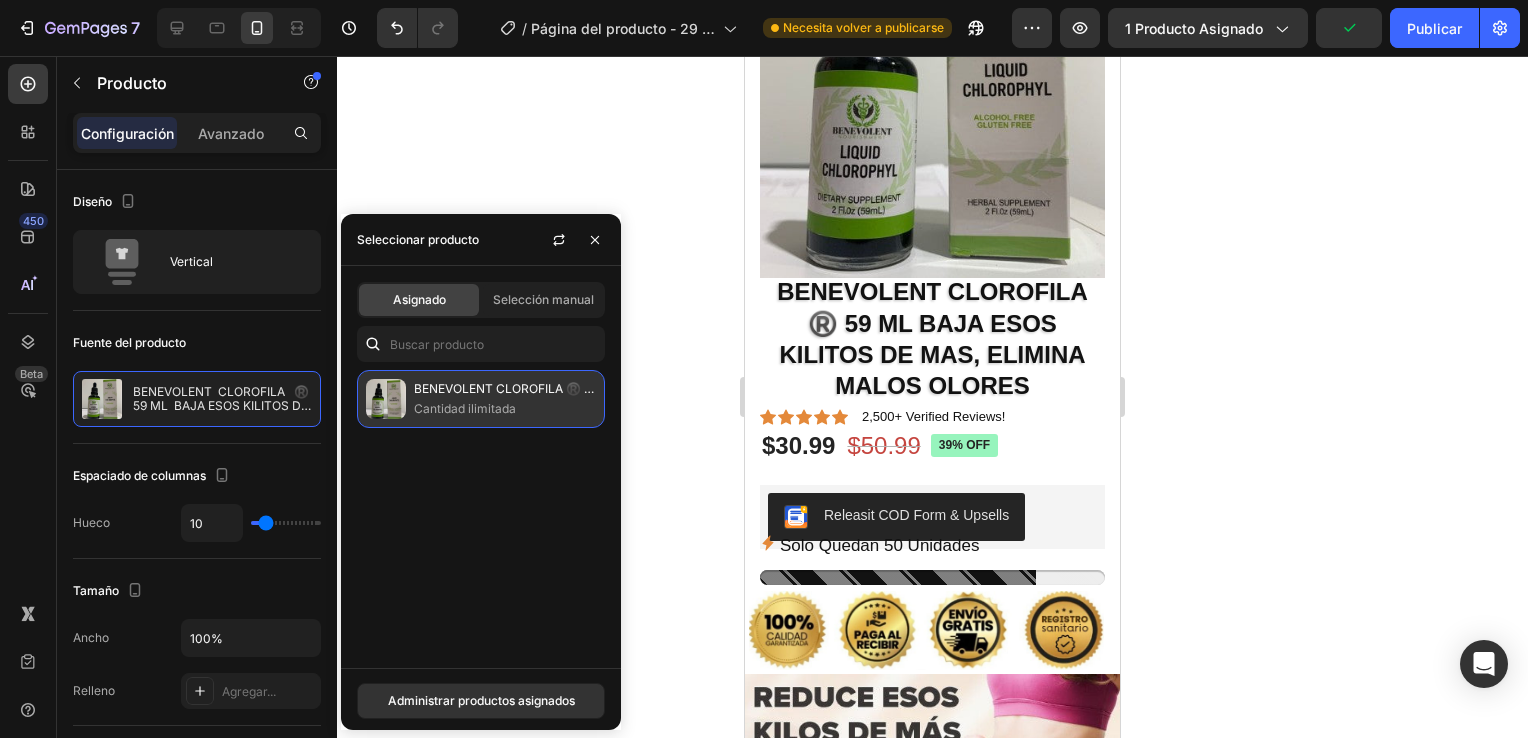 drag, startPoint x: 459, startPoint y: 418, endPoint x: 503, endPoint y: 420, distance: 44.04543 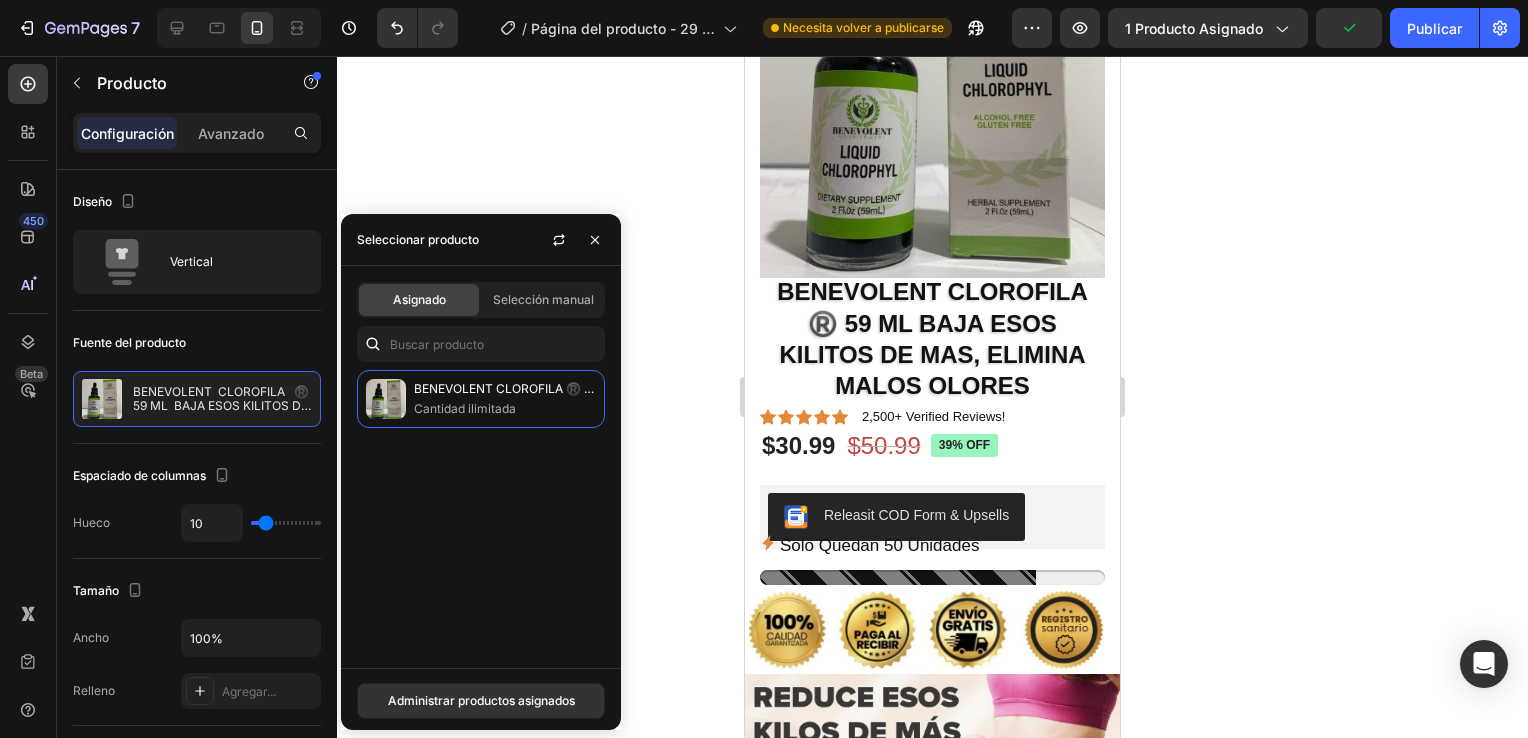 click 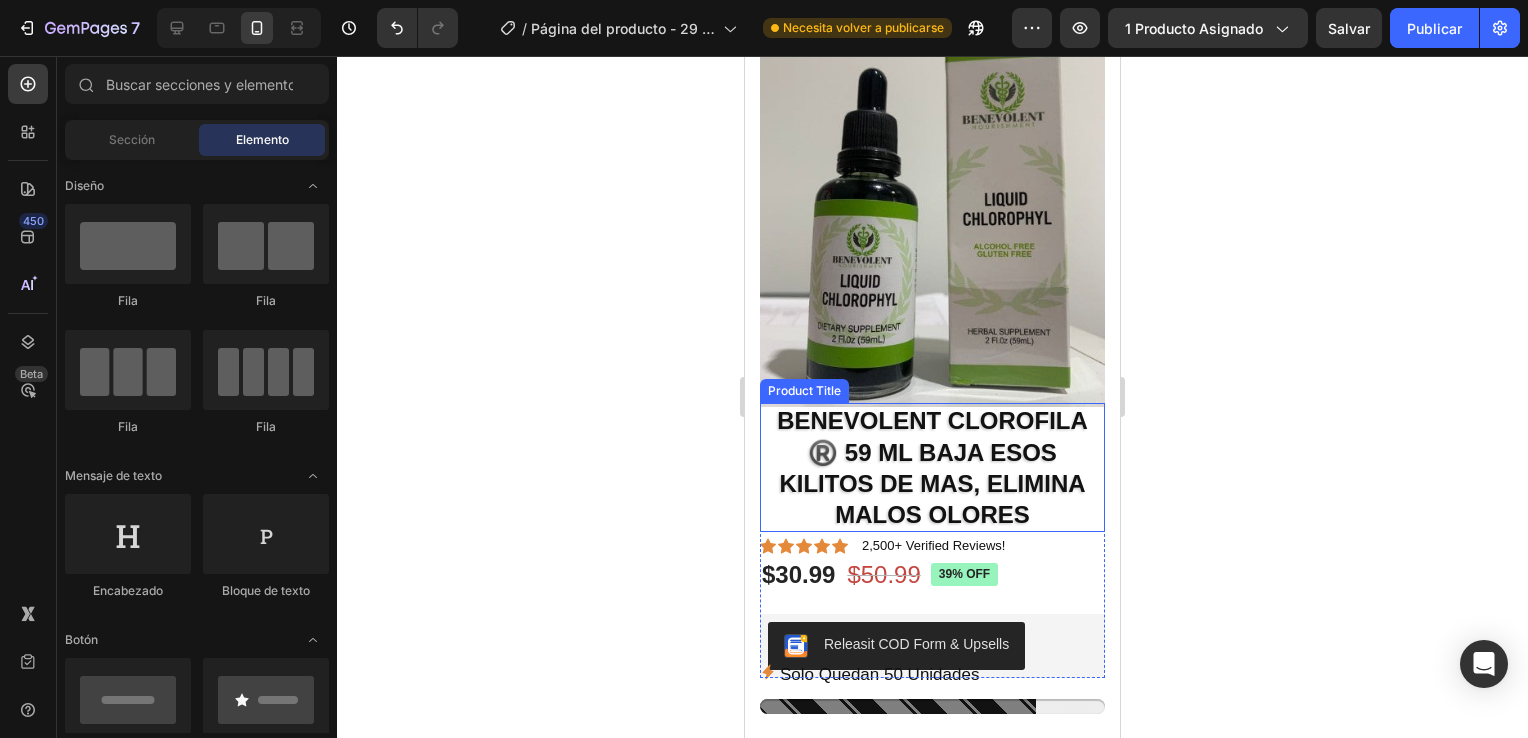 scroll, scrollTop: 0, scrollLeft: 0, axis: both 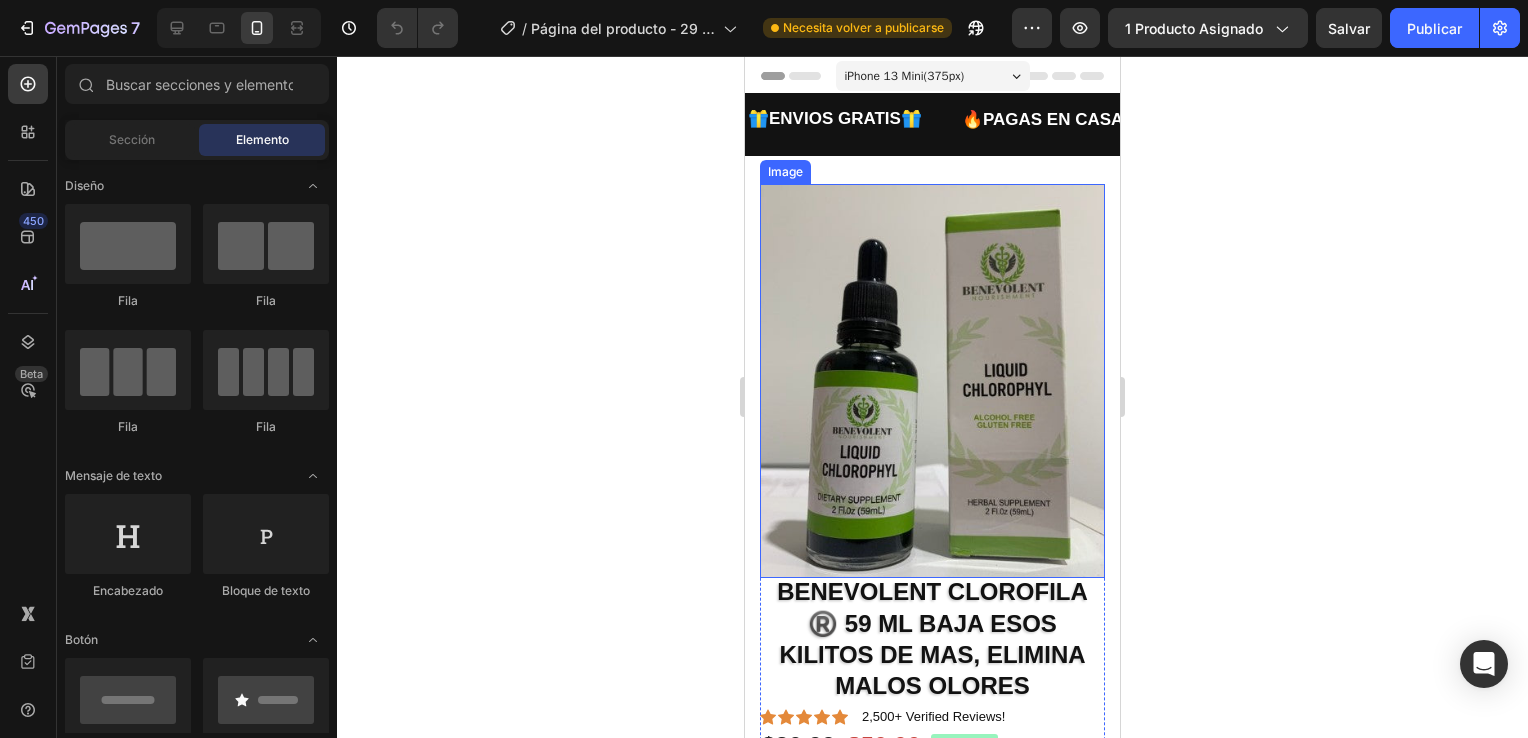 click at bounding box center (932, 381) 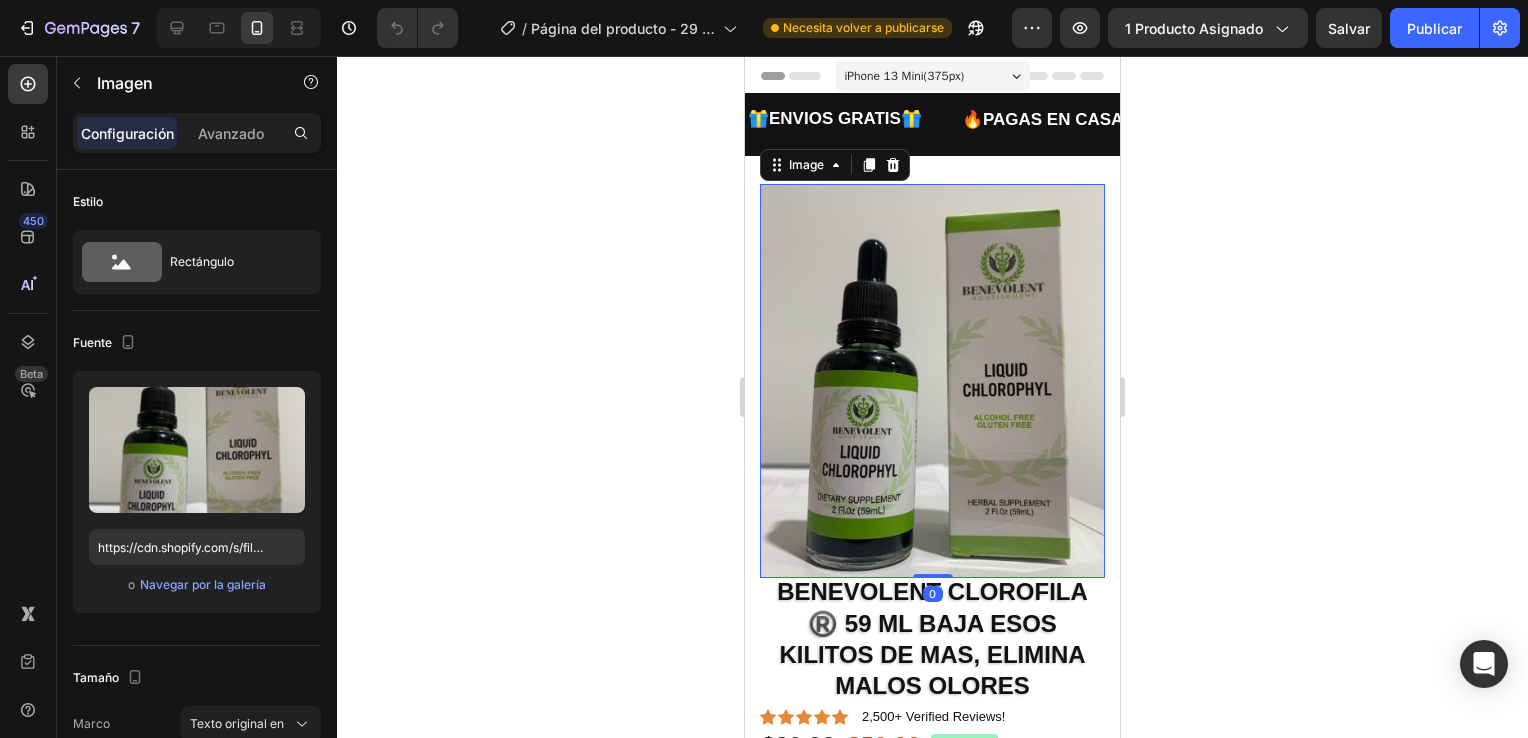 click at bounding box center (932, 381) 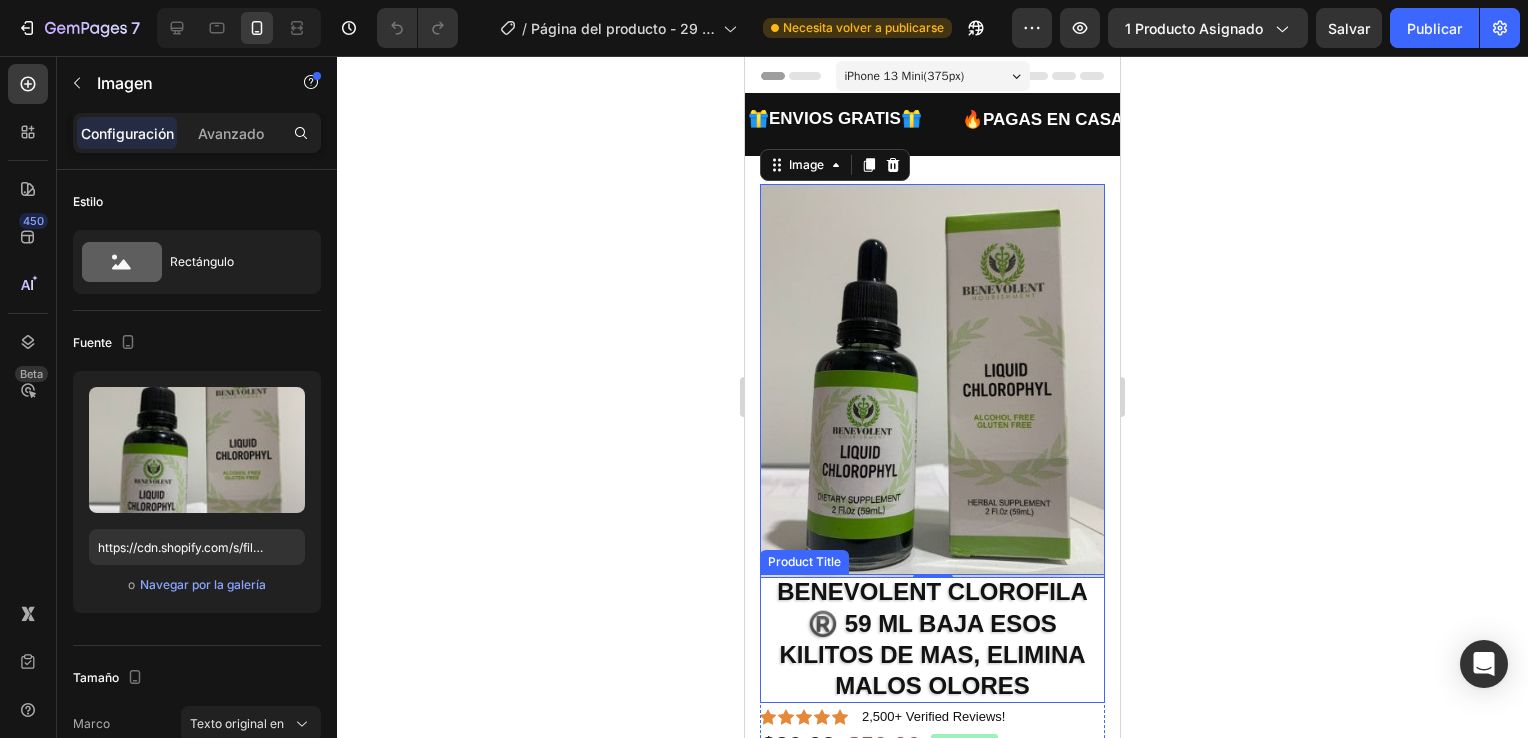click on "BENEVOLENT  CLOROFILA   ®️ 59 ML  BAJA ESOS KILITOS DE MAS, ELIMINA MALOS OLORES" at bounding box center [932, 638] 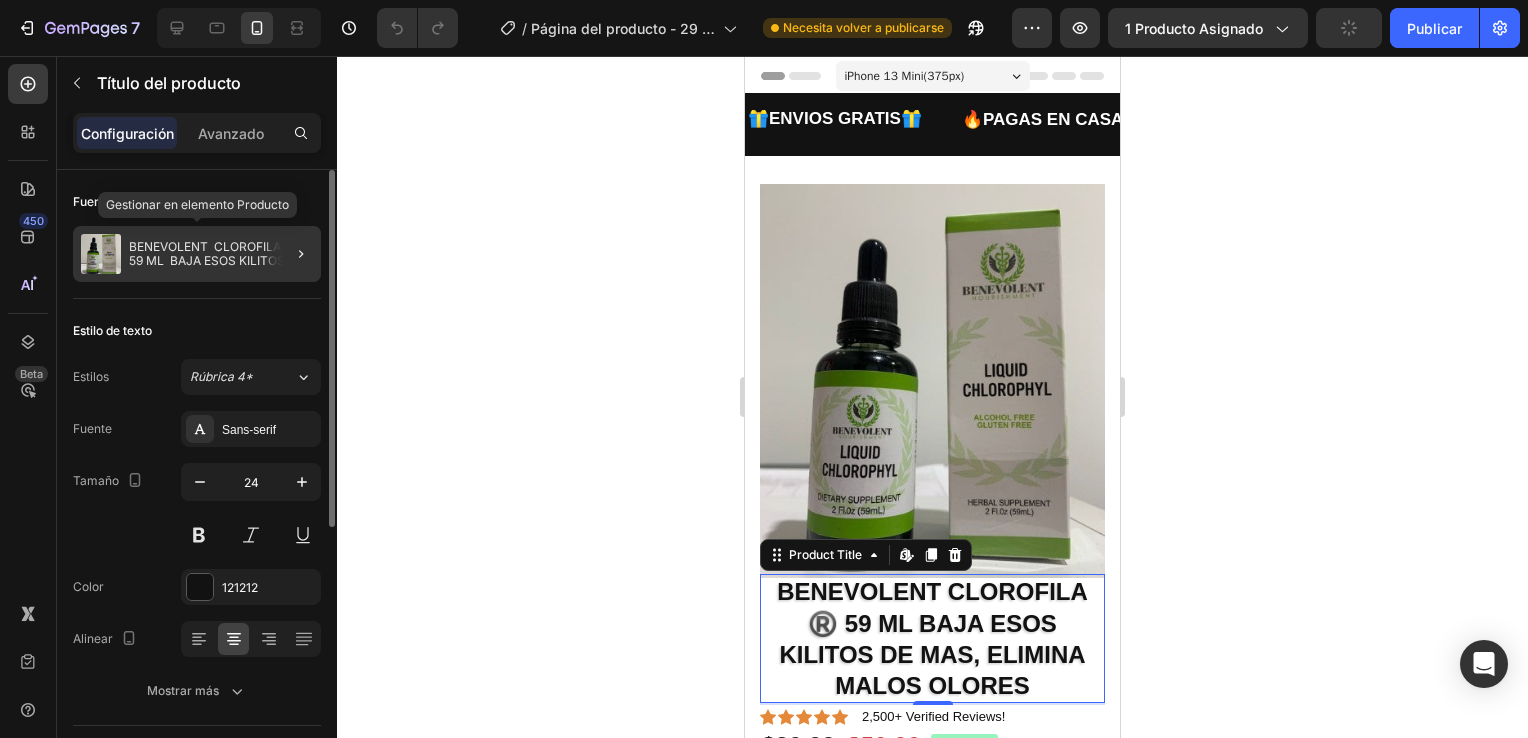 click on "BENEVOLENT  CLOROFILA   ®️ 59 ML  BAJA ESOS KILITOS DE MAS, ELIMINA MALOS OLORES" at bounding box center [221, 254] 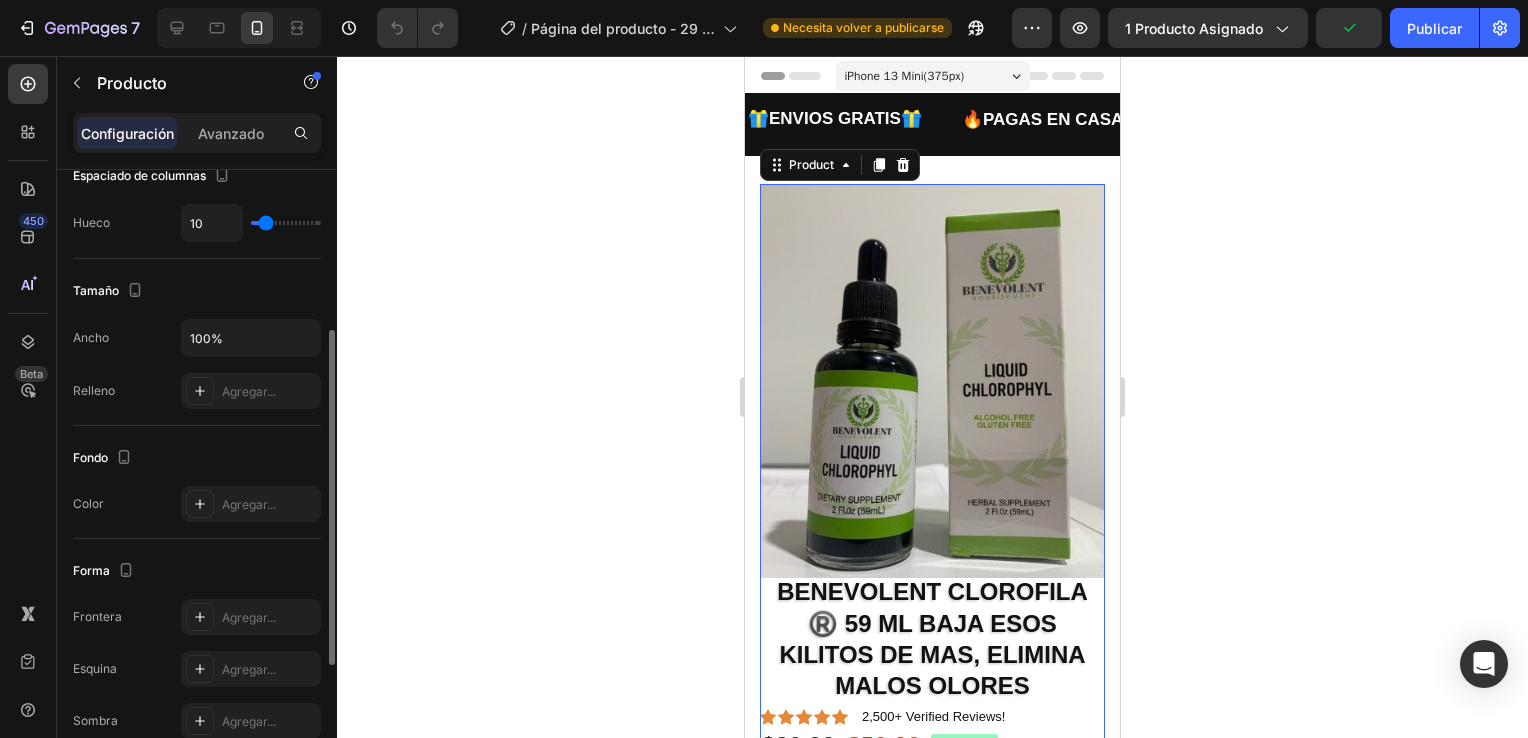 scroll, scrollTop: 0, scrollLeft: 0, axis: both 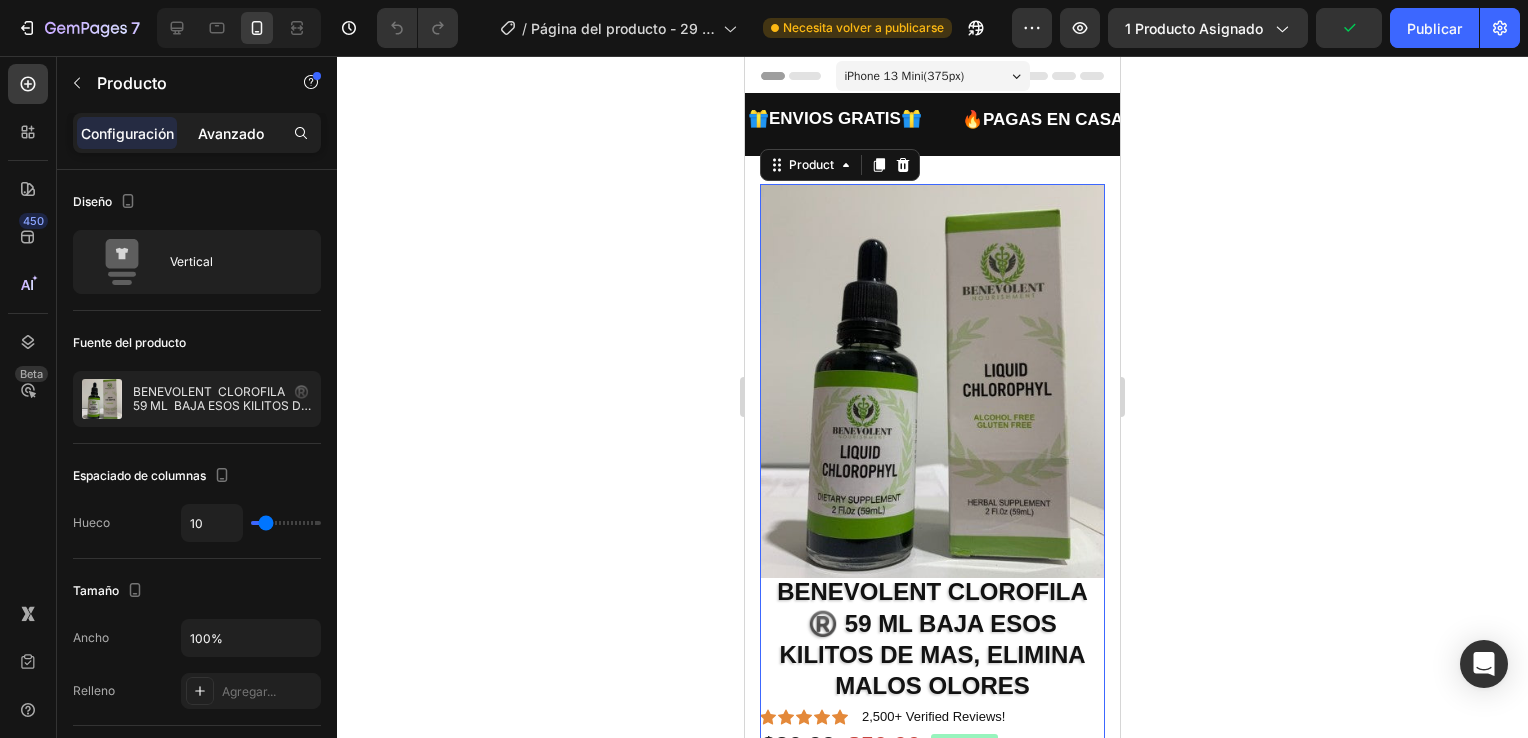 click on "Avanzado" 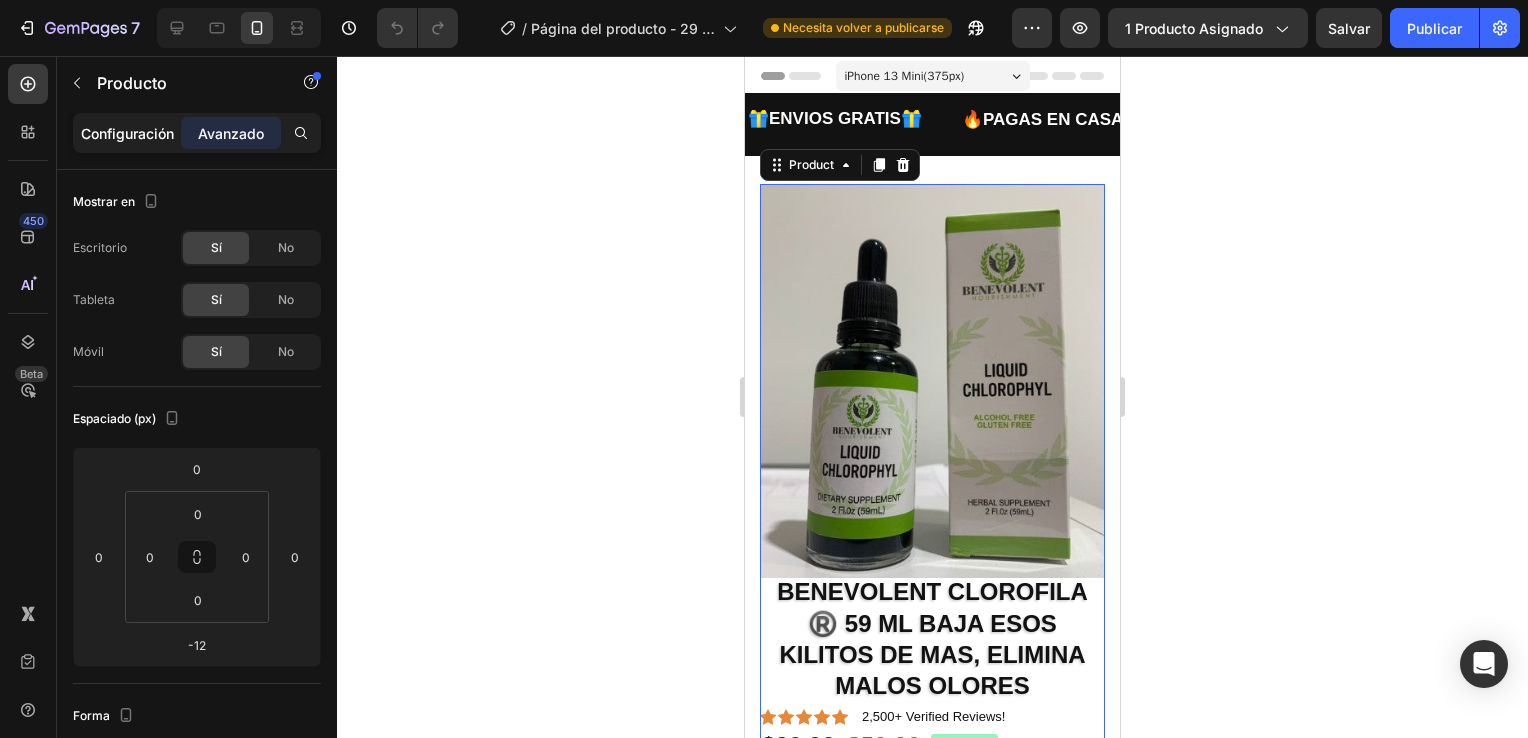 click on "Configuración" at bounding box center (127, 133) 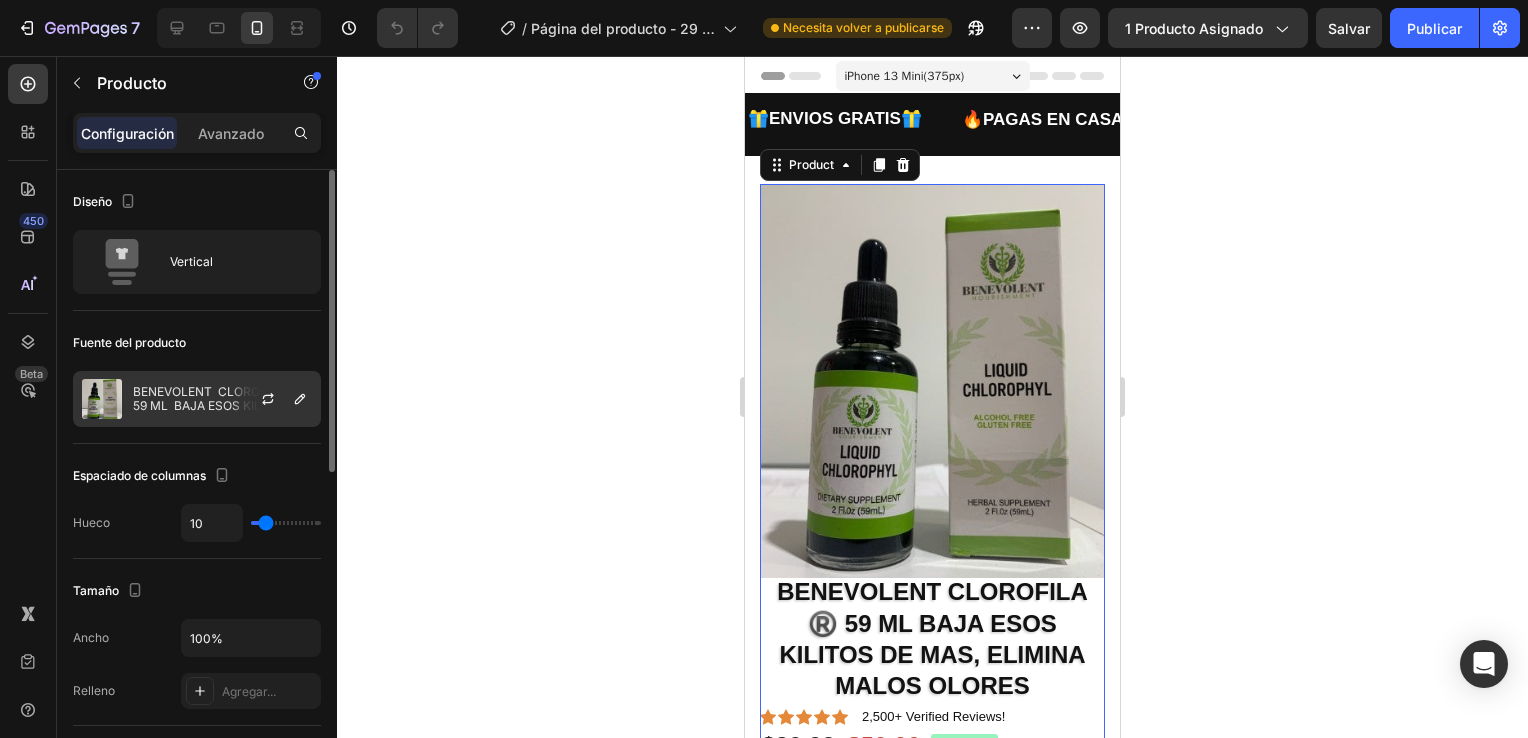 click at bounding box center (276, 399) 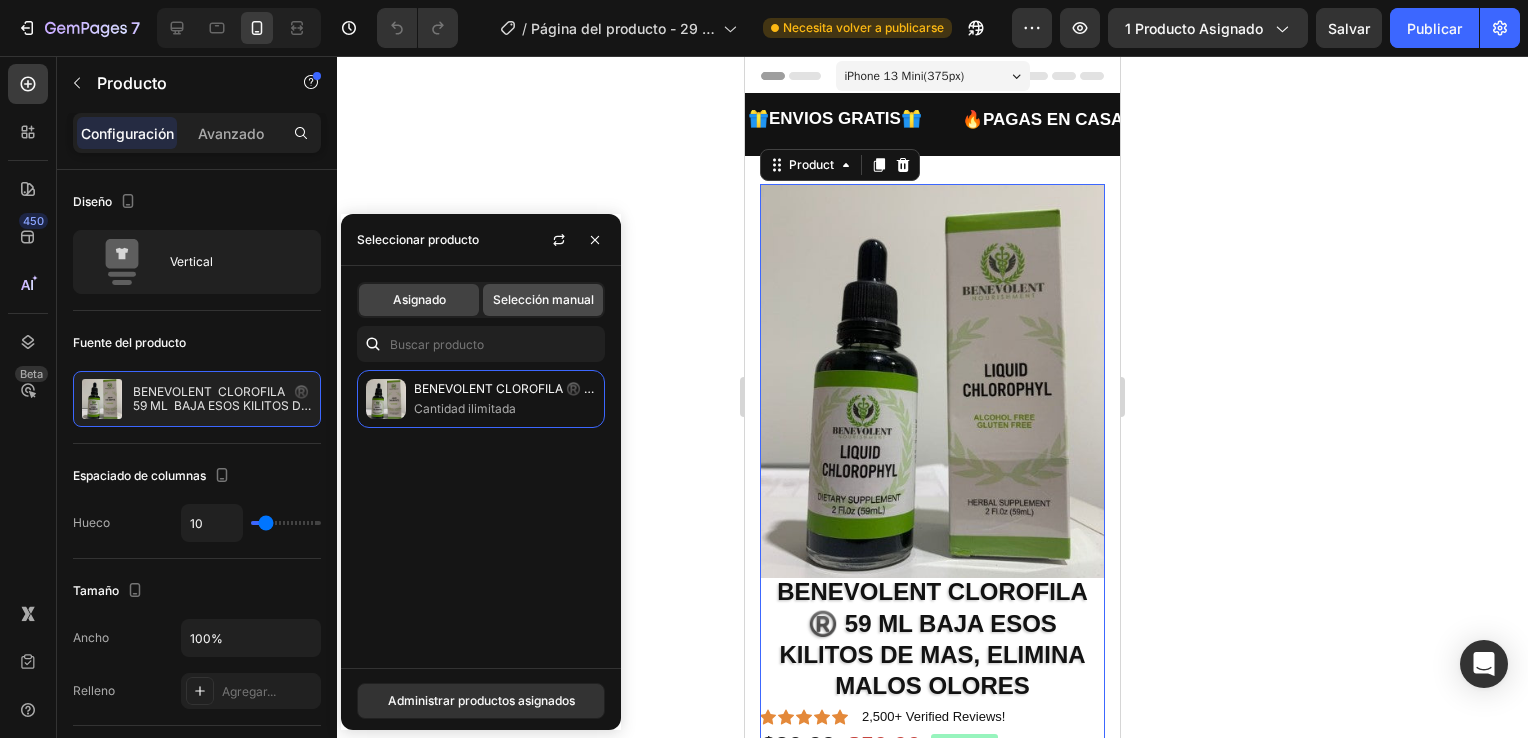 click on "Selección manual" 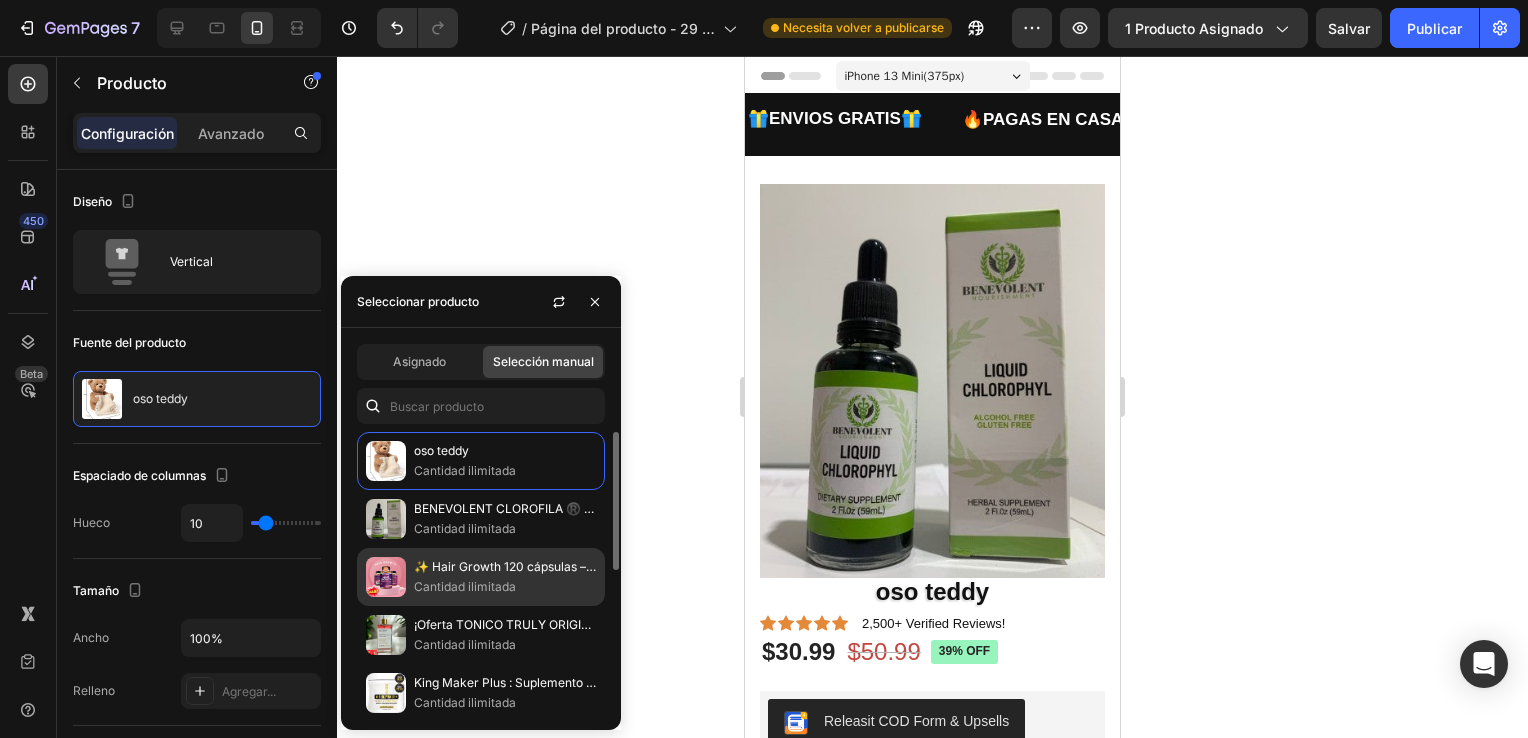 click on "✨ Hair Growth 120 cápsulas – ORIGINAL®️ Oferta!" at bounding box center [505, 567] 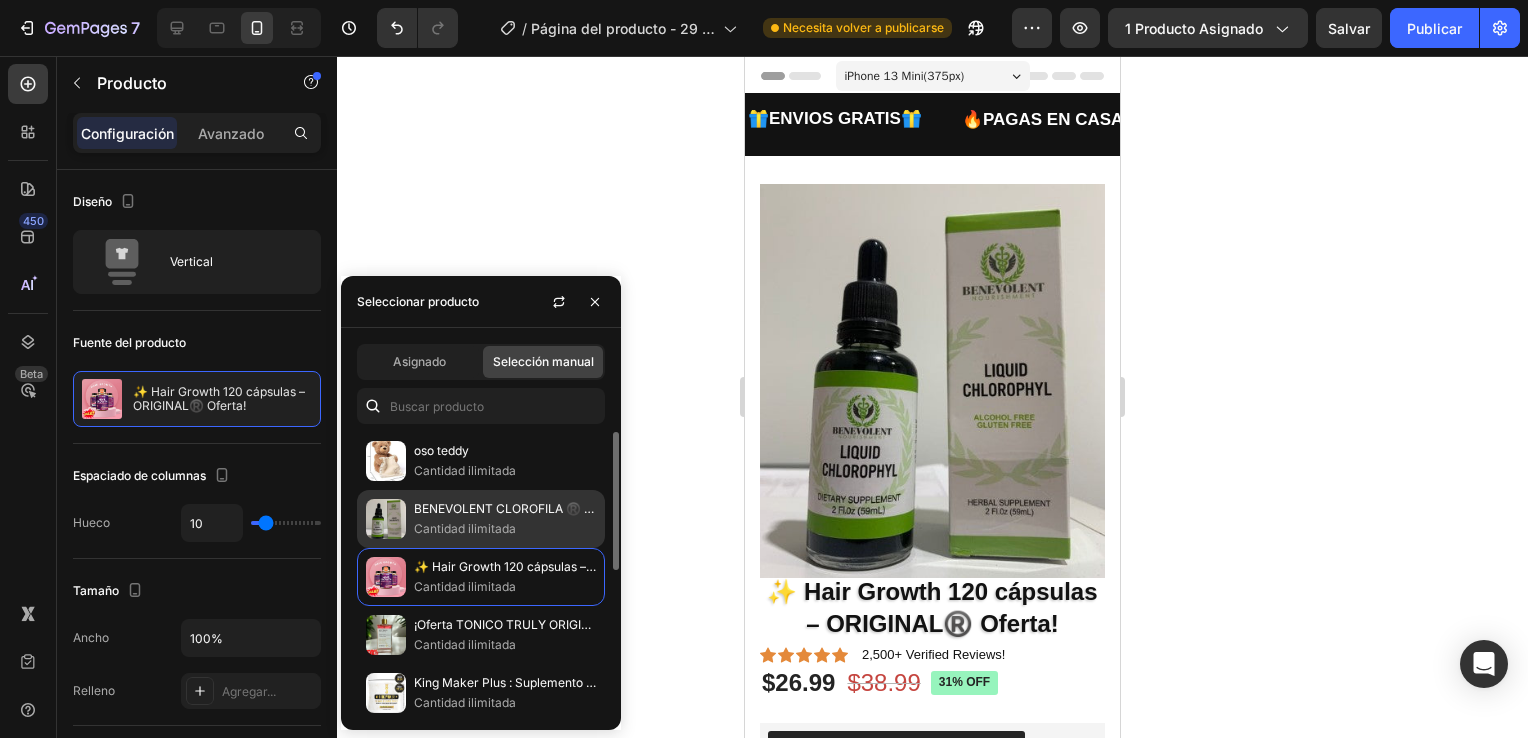 click on "BENEVOLENT  CLOROFILA   ®️ 59 ML  BAJA ESOS KILITOS DE MAS, ELIMINA MALOS OLORES" at bounding box center [505, 509] 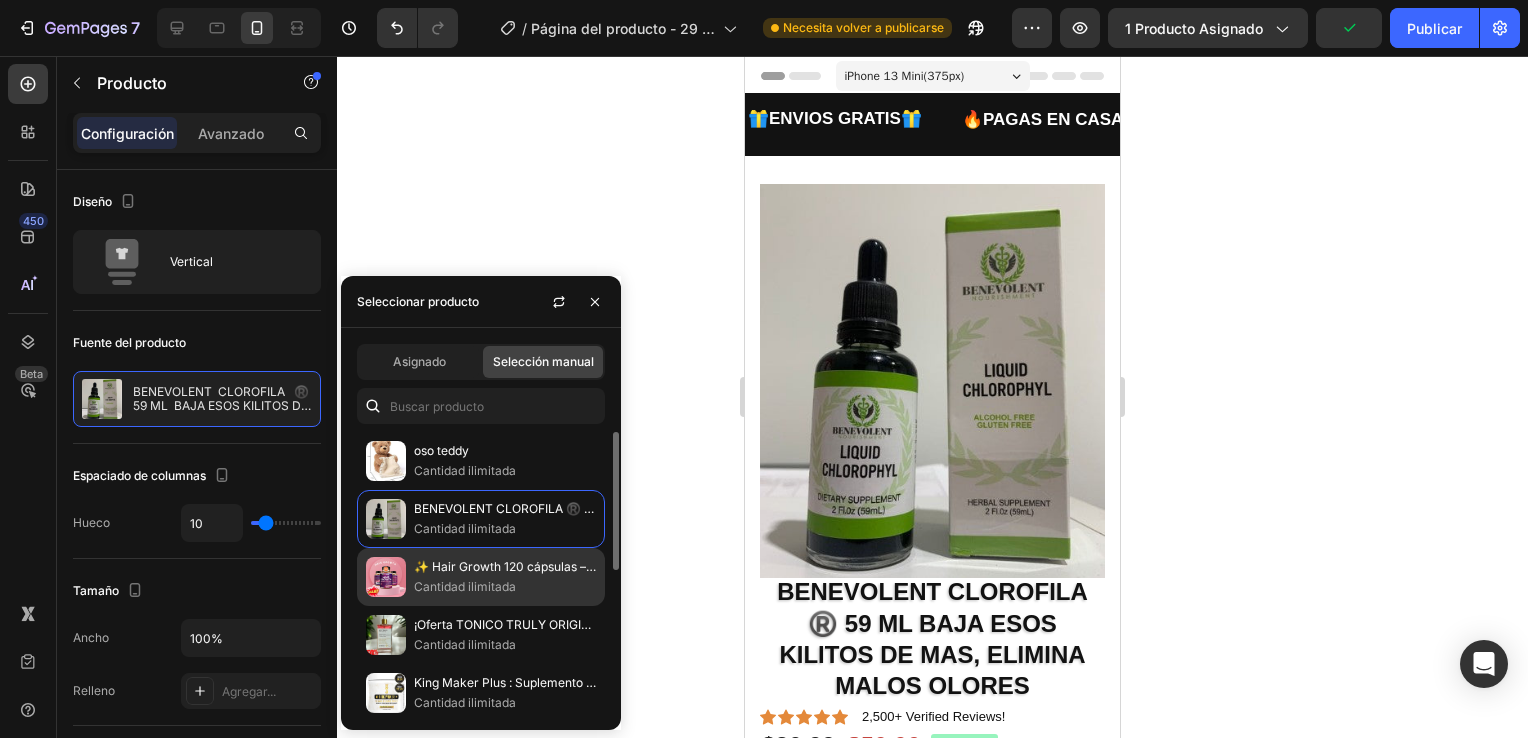 click on "Cantidad ilimitada" at bounding box center (505, 587) 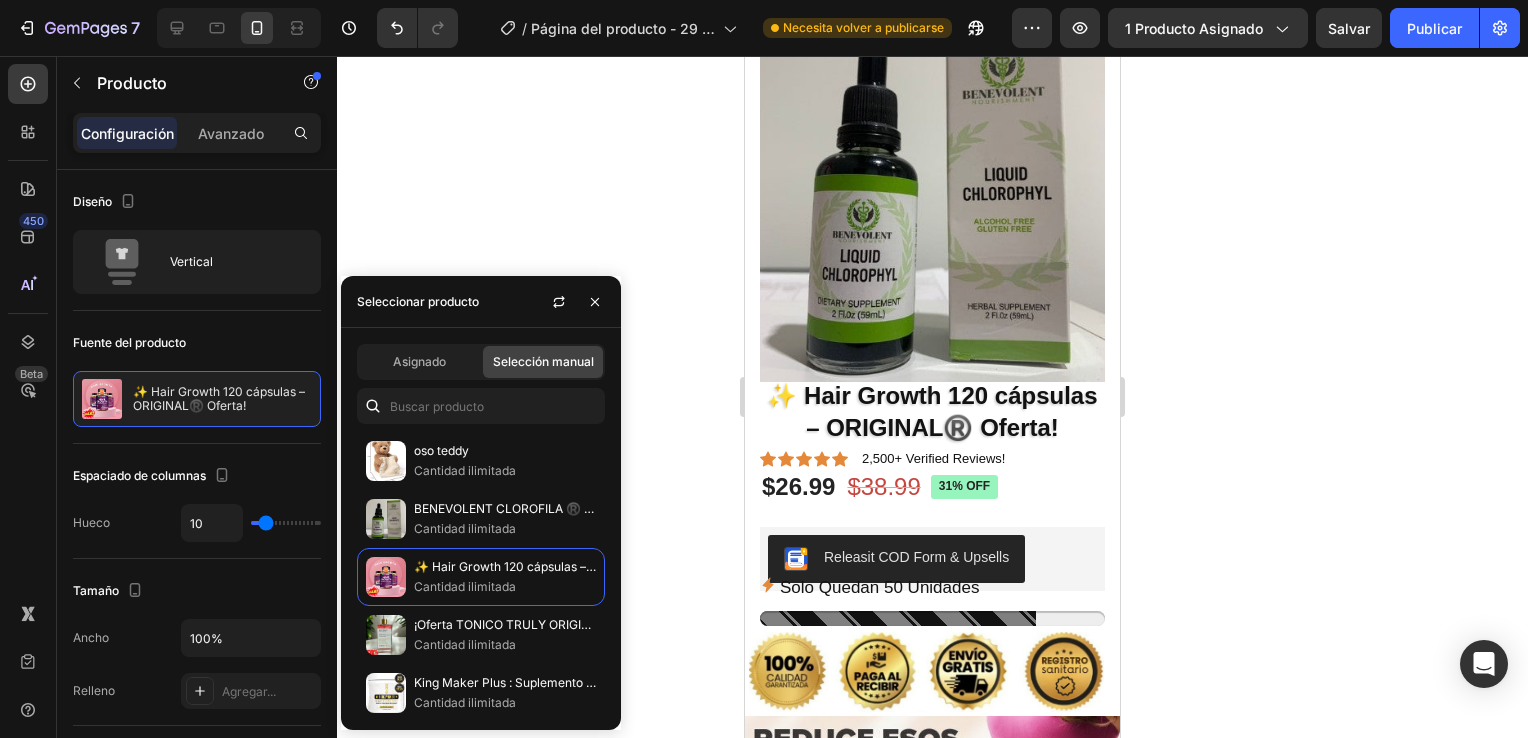 scroll, scrollTop: 200, scrollLeft: 0, axis: vertical 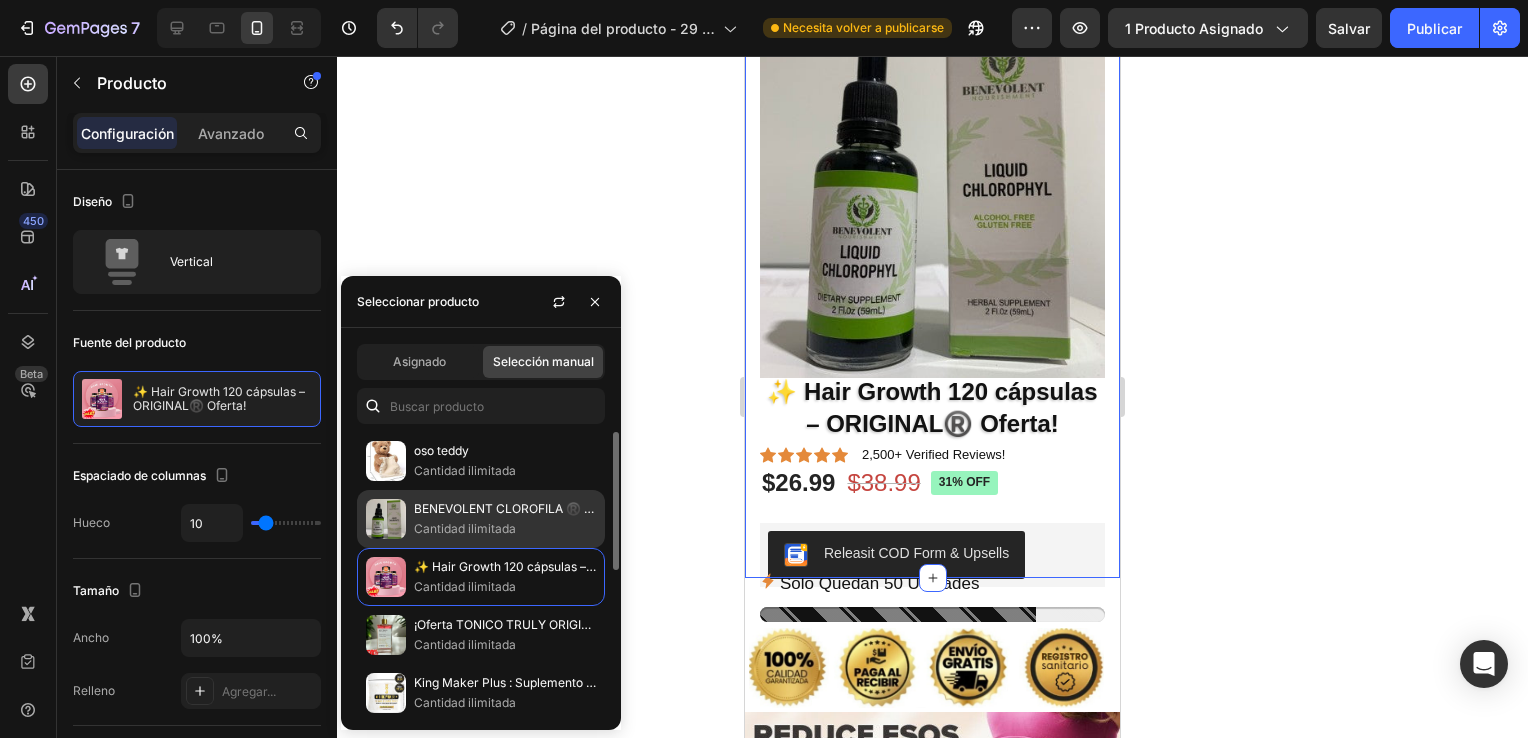 click on "Cantidad ilimitada" at bounding box center [505, 529] 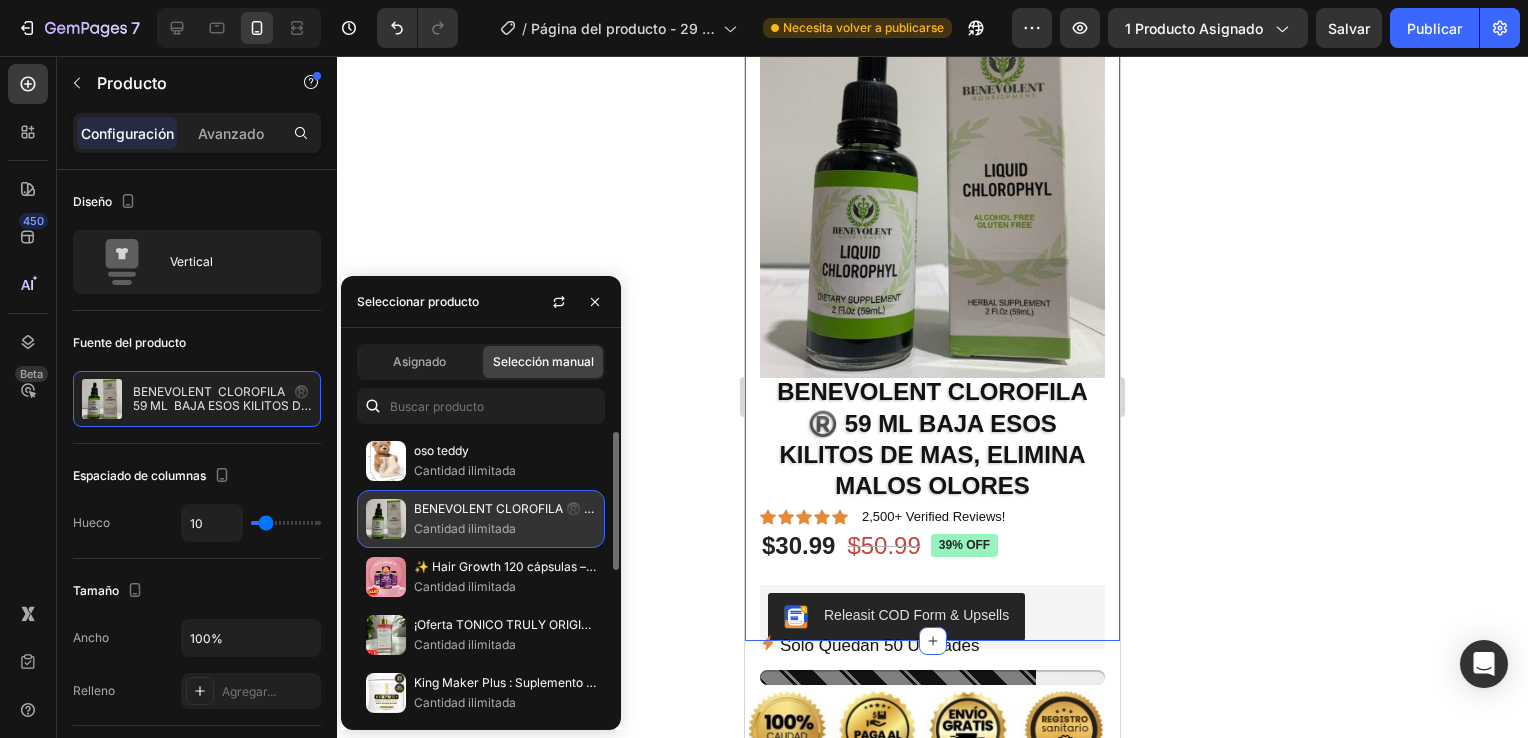 click on "Cantidad ilimitada" at bounding box center (505, 529) 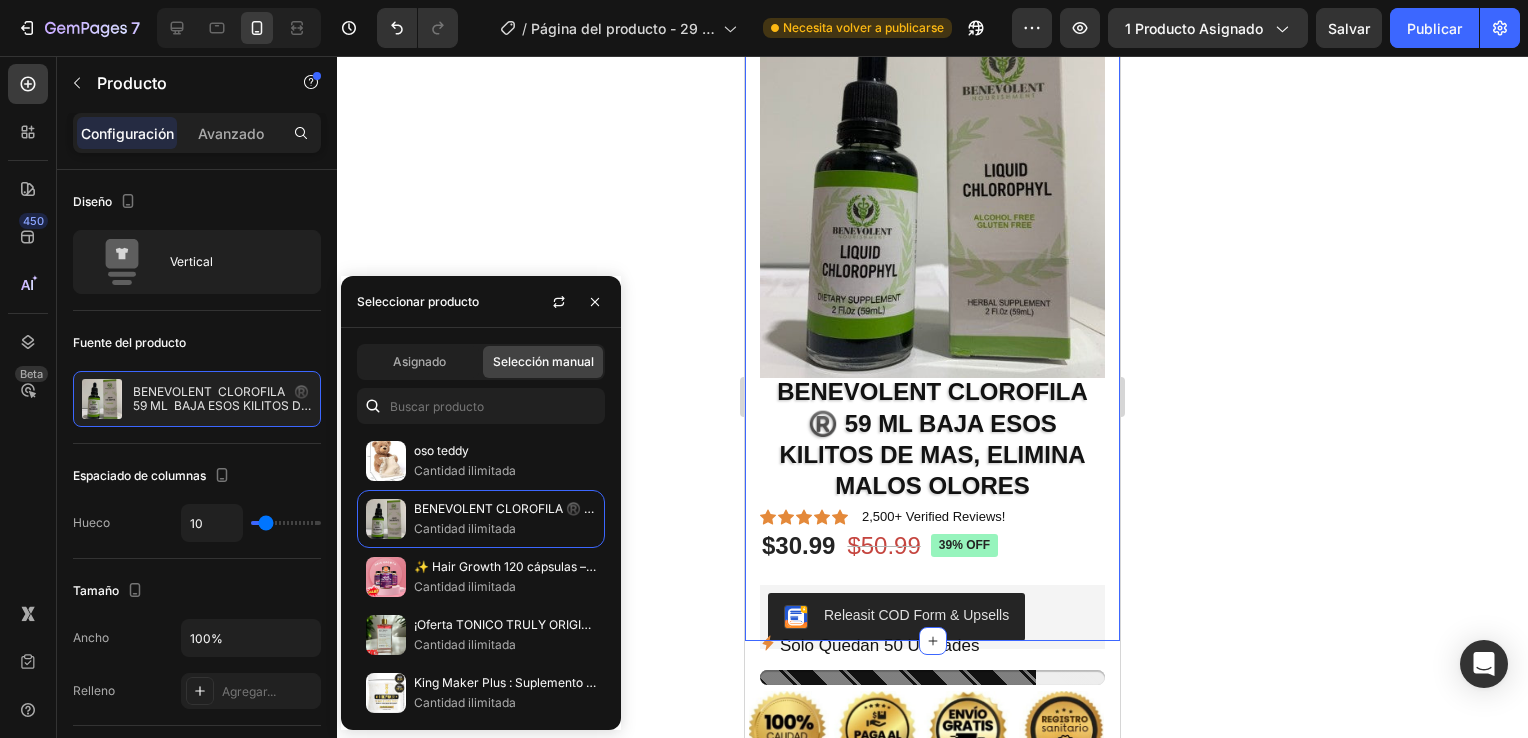 click 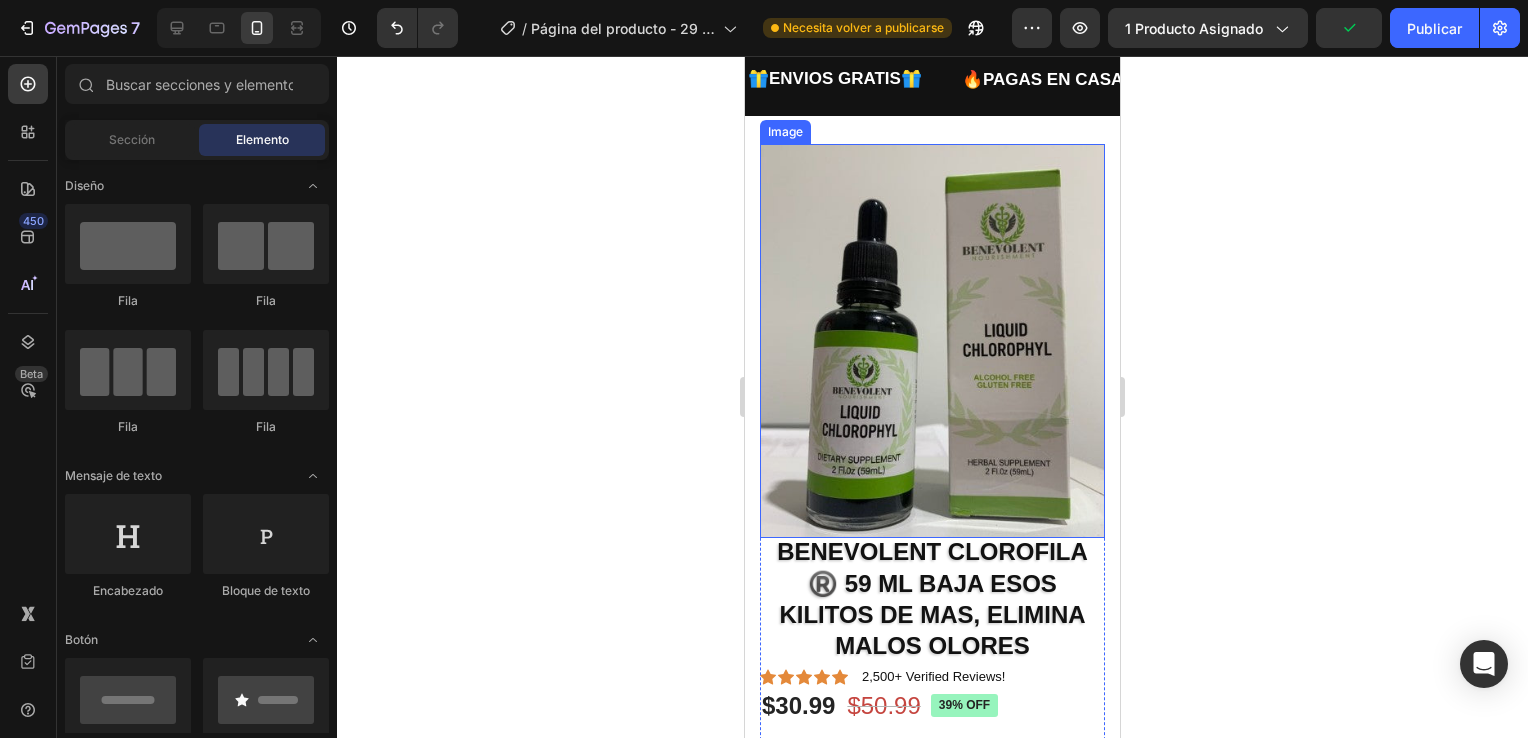 scroll, scrollTop: 0, scrollLeft: 0, axis: both 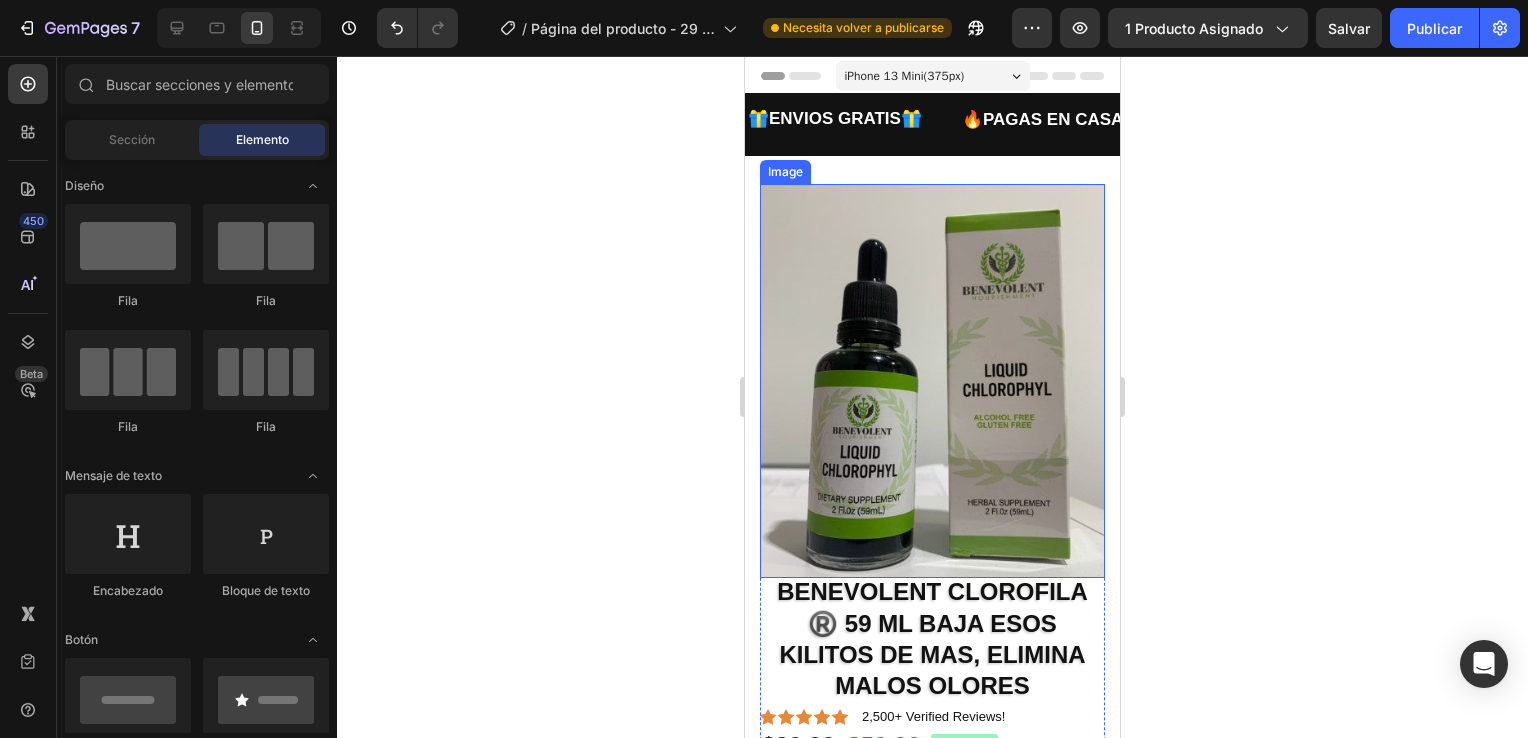 click at bounding box center [932, 381] 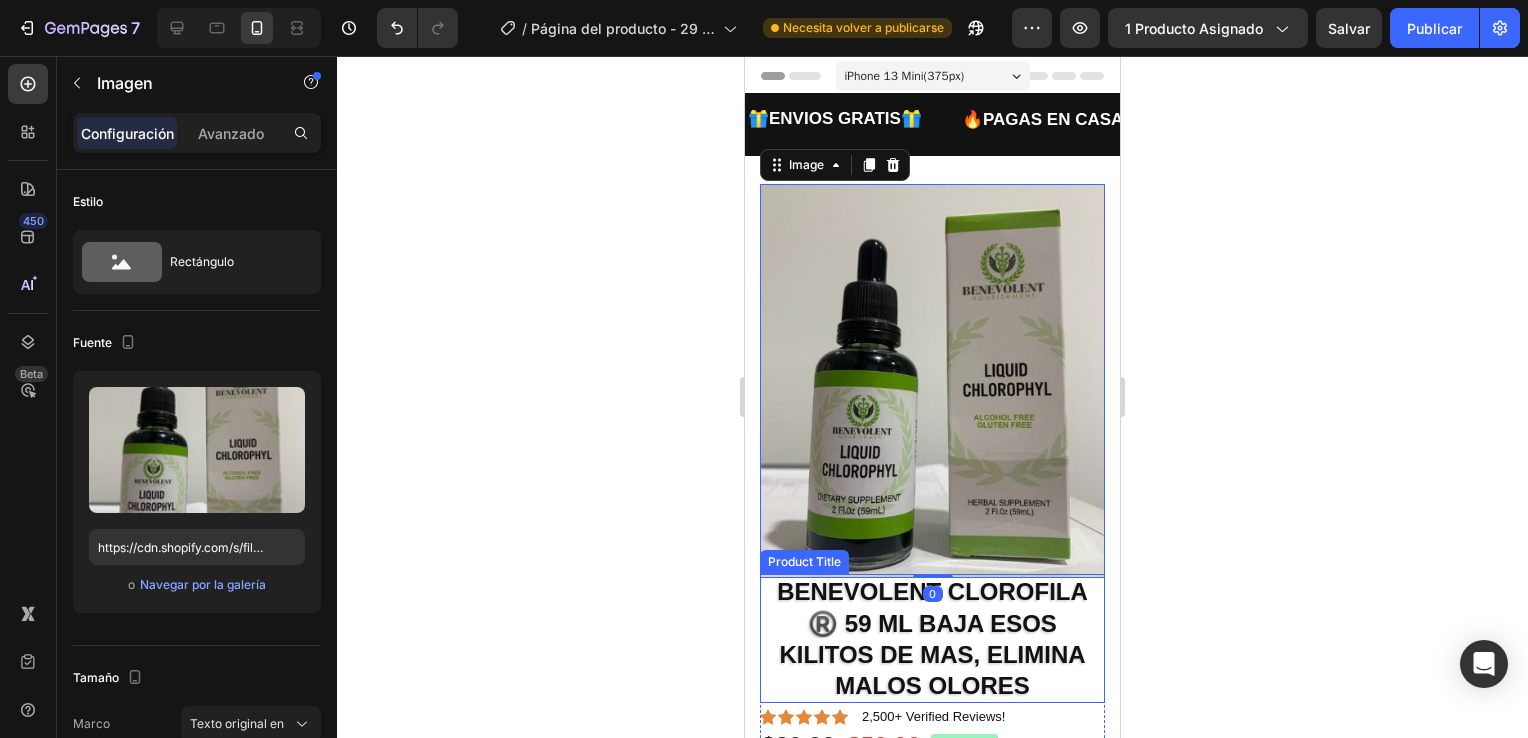 click on "BENEVOLENT  CLOROFILA   ®️ 59 ML  BAJA ESOS KILITOS DE MAS, ELIMINA MALOS OLORES" at bounding box center (932, 638) 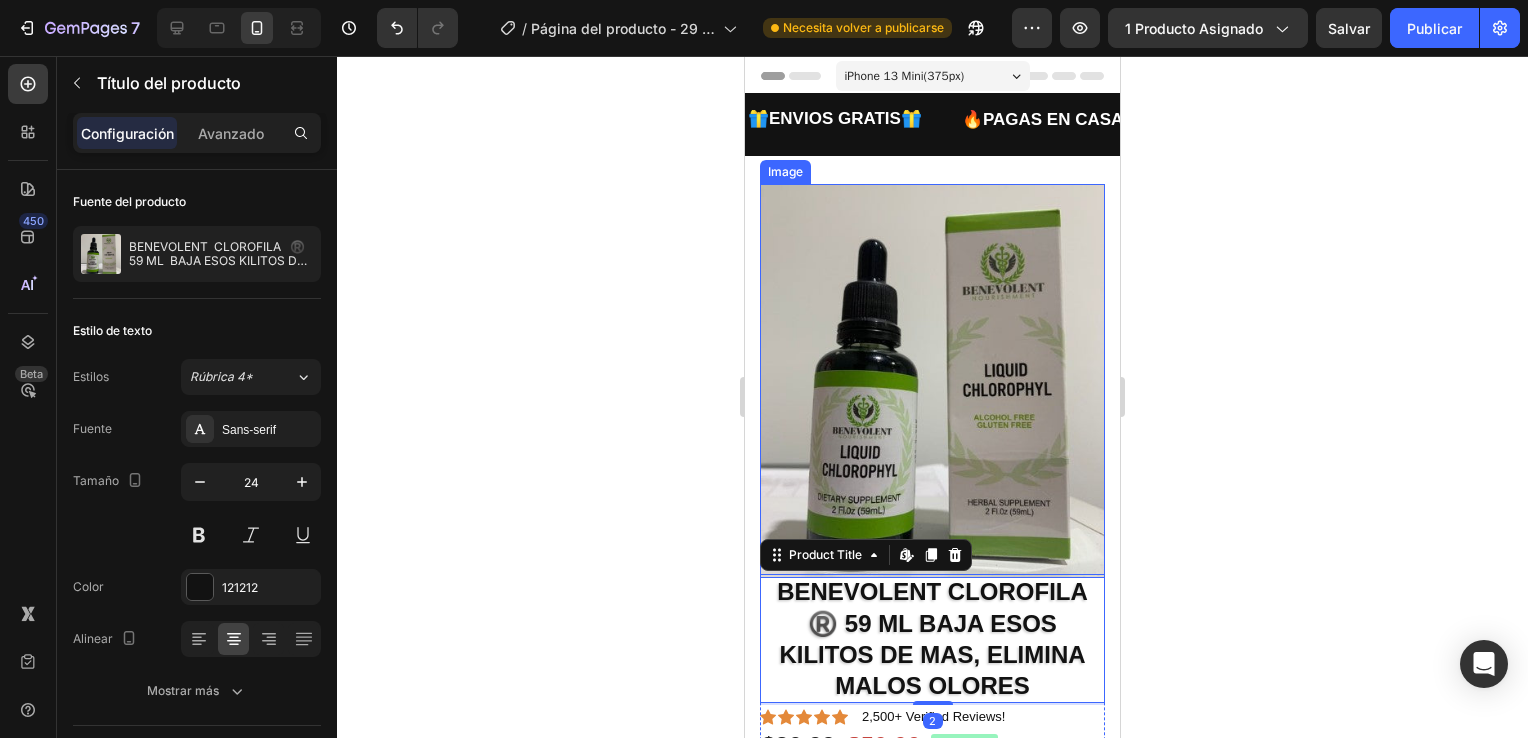 click at bounding box center [932, 381] 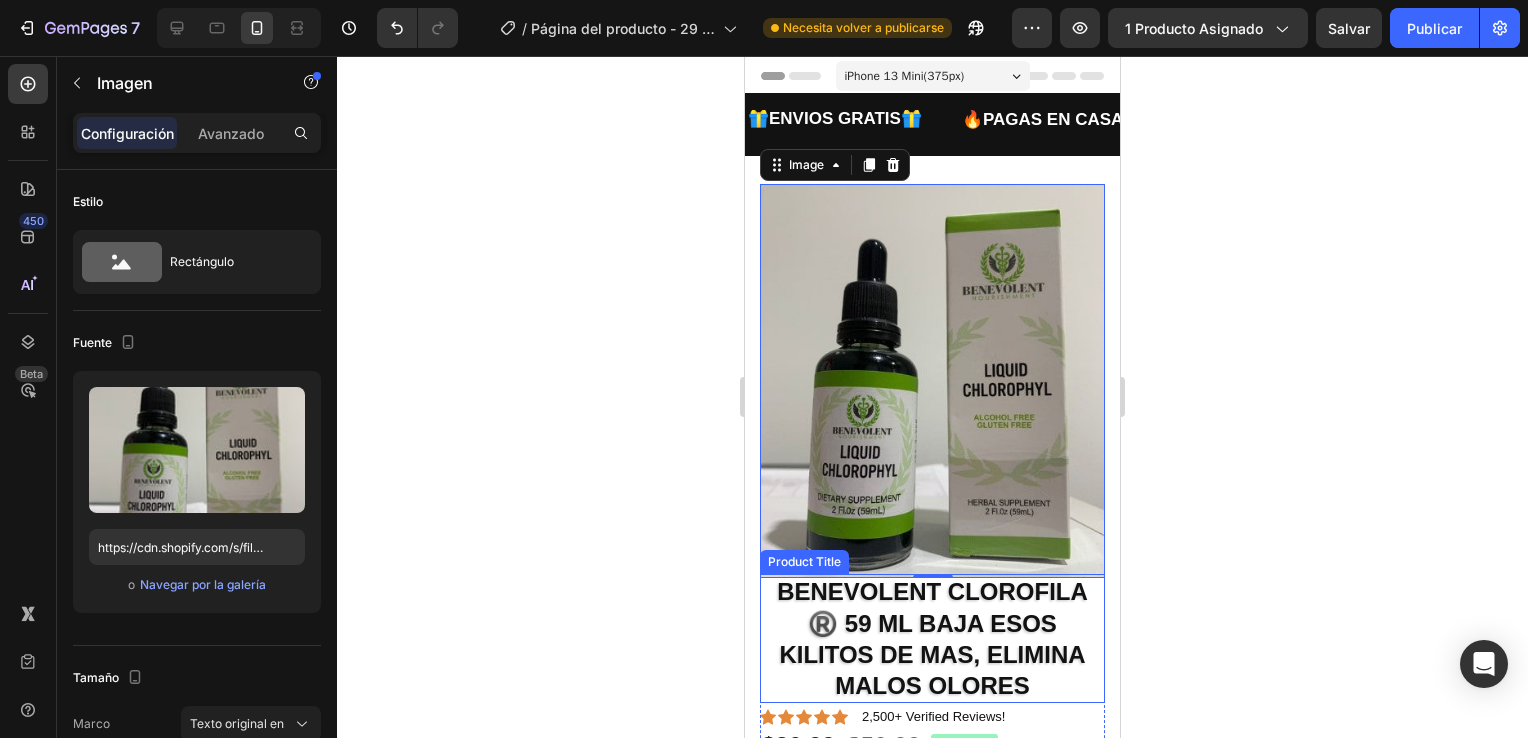 click on "BENEVOLENT  CLOROFILA   ®️ 59 ML  BAJA ESOS KILITOS DE MAS, ELIMINA MALOS OLORES" at bounding box center (932, 638) 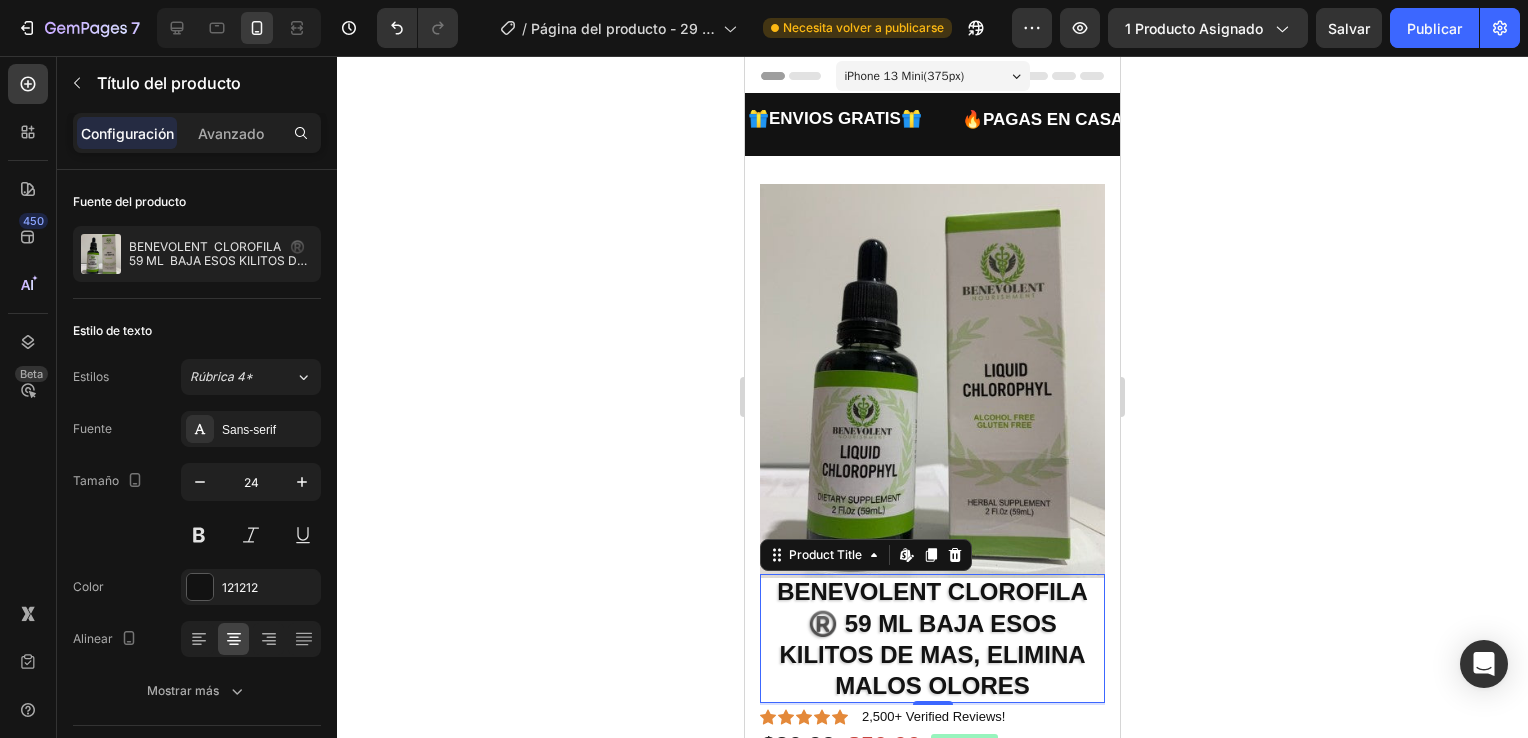 click on "BENEVOLENT  CLOROFILA   ®️ 59 ML  BAJA ESOS KILITOS DE MAS, ELIMINA MALOS OLORES" at bounding box center [932, 638] 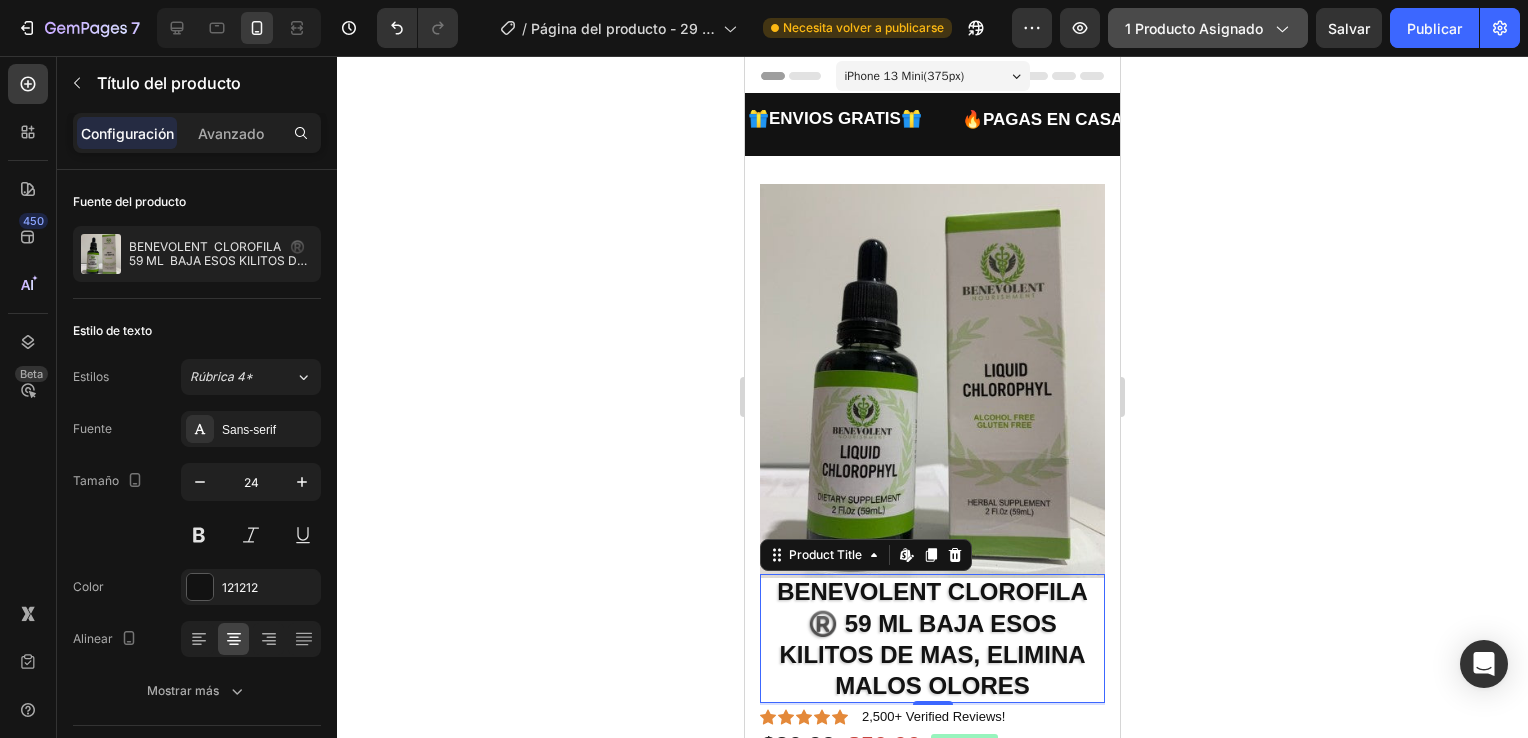 click on "1 producto asignado" 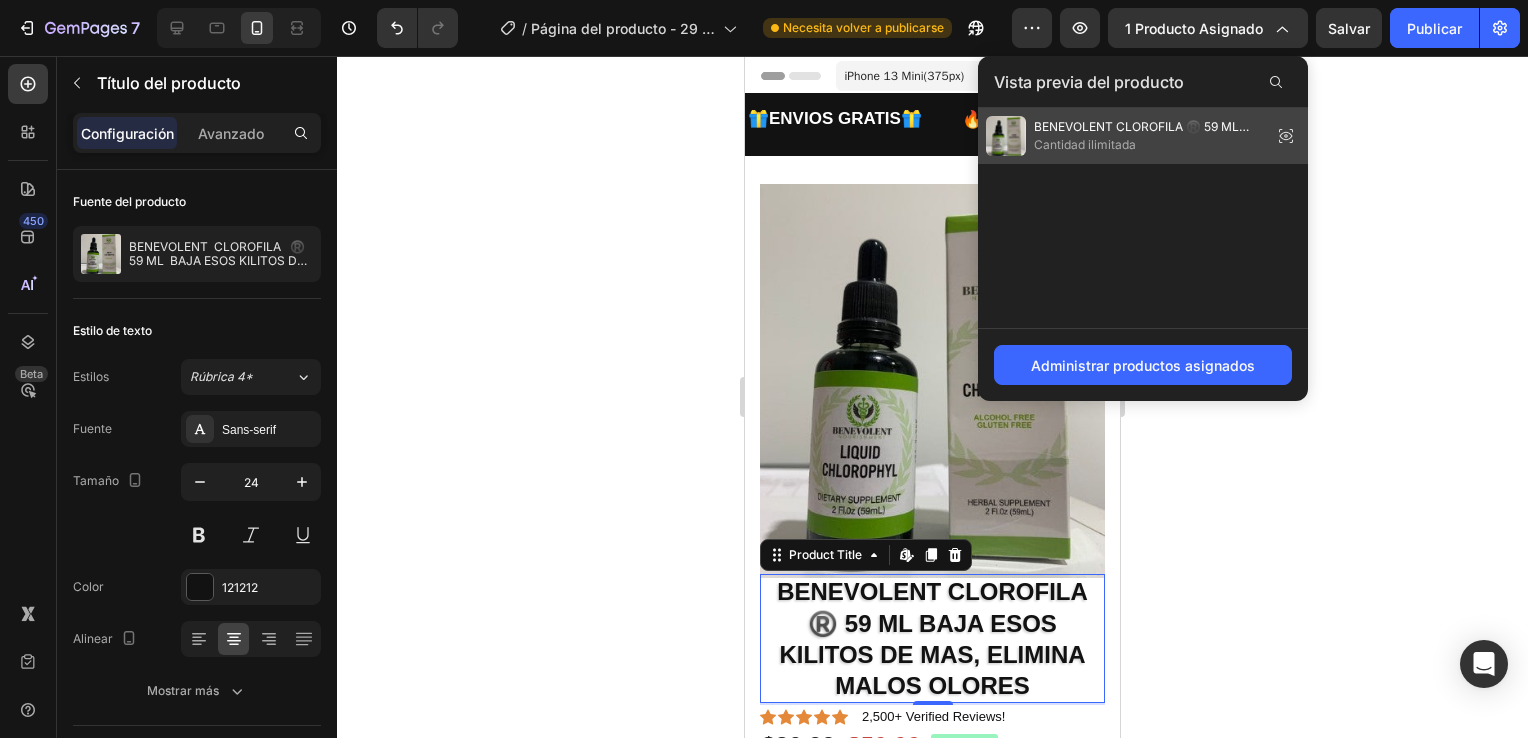 click on "BENEVOLENT  CLOROFILA   ®️ 59 ML  BAJA ESOS KILITOS DE MAS, ELIMINA MALOS OLORES" at bounding box center [1149, 127] 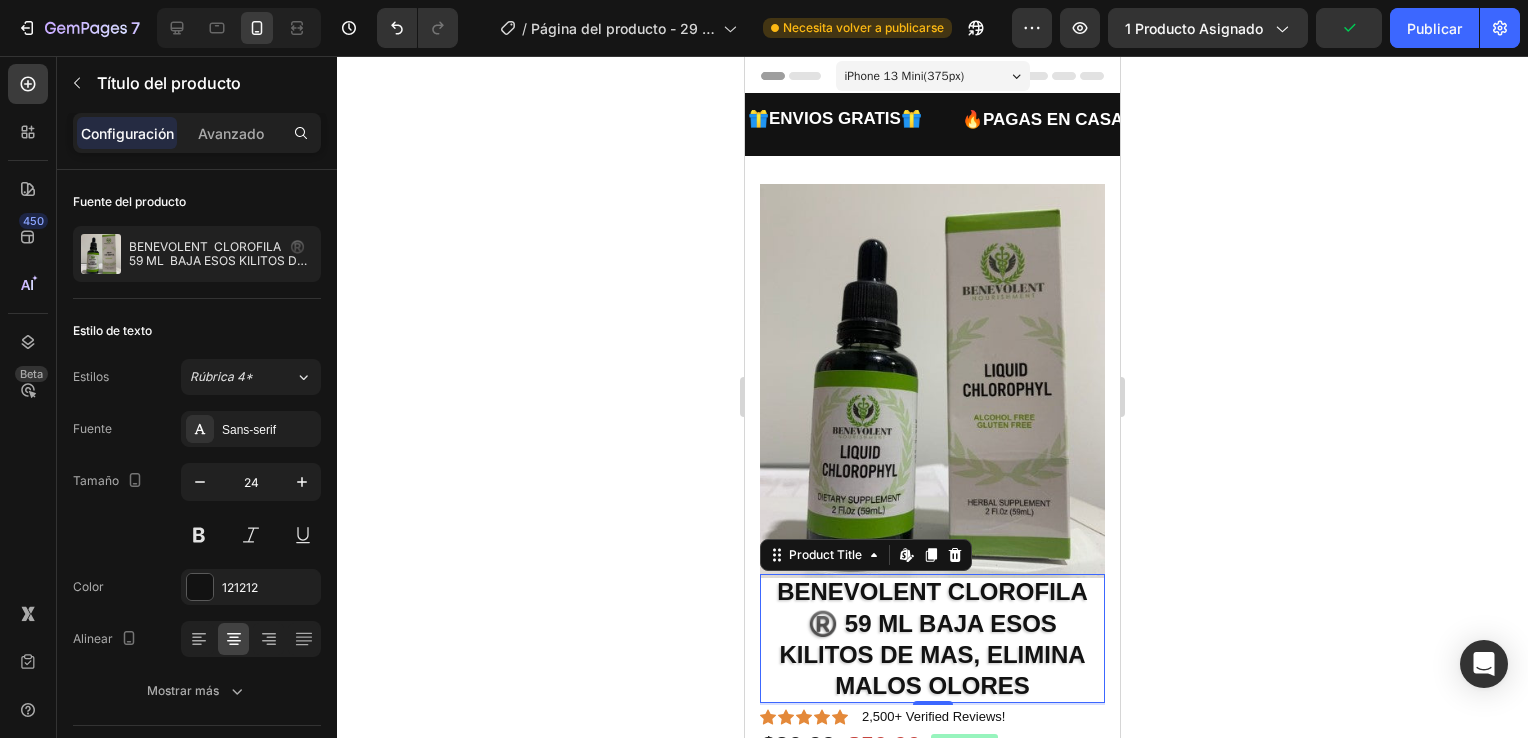 drag, startPoint x: 1279, startPoint y: 112, endPoint x: 1312, endPoint y: 110, distance: 33.06055 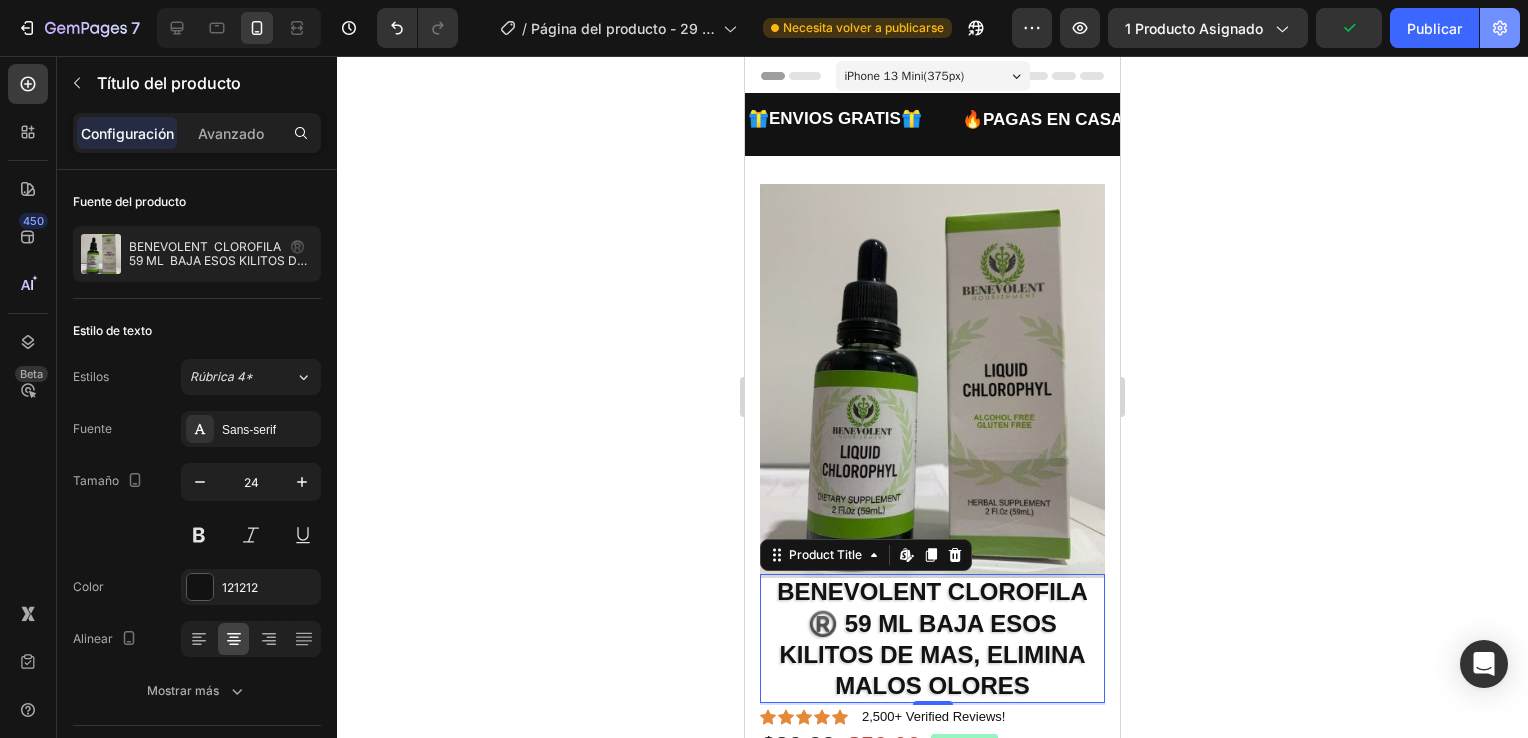 drag, startPoint x: 1312, startPoint y: 110, endPoint x: 1509, endPoint y: 32, distance: 211.87968 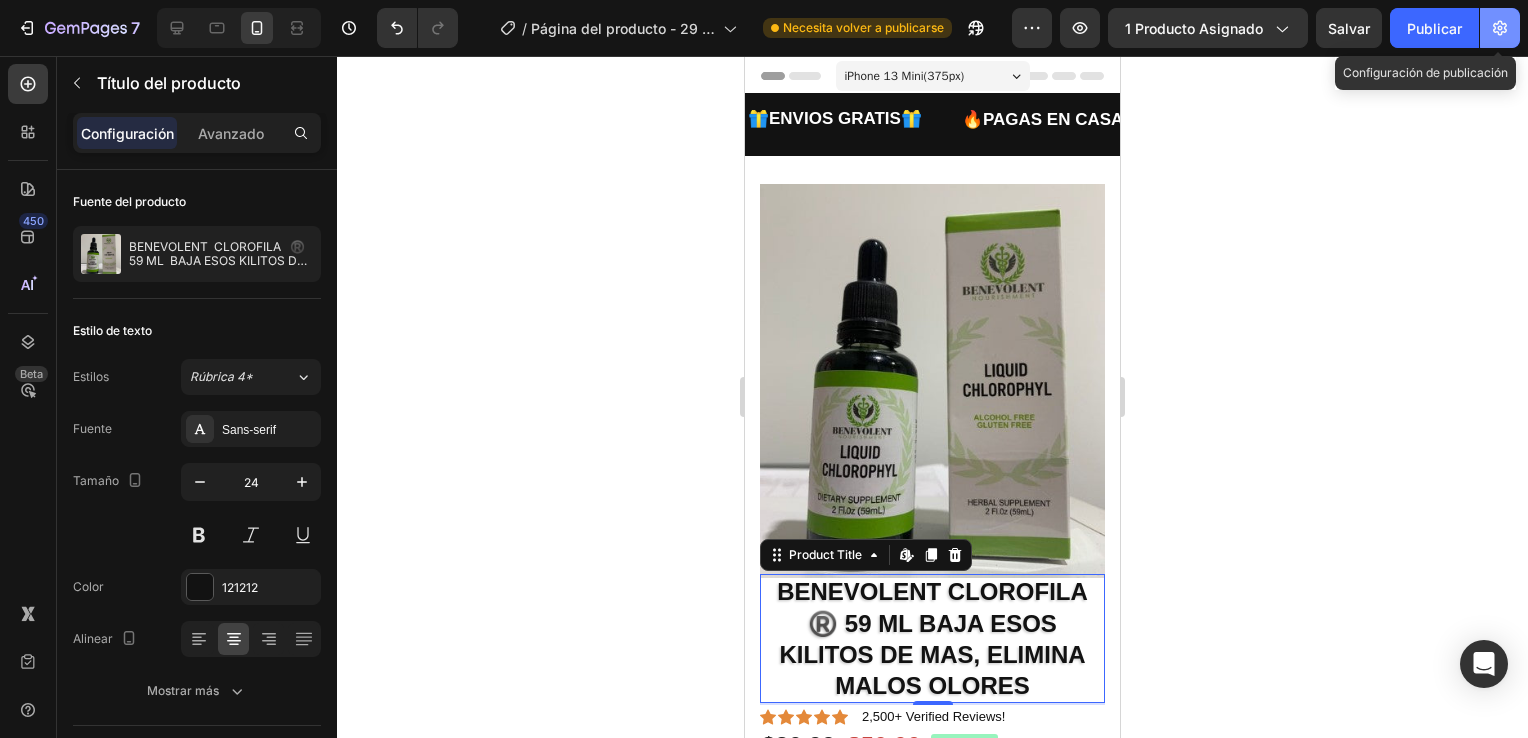 click 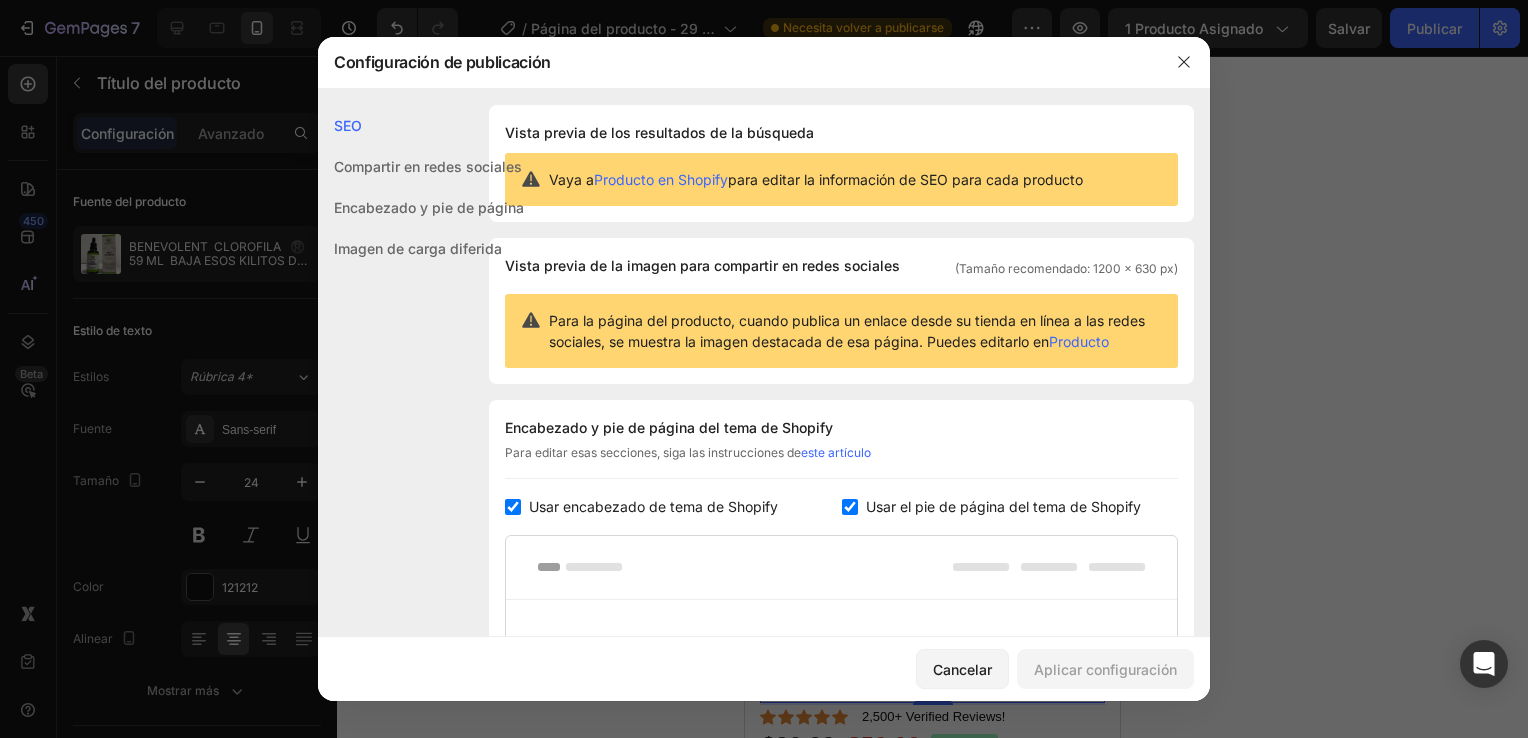 click at bounding box center (513, 507) 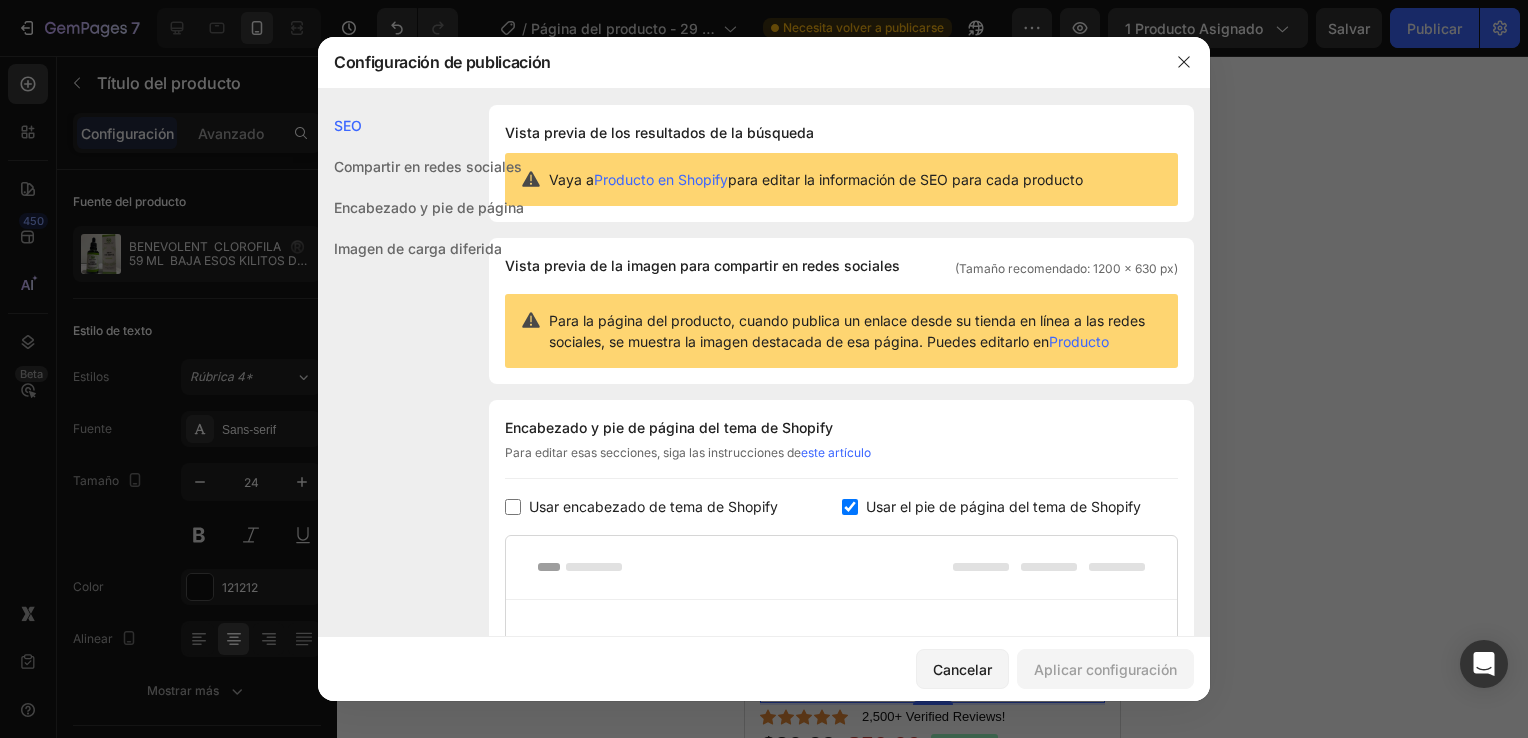 checkbox on "false" 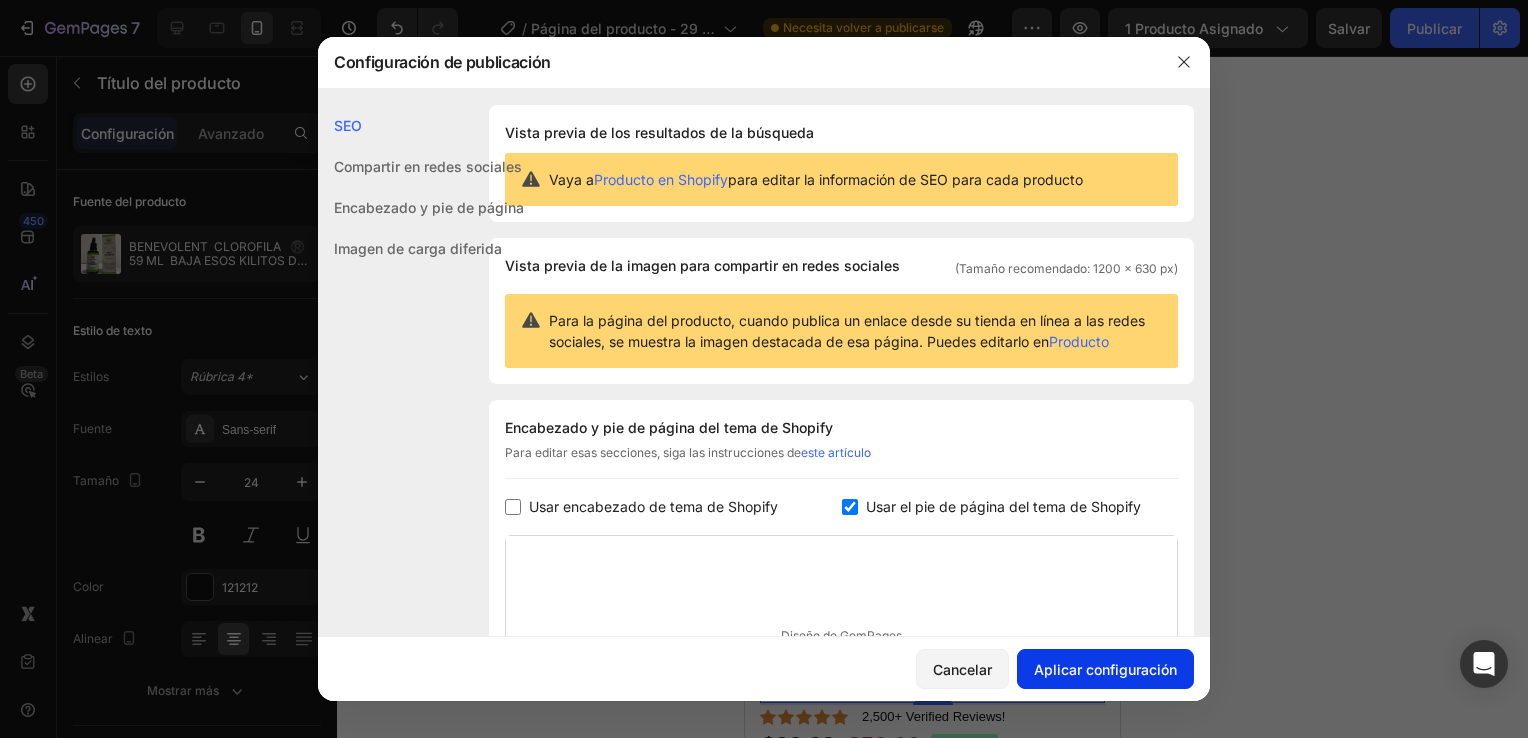 click on "Aplicar configuración" 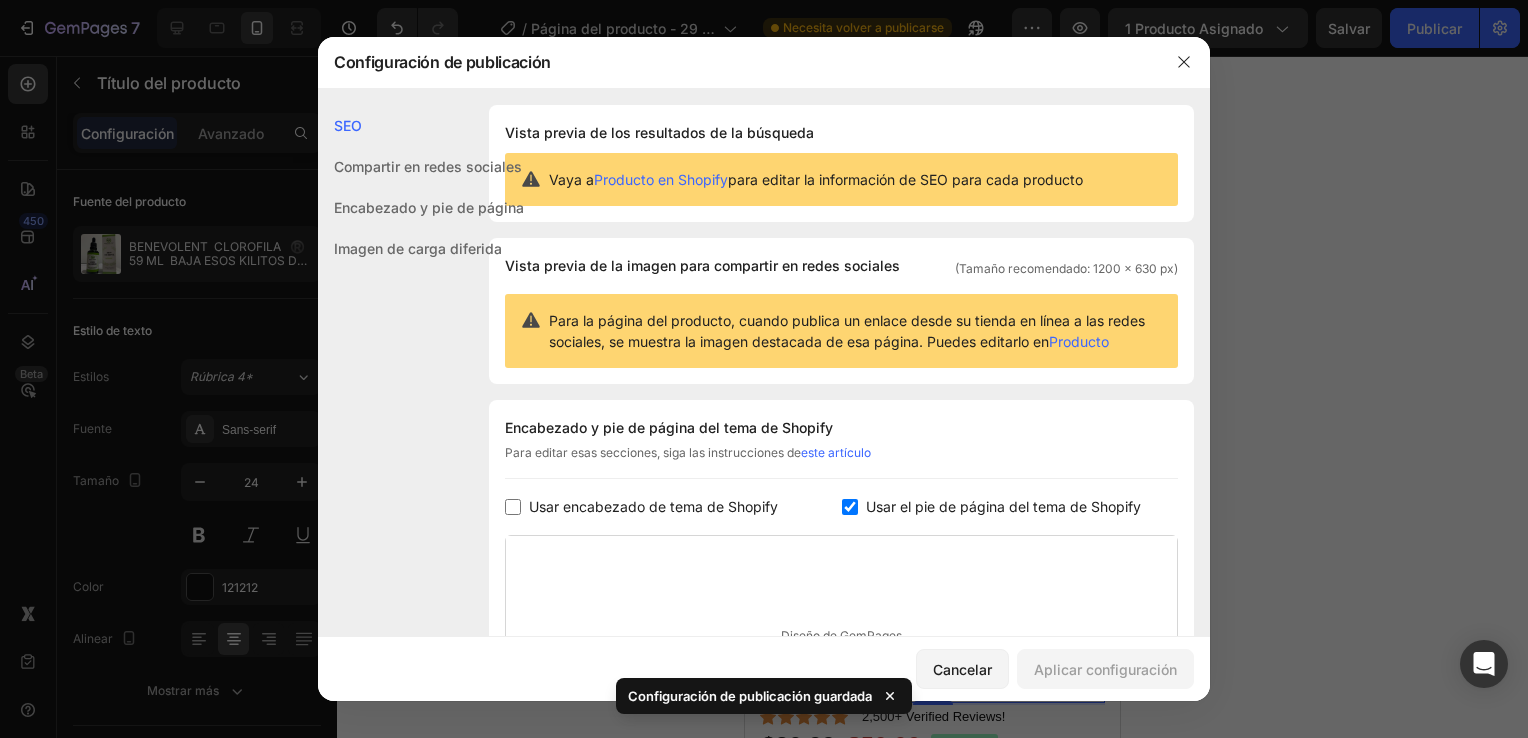 drag, startPoint x: 1107, startPoint y: 178, endPoint x: 1113, endPoint y: 194, distance: 17.088007 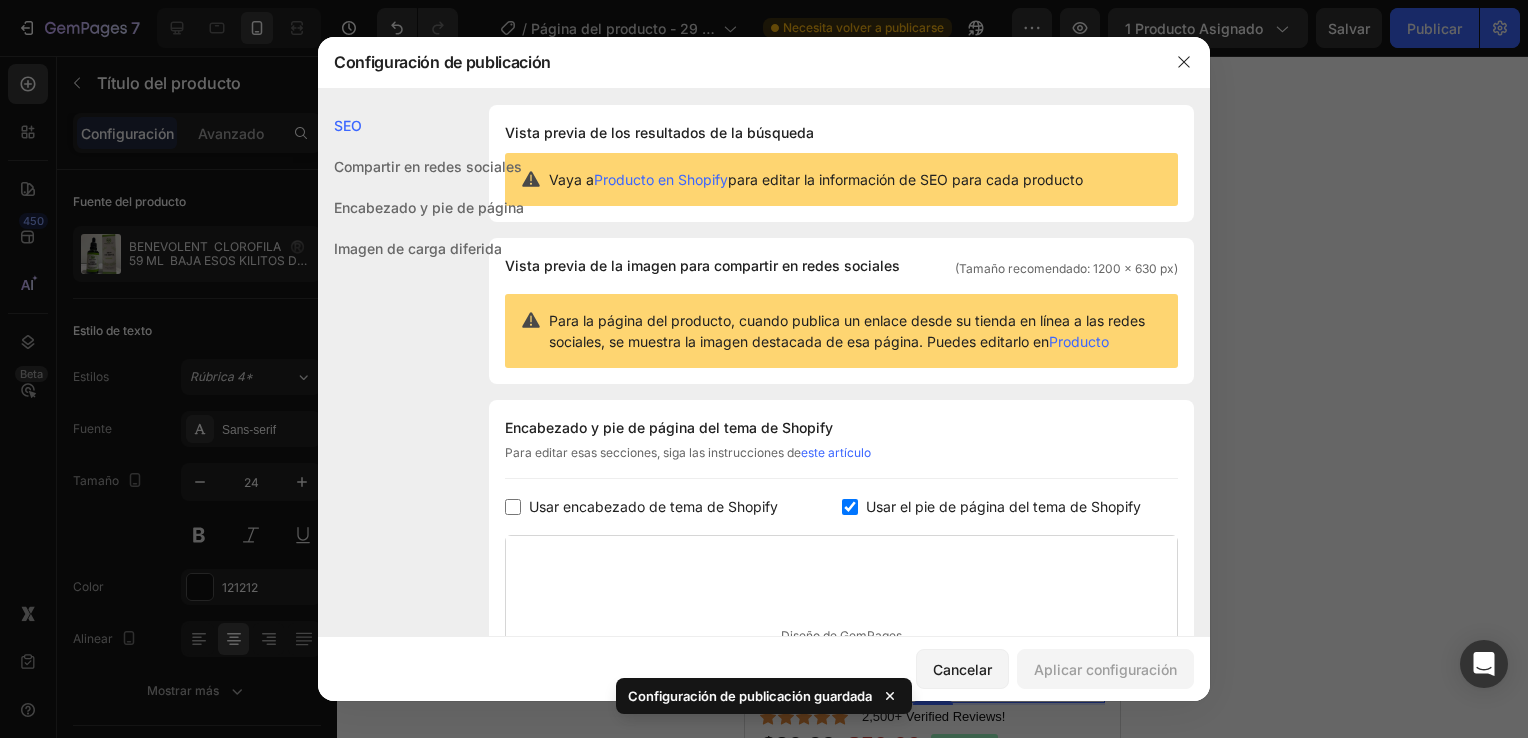 drag, startPoint x: 1113, startPoint y: 194, endPoint x: 1181, endPoint y: 56, distance: 153.84407 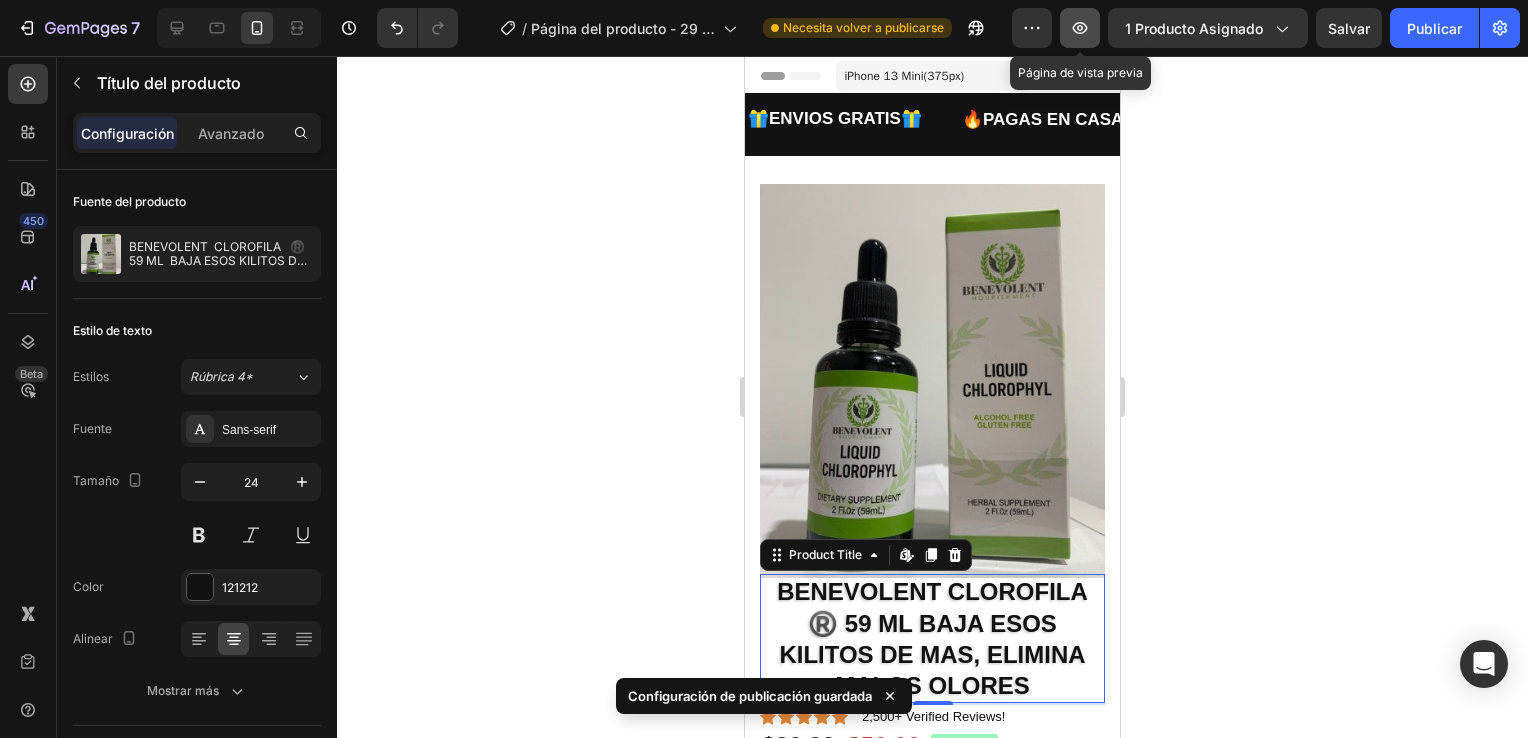 click 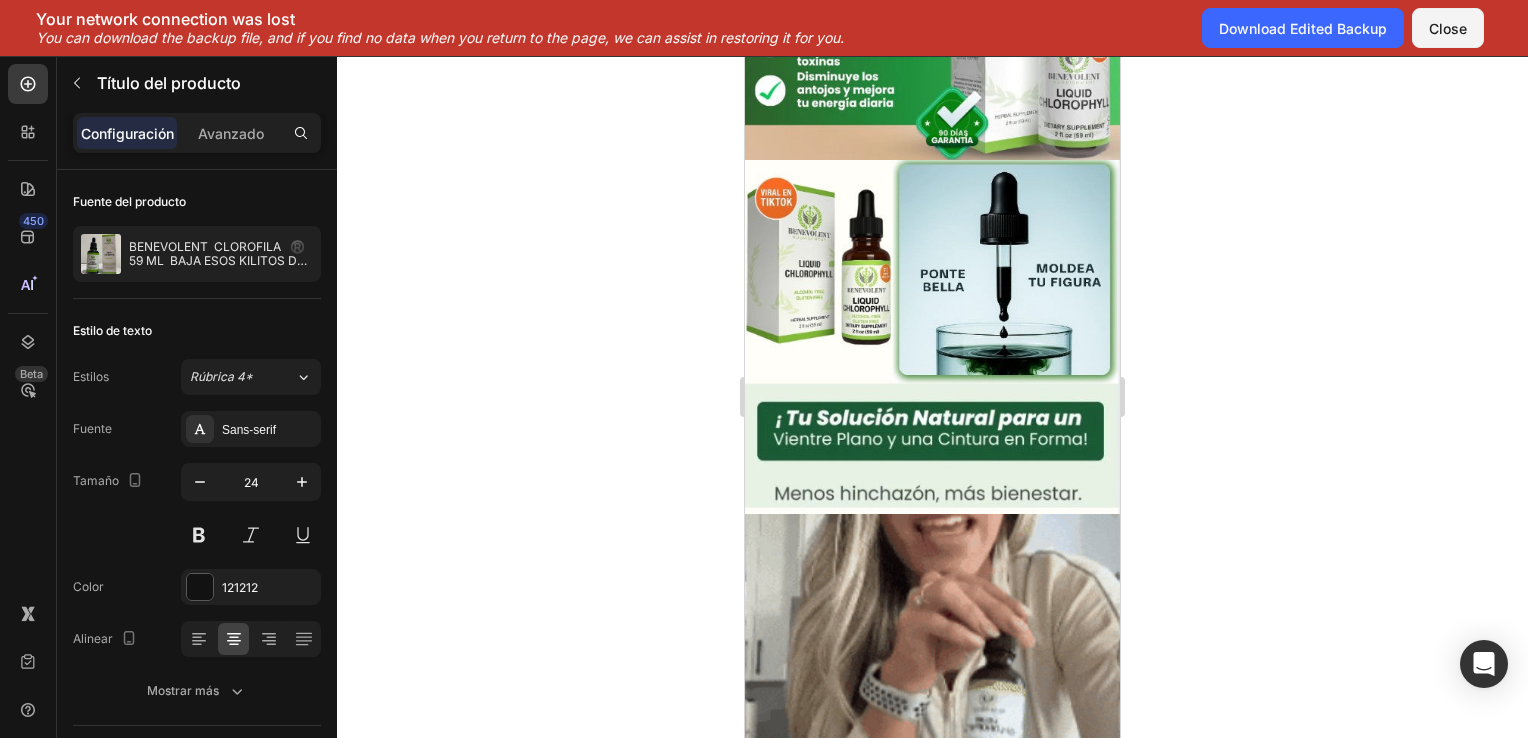 scroll, scrollTop: 600, scrollLeft: 0, axis: vertical 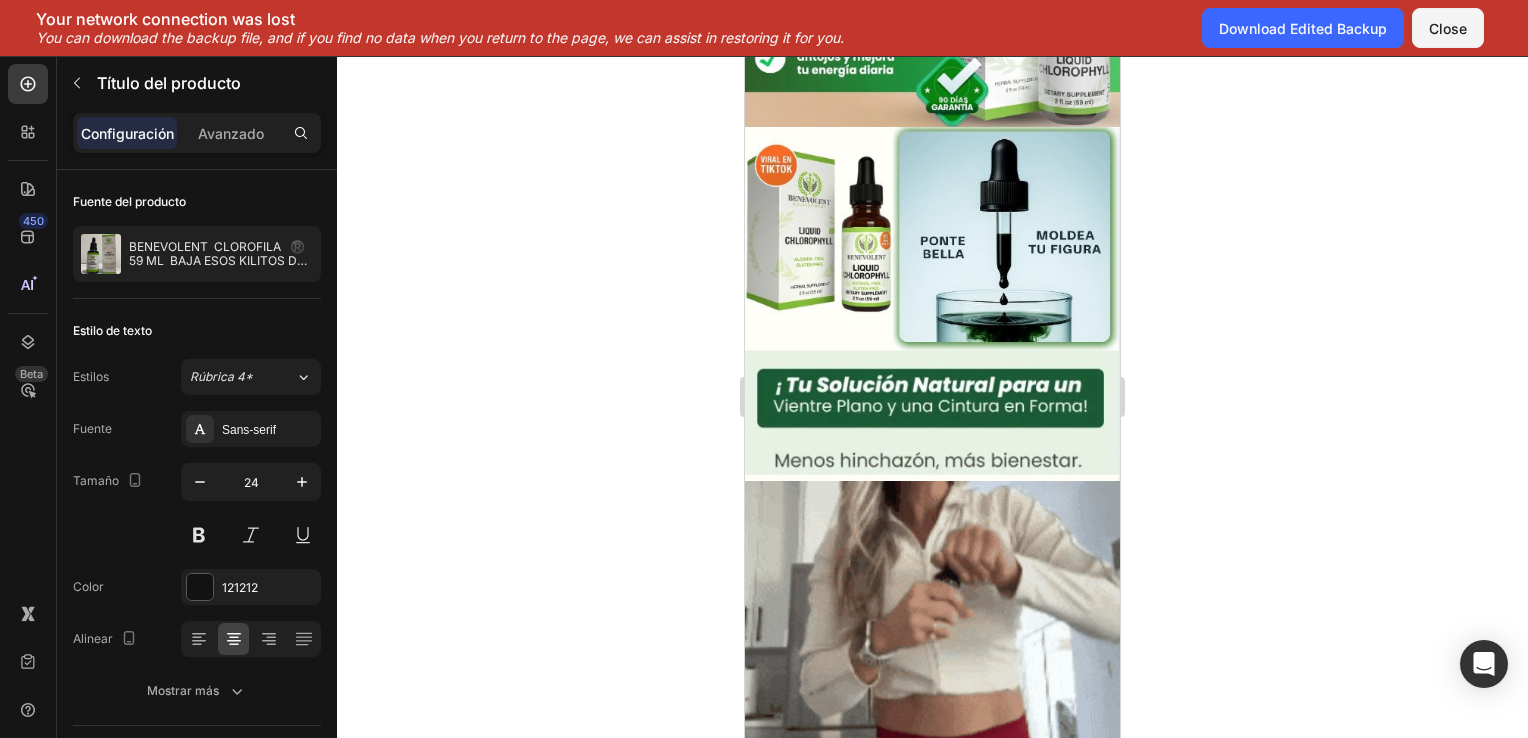 click 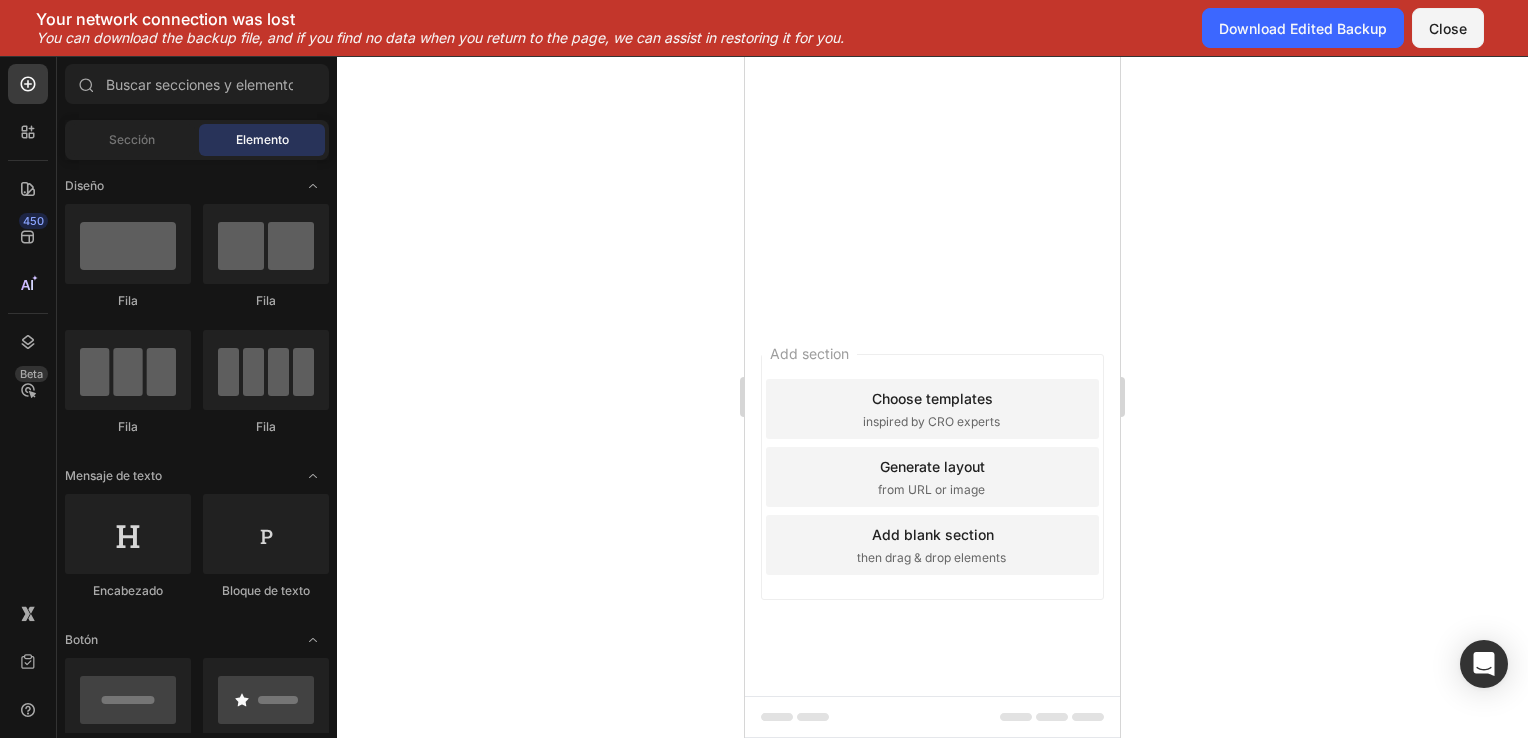 scroll, scrollTop: 2200, scrollLeft: 0, axis: vertical 